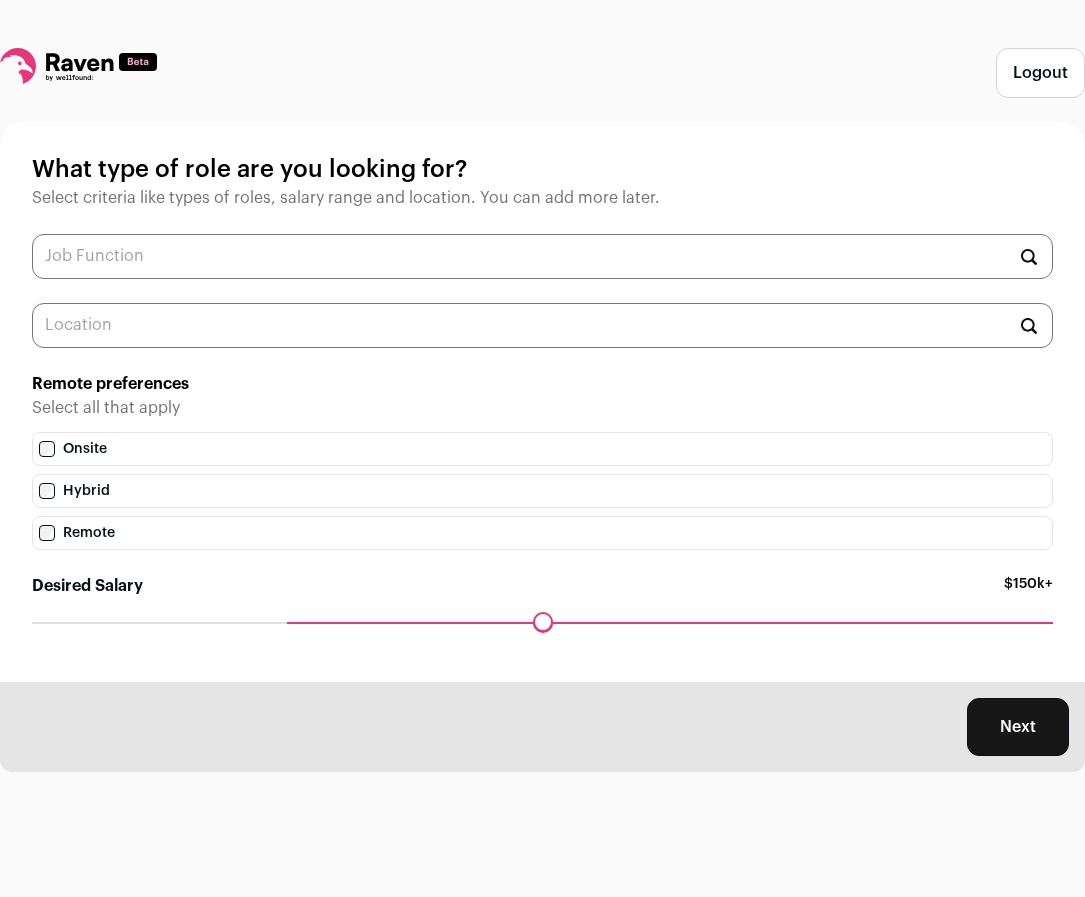 scroll, scrollTop: 0, scrollLeft: 0, axis: both 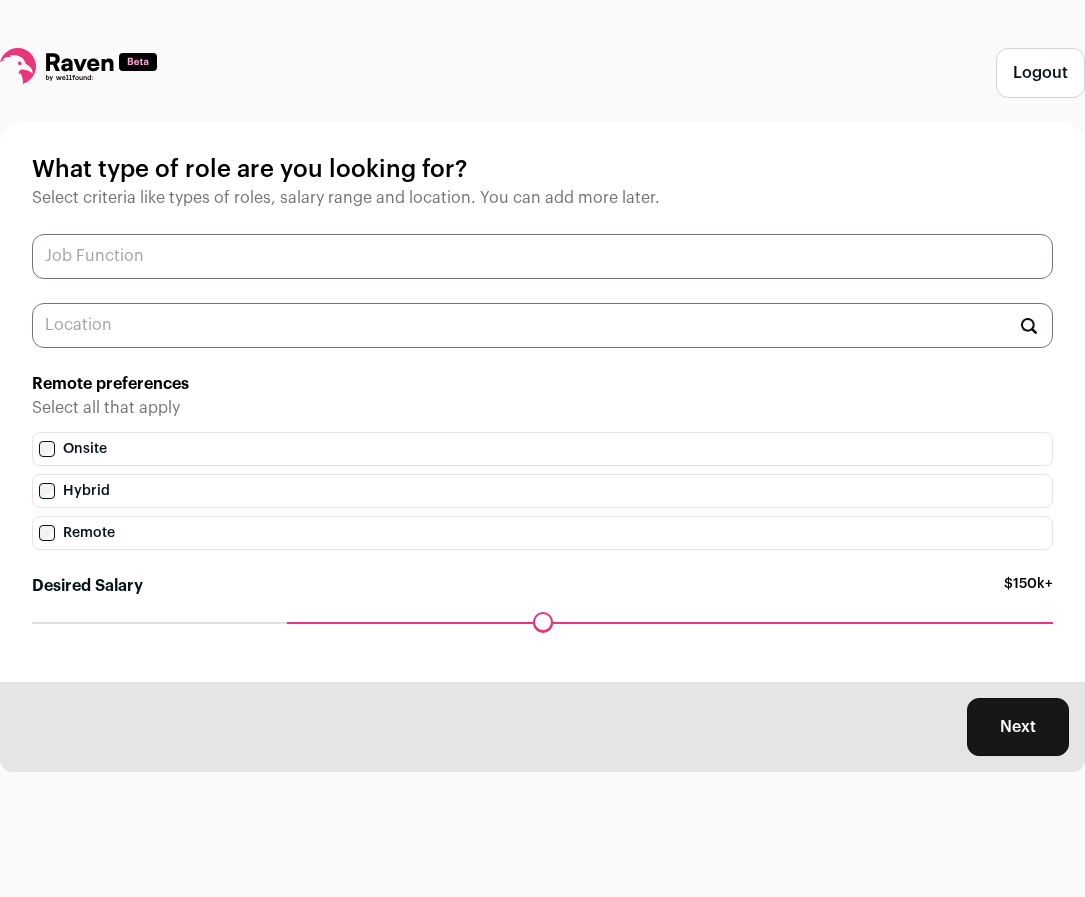 click at bounding box center [542, 256] 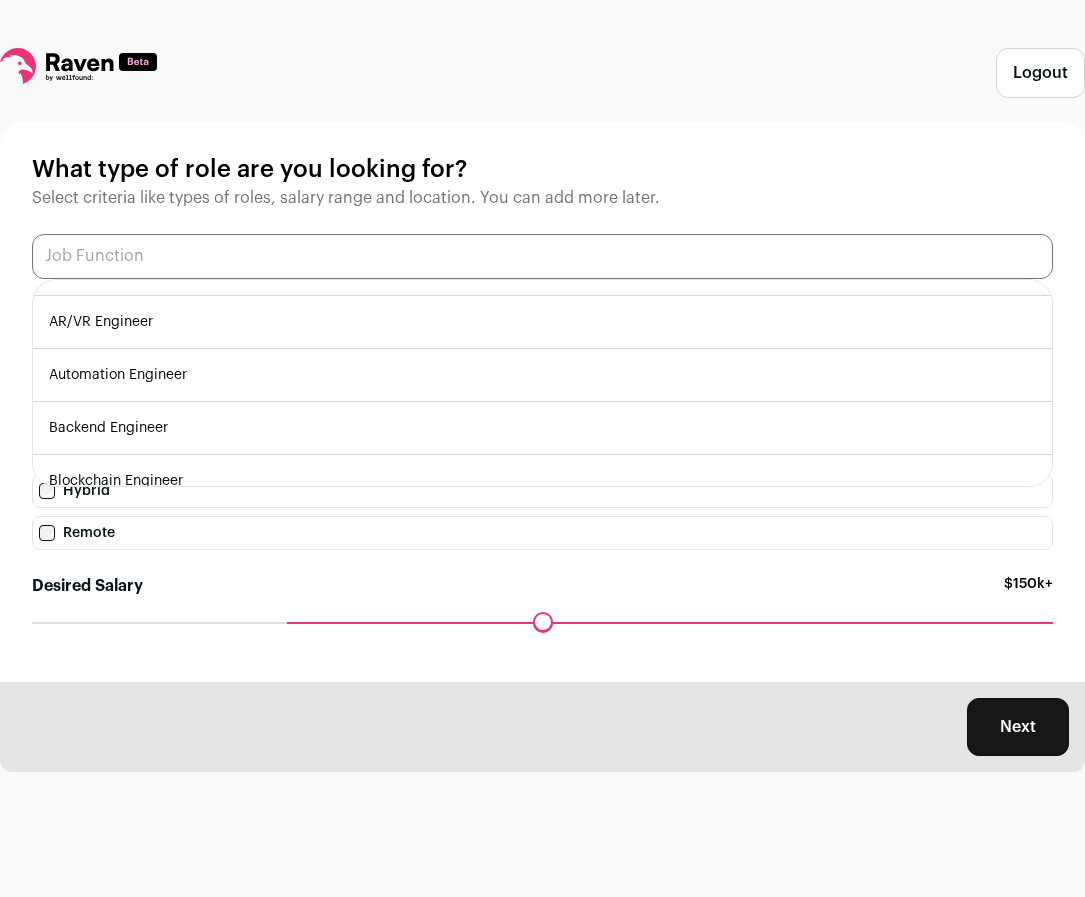 scroll, scrollTop: 0, scrollLeft: 0, axis: both 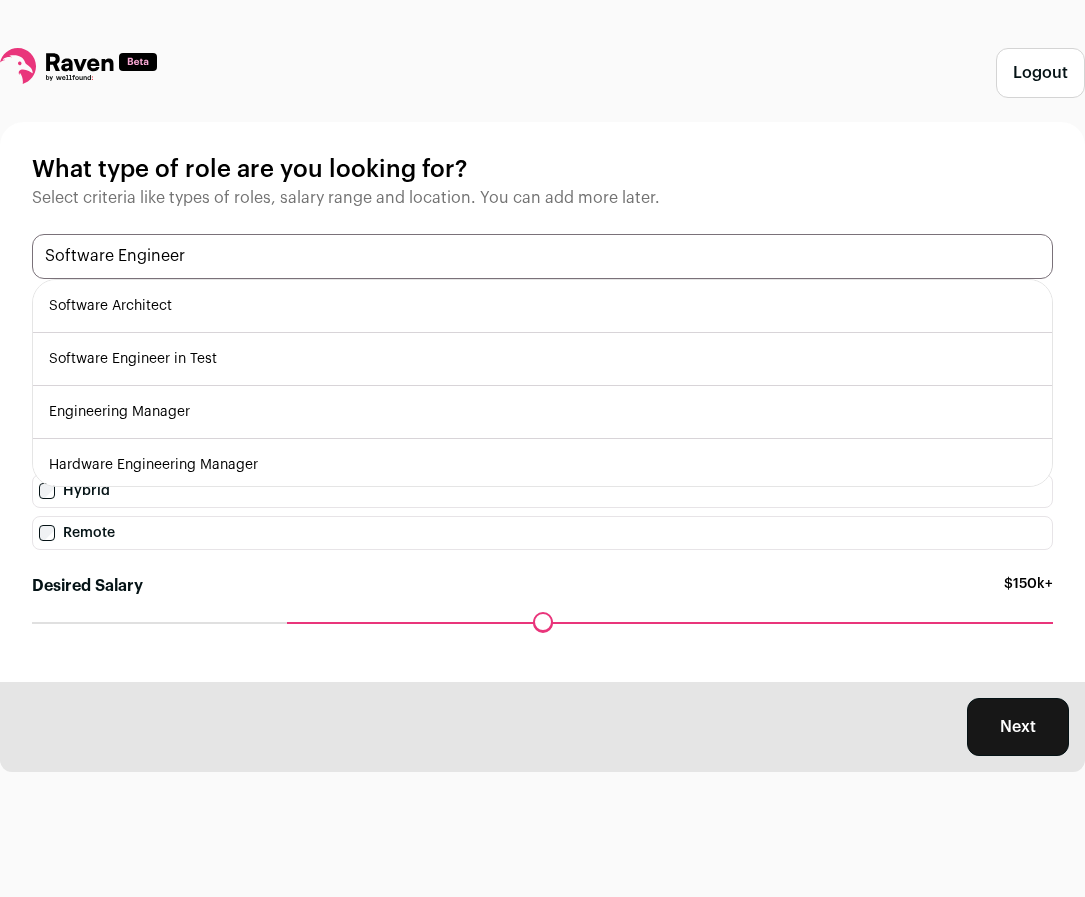 click on "Software Engineer" at bounding box center [542, 256] 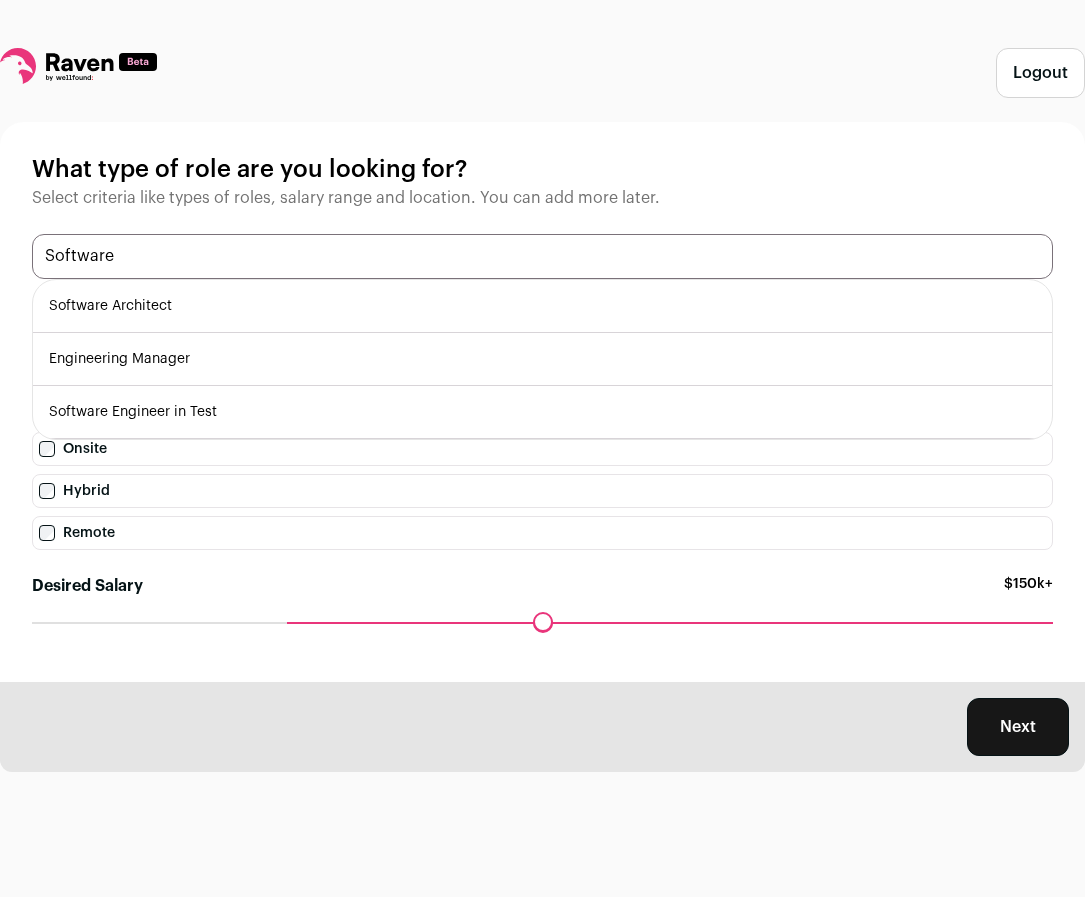 click on "Software" at bounding box center (542, 256) 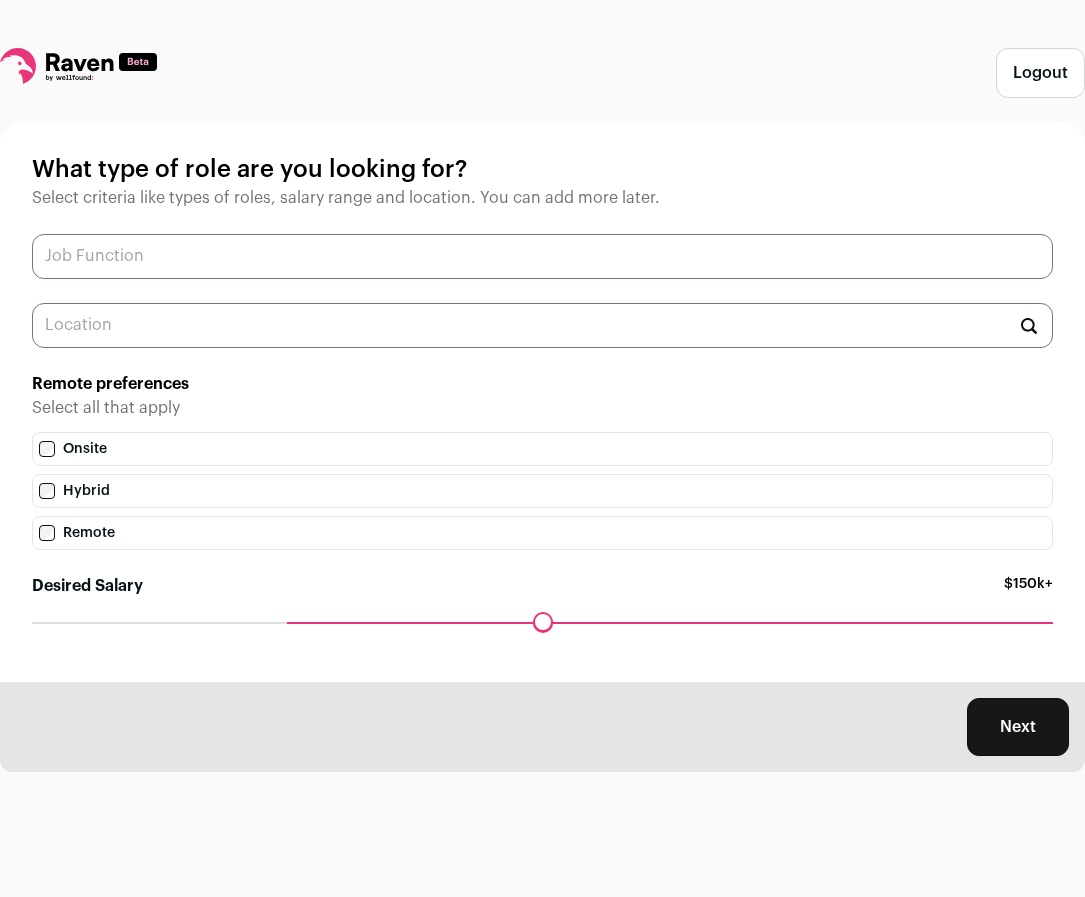 click at bounding box center (542, 256) 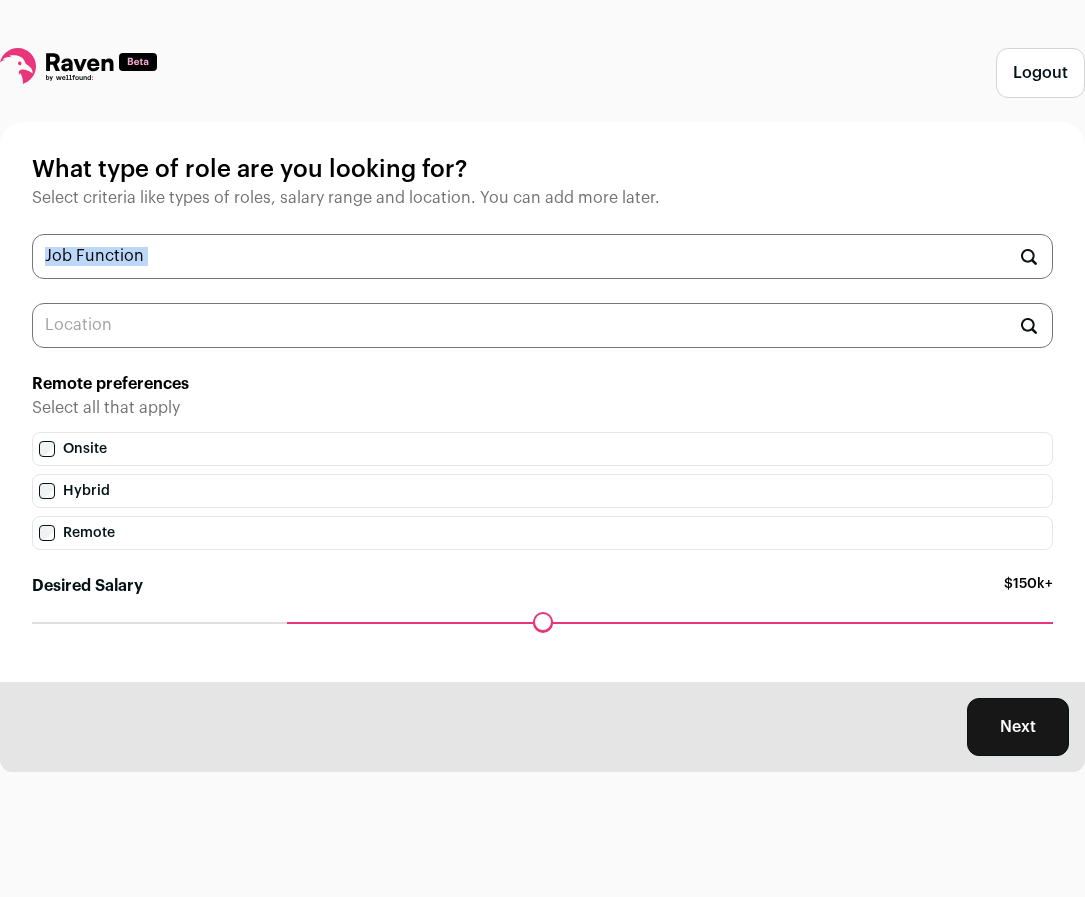 drag, startPoint x: 137, startPoint y: 292, endPoint x: 136, endPoint y: 252, distance: 40.012497 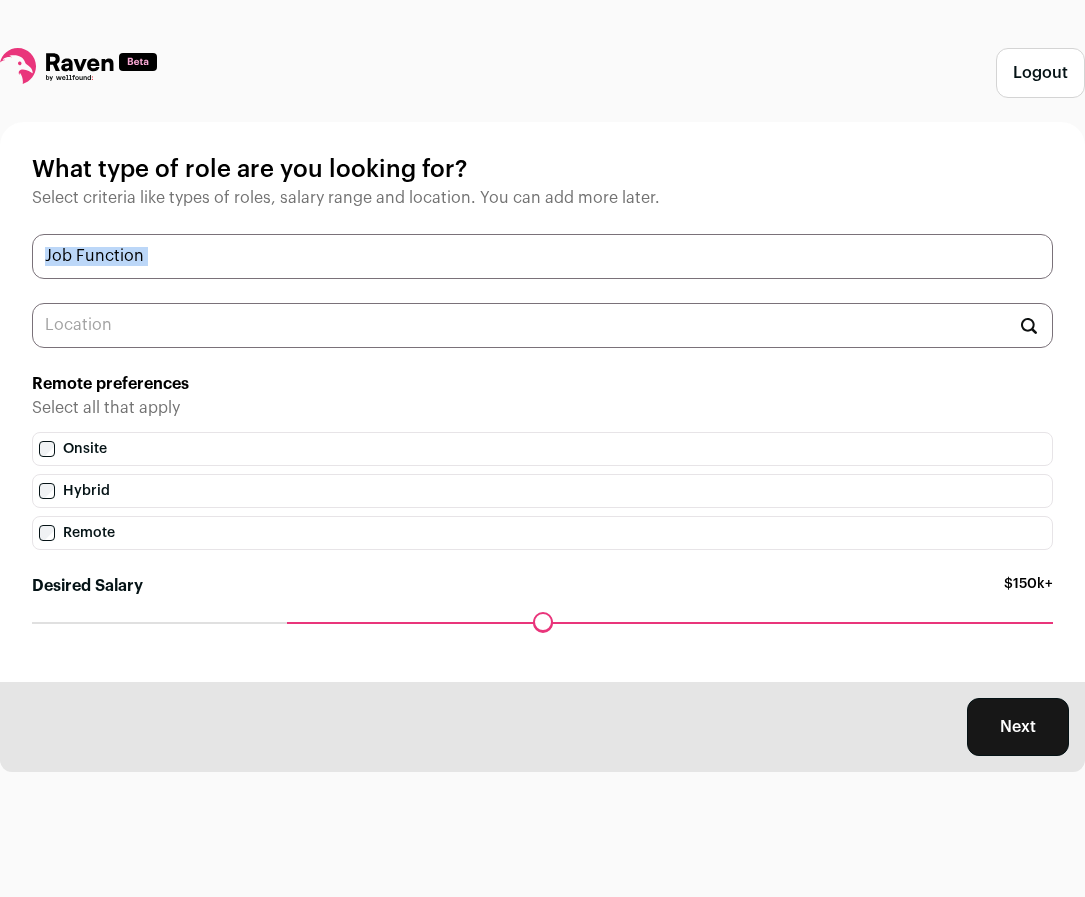 click at bounding box center [542, 256] 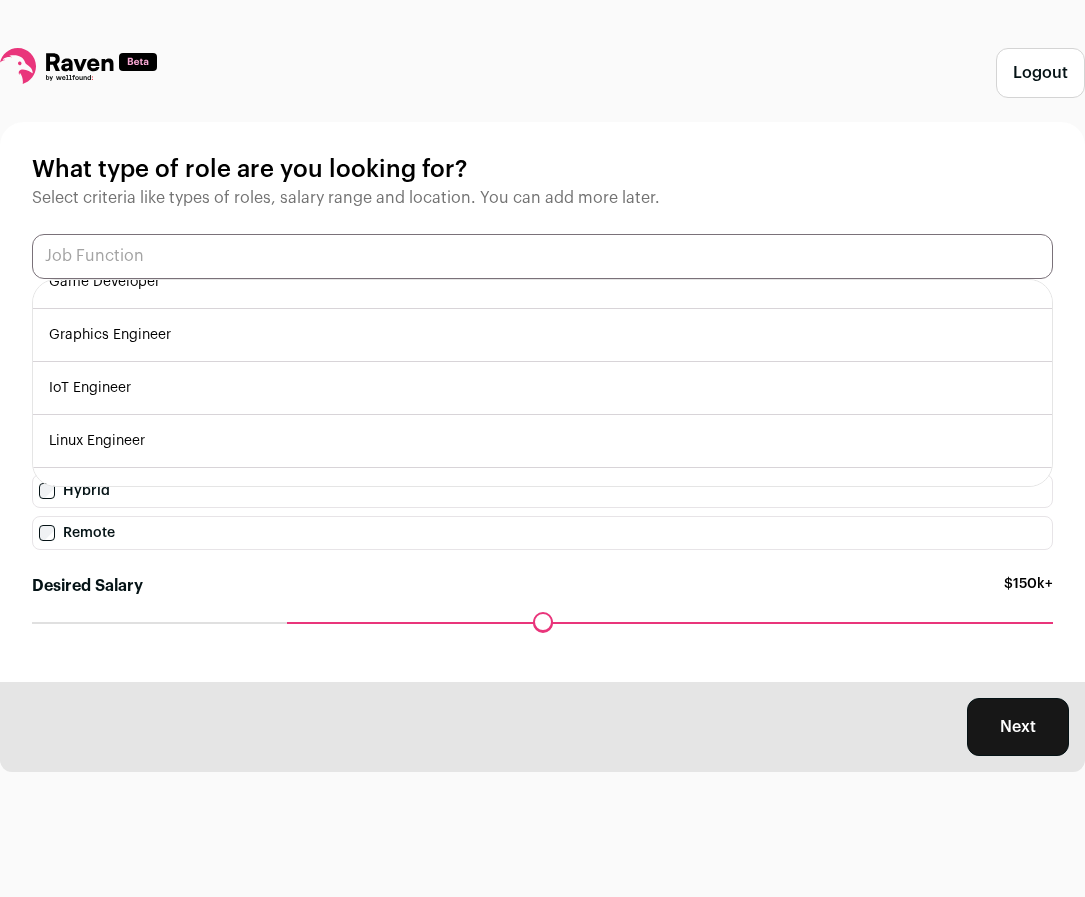 scroll, scrollTop: 259, scrollLeft: 0, axis: vertical 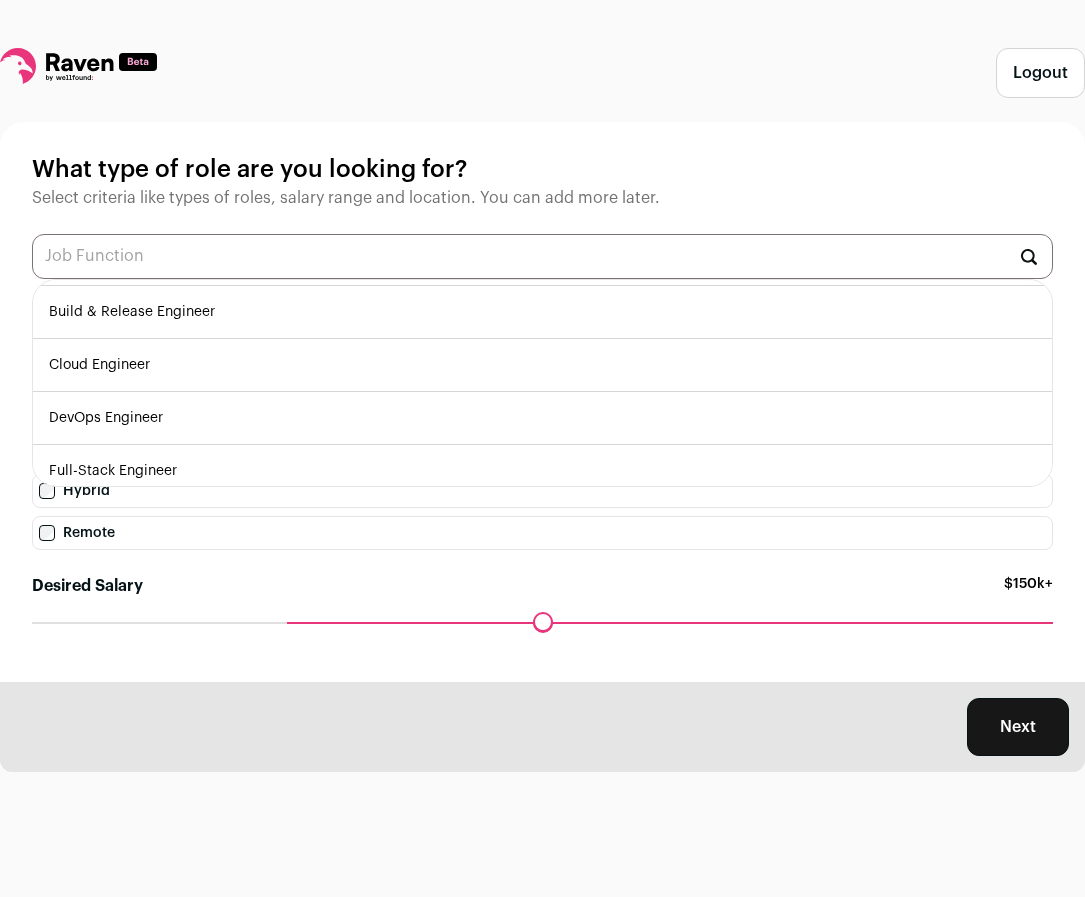 click on "Full-Stack Engineer" at bounding box center (542, 471) 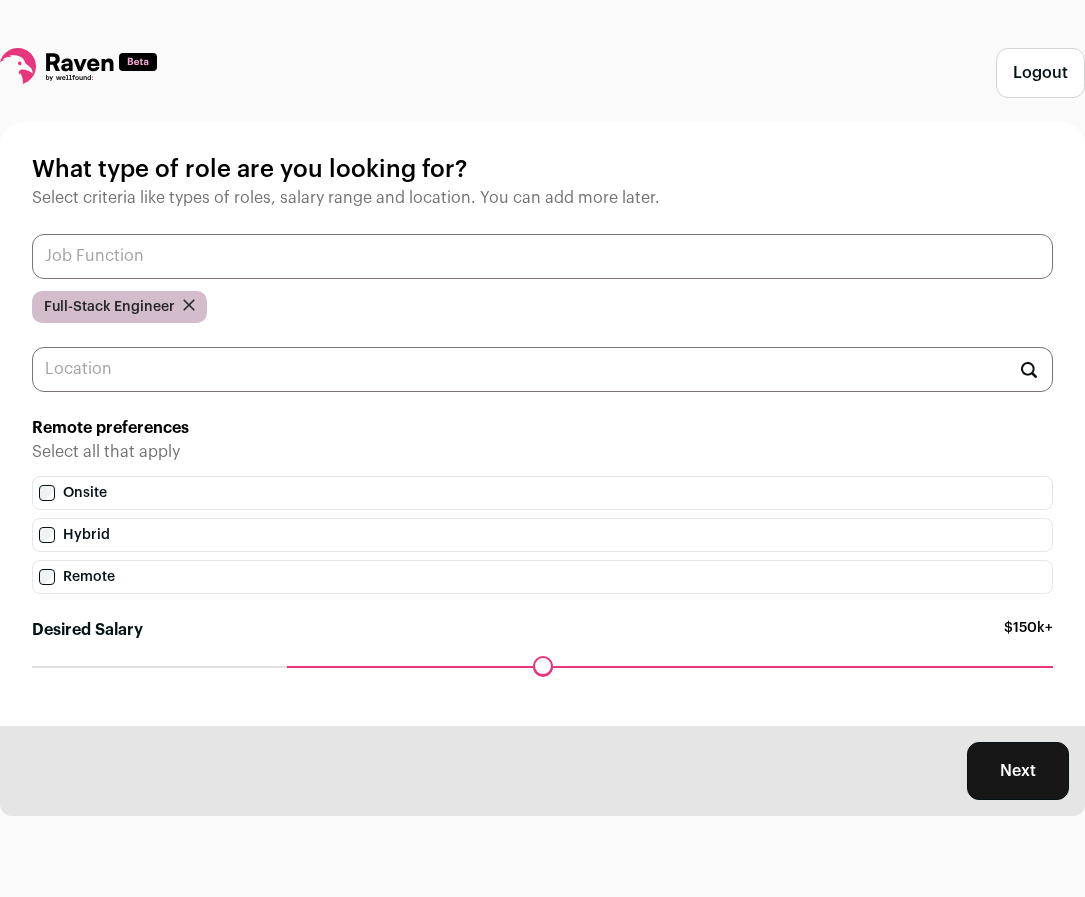 click at bounding box center [542, 256] 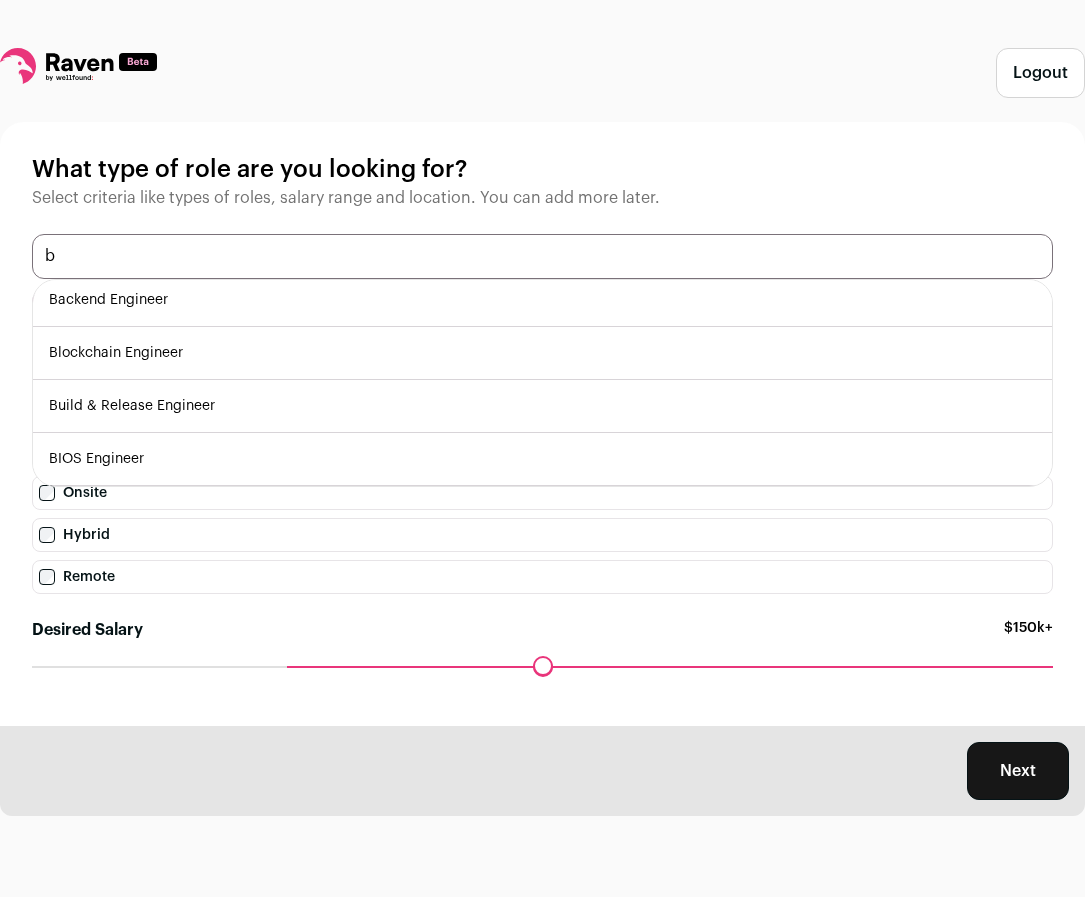scroll, scrollTop: 6, scrollLeft: 0, axis: vertical 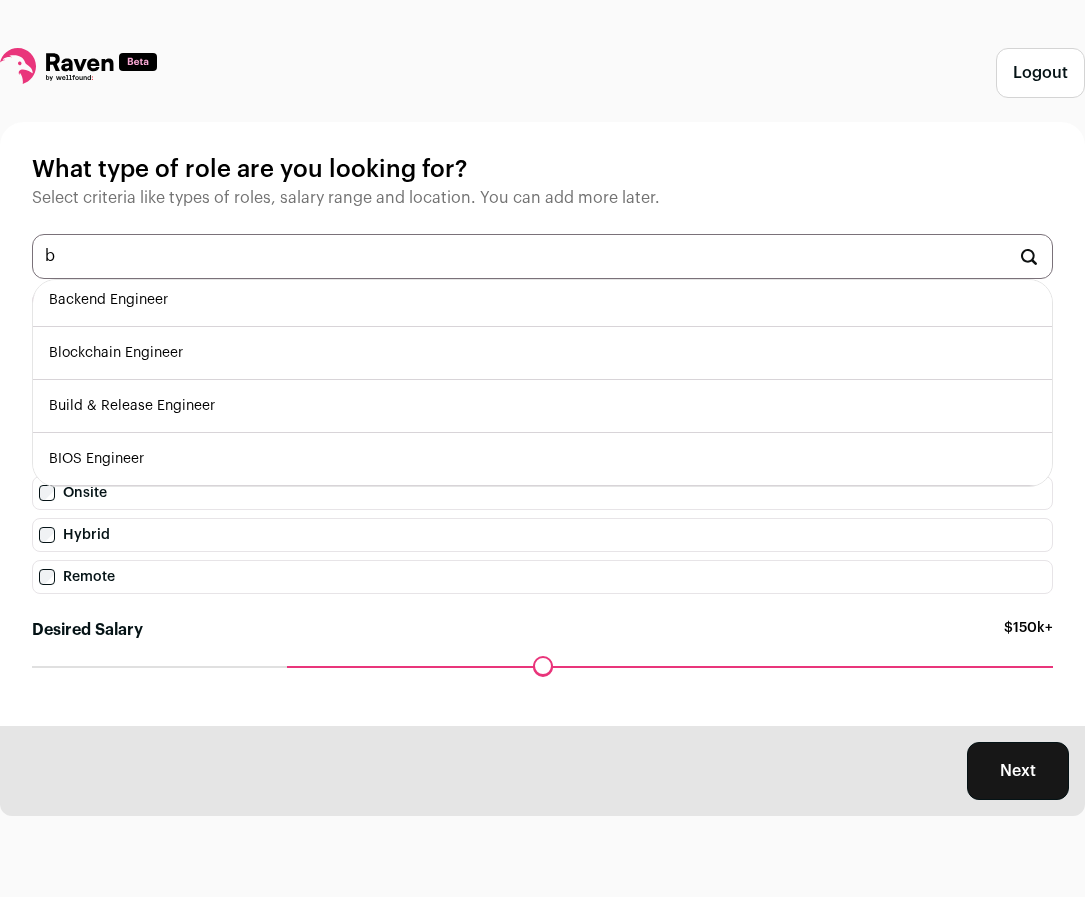 click on "[JOB_TITLE]" at bounding box center [542, 300] 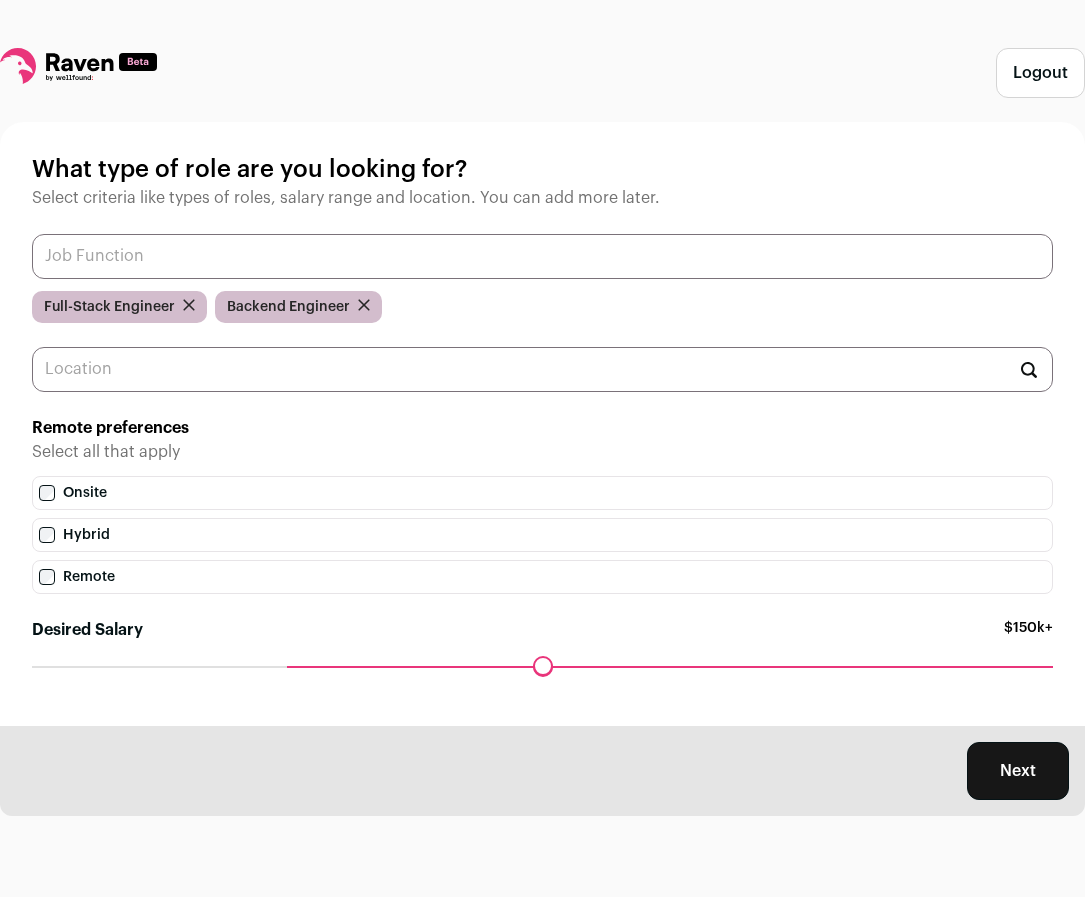click at bounding box center [542, 256] 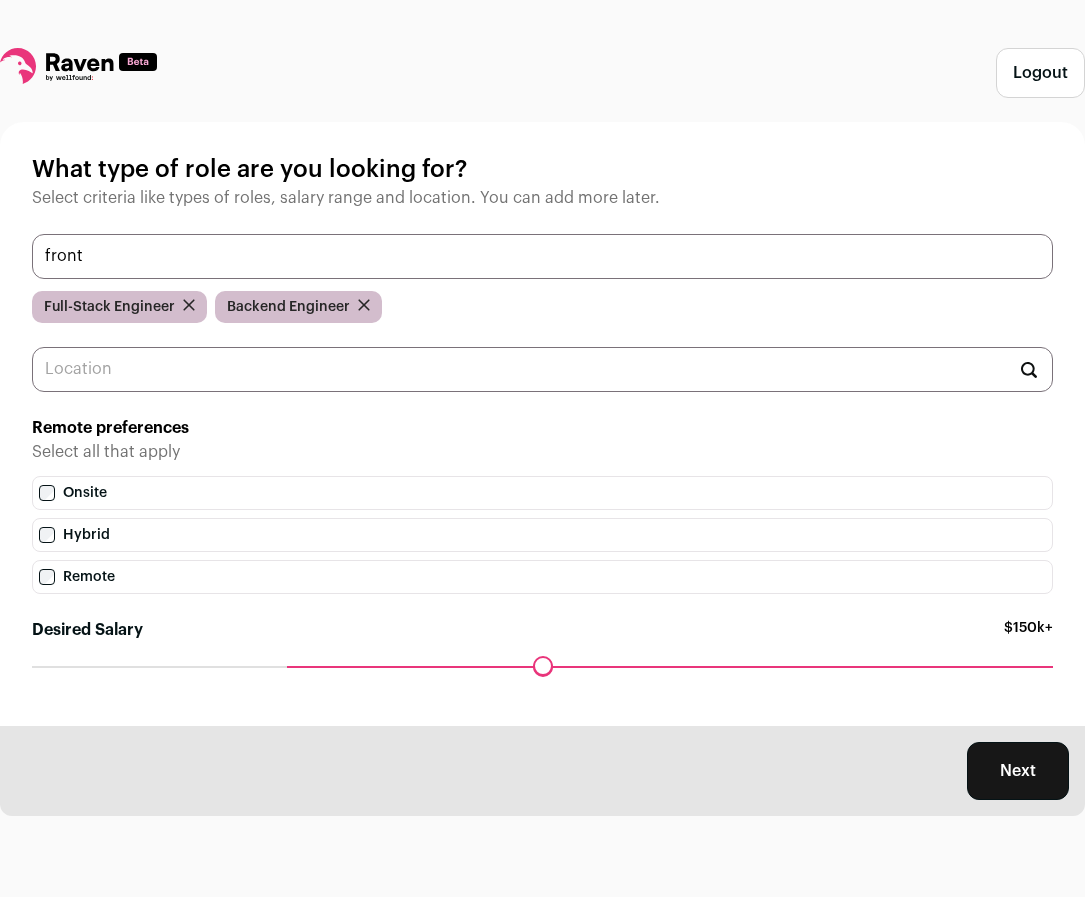 scroll, scrollTop: 0, scrollLeft: 0, axis: both 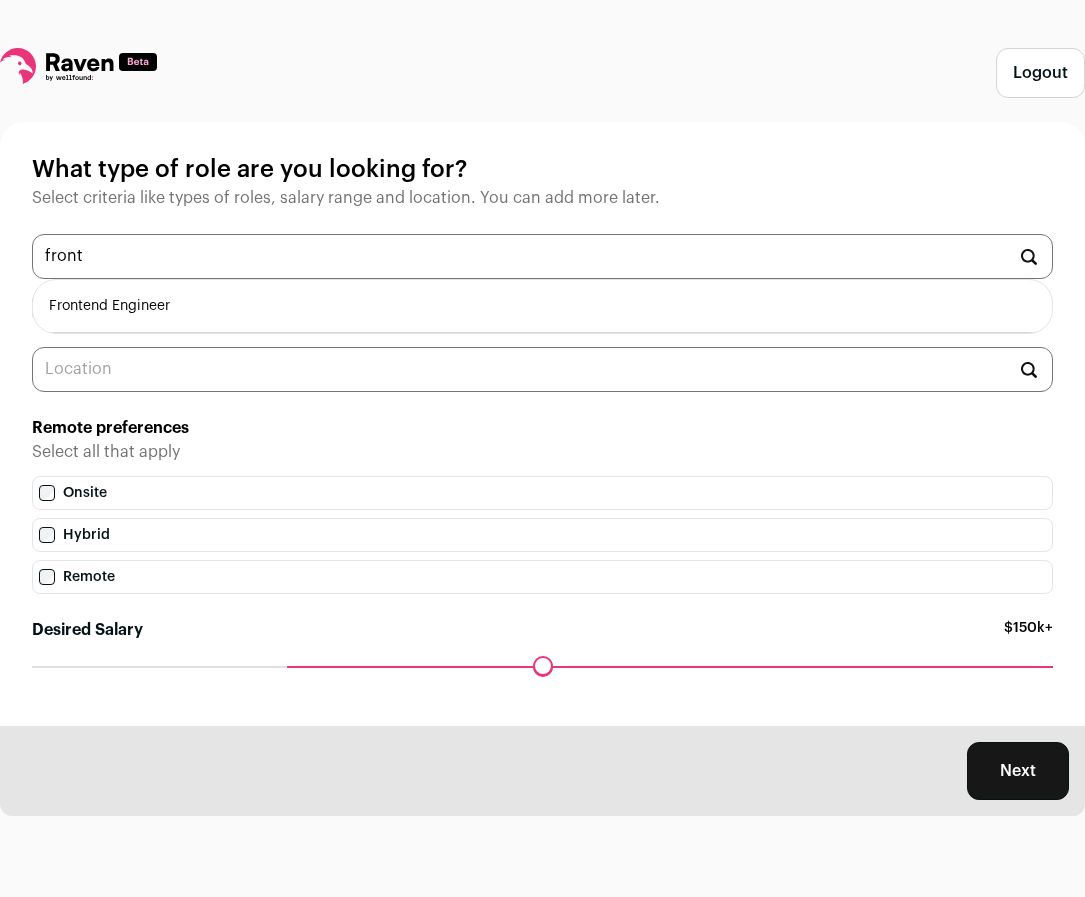 click on "Frontend Engineer" at bounding box center (542, 306) 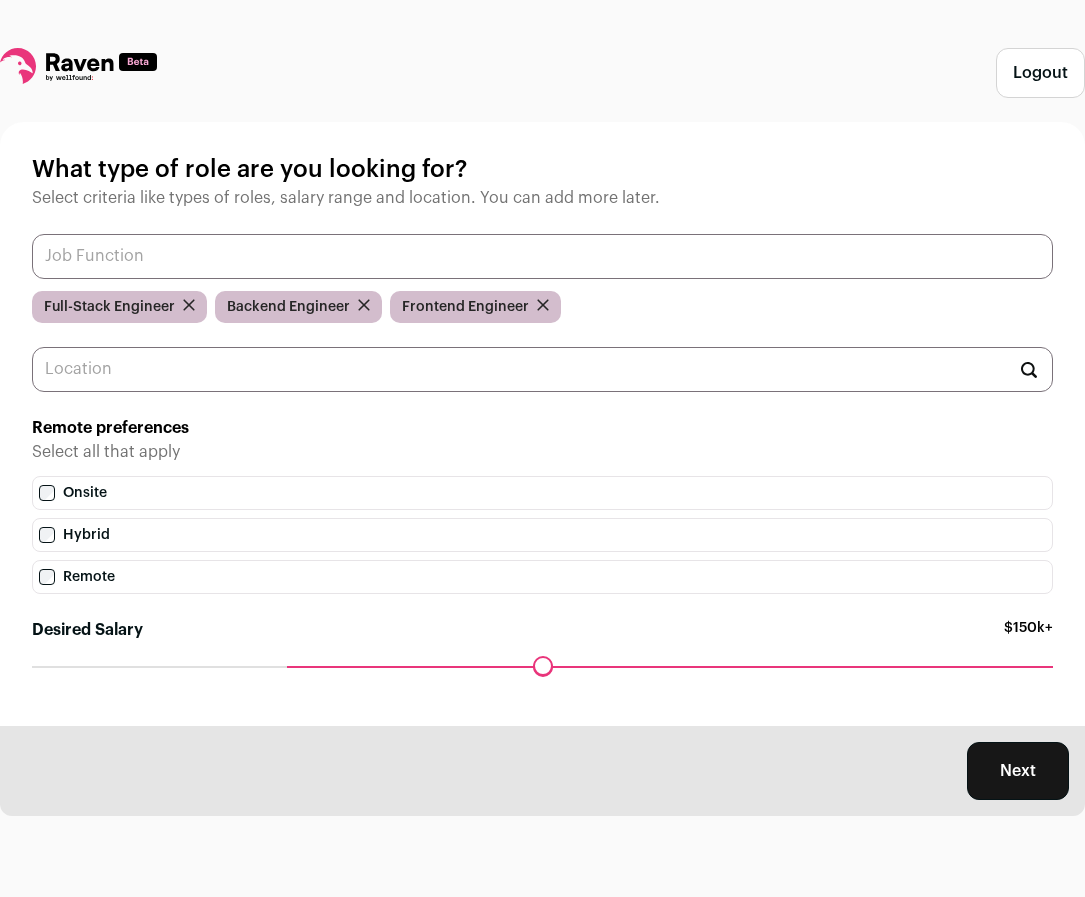 click at bounding box center [542, 256] 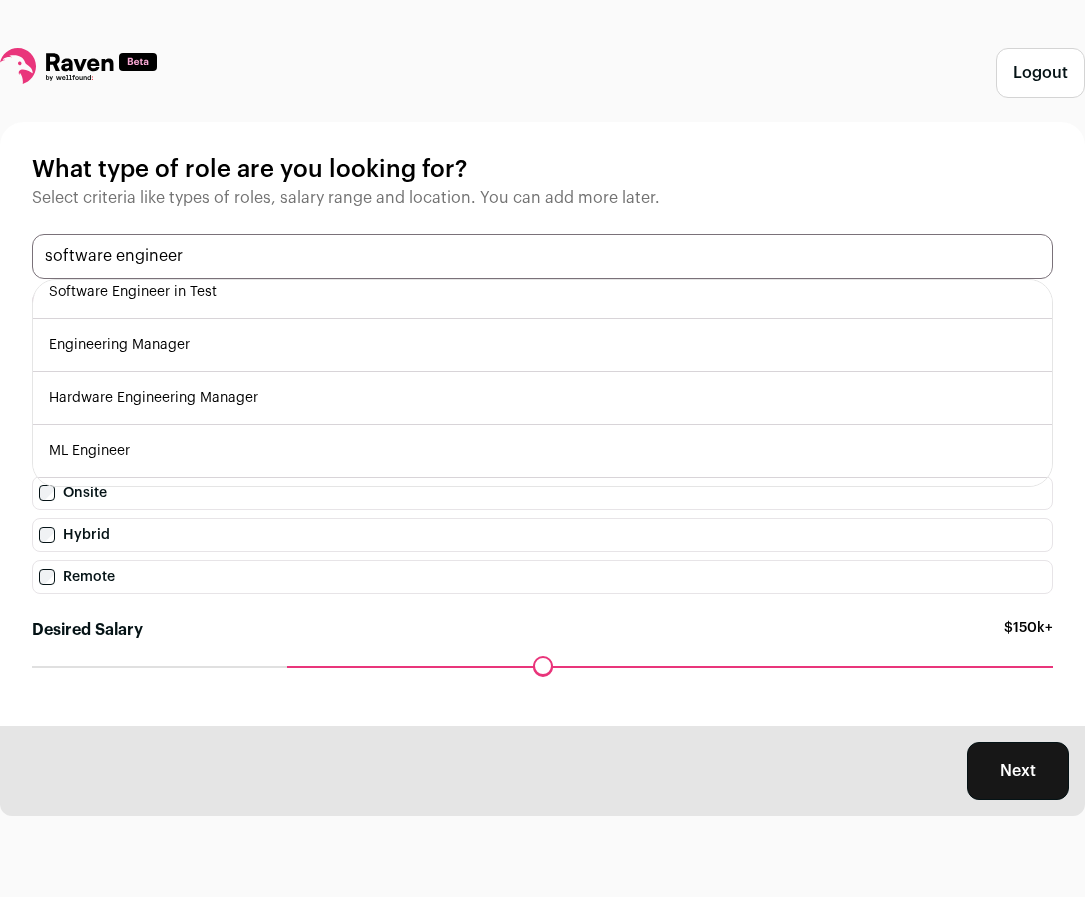 scroll, scrollTop: 0, scrollLeft: 0, axis: both 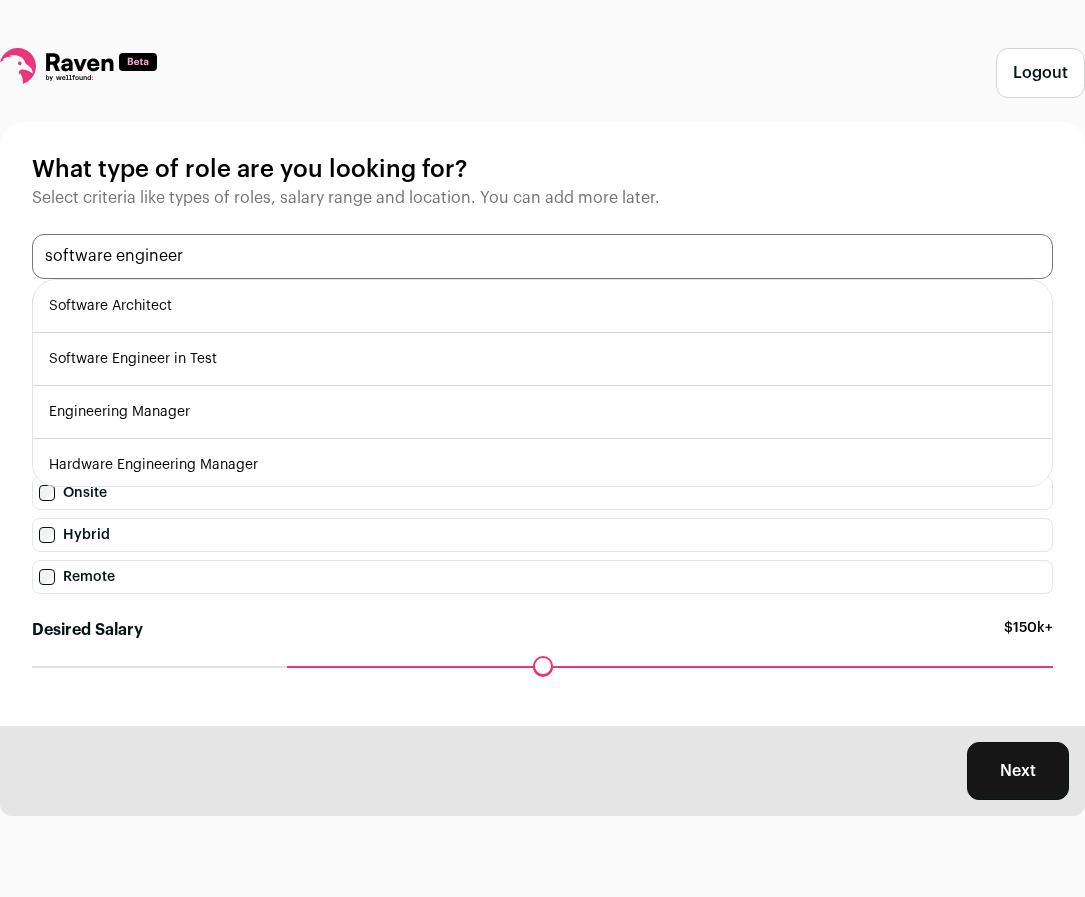 click on "software engineer" at bounding box center [542, 256] 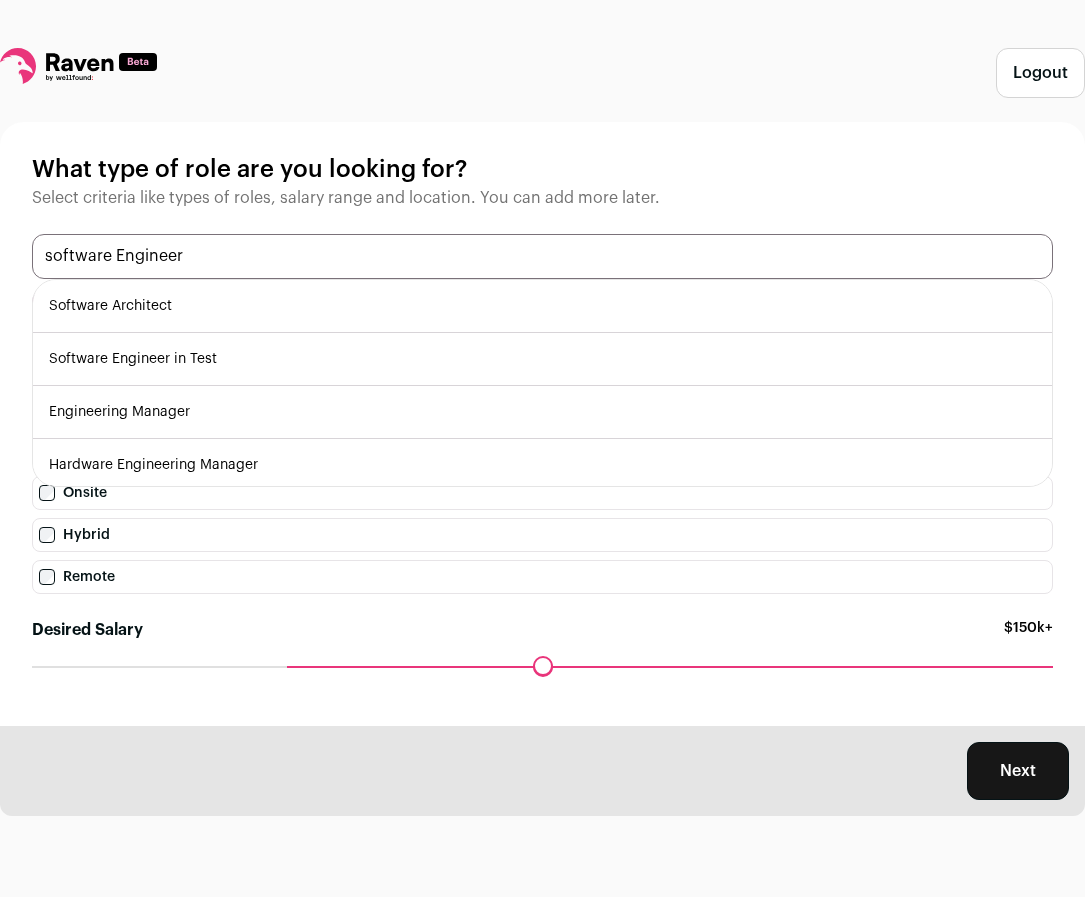 click on "software Engineer" at bounding box center [542, 256] 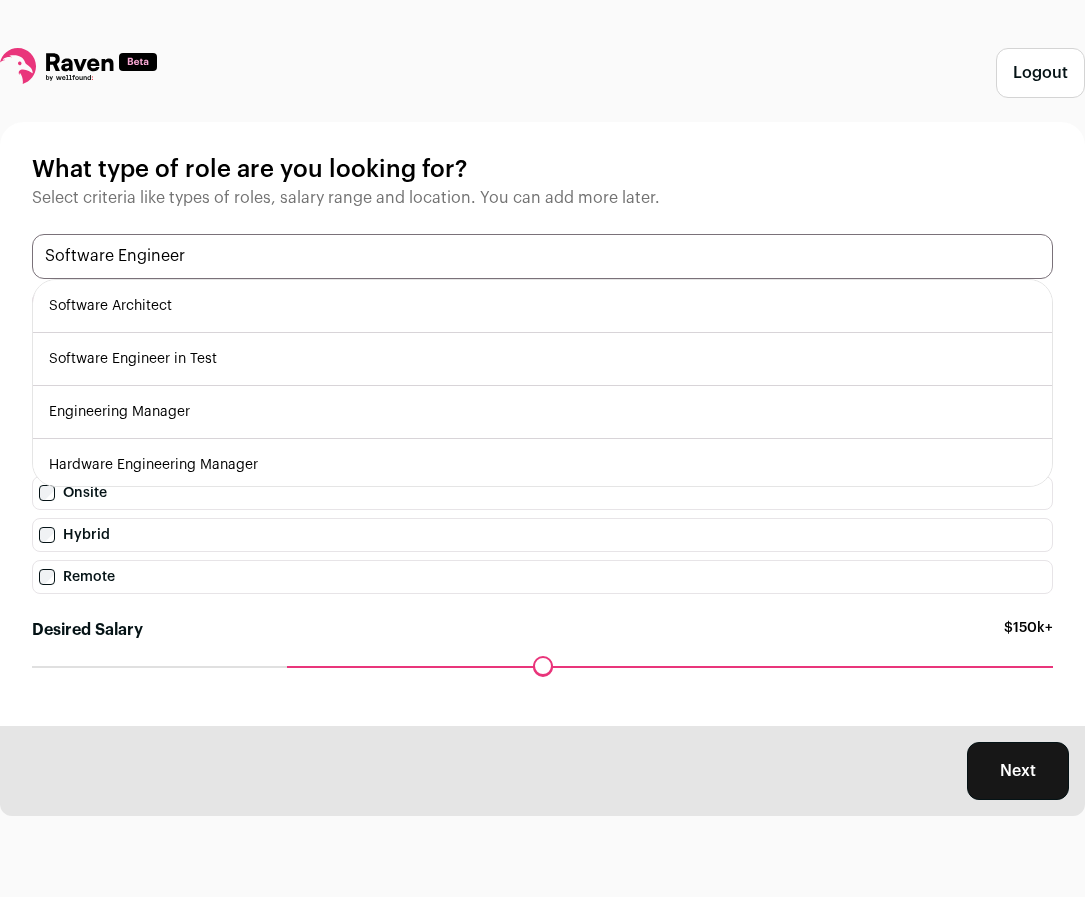 type on "Software Engineer" 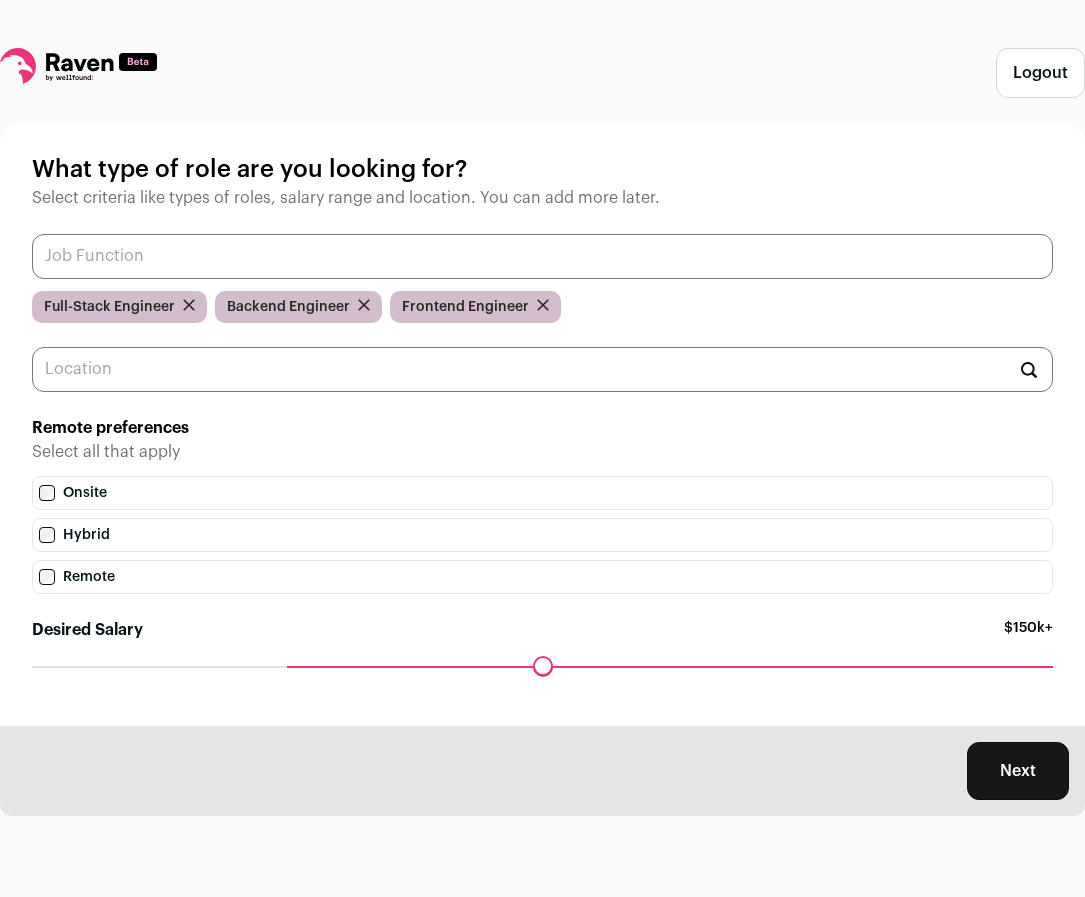 type 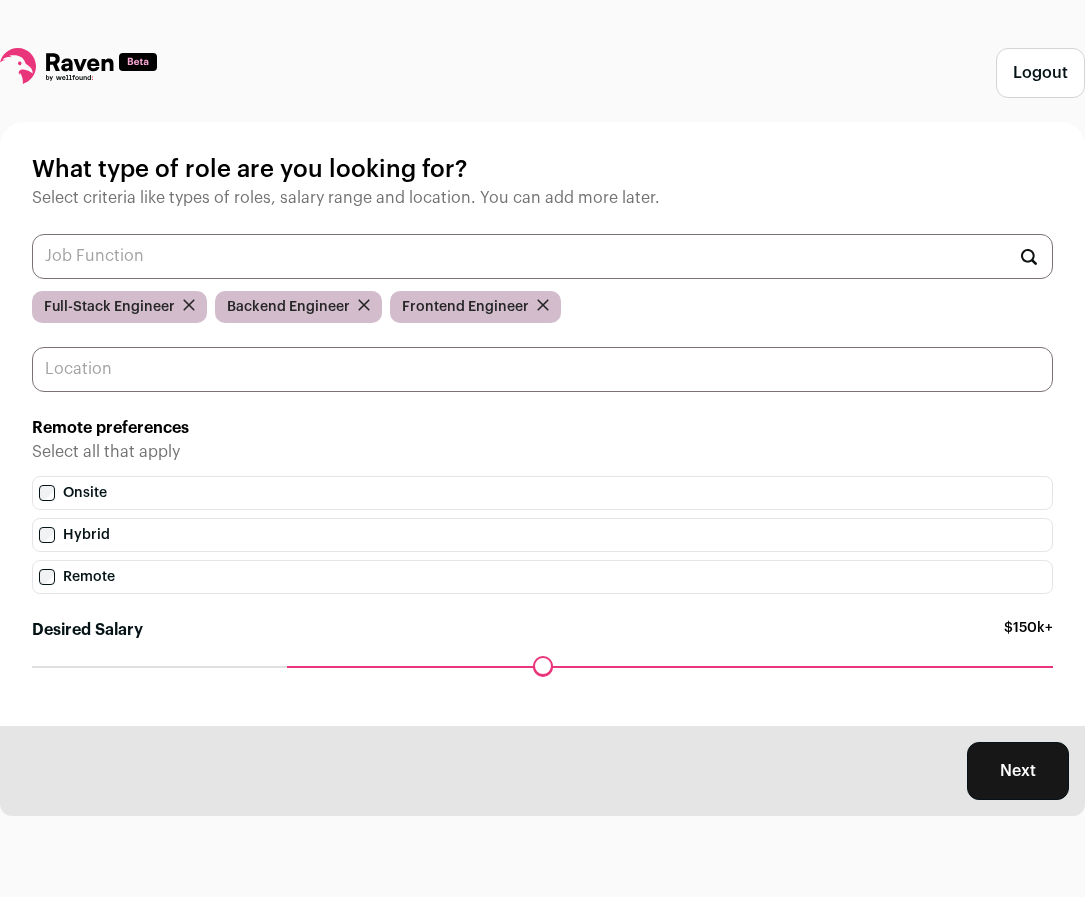 click at bounding box center [542, 369] 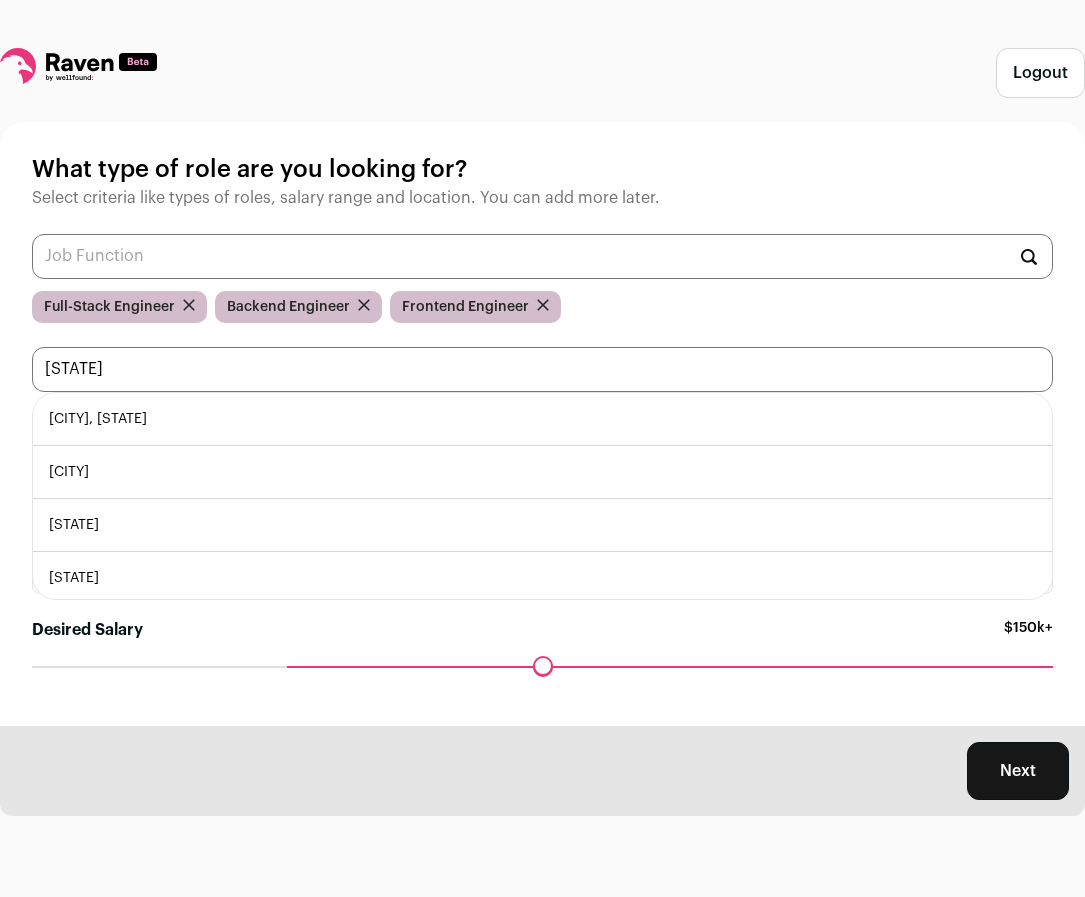 type on "New" 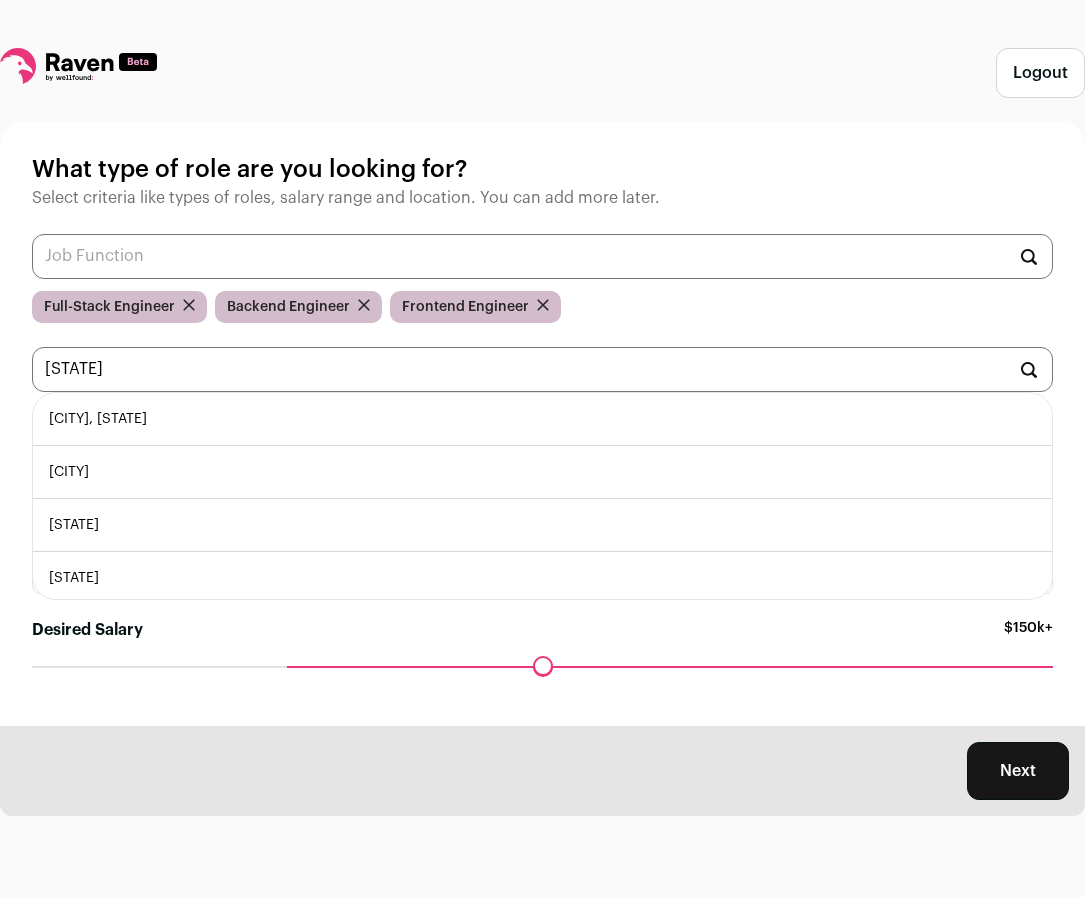 click on "New York 🇺🇸" at bounding box center [542, 472] 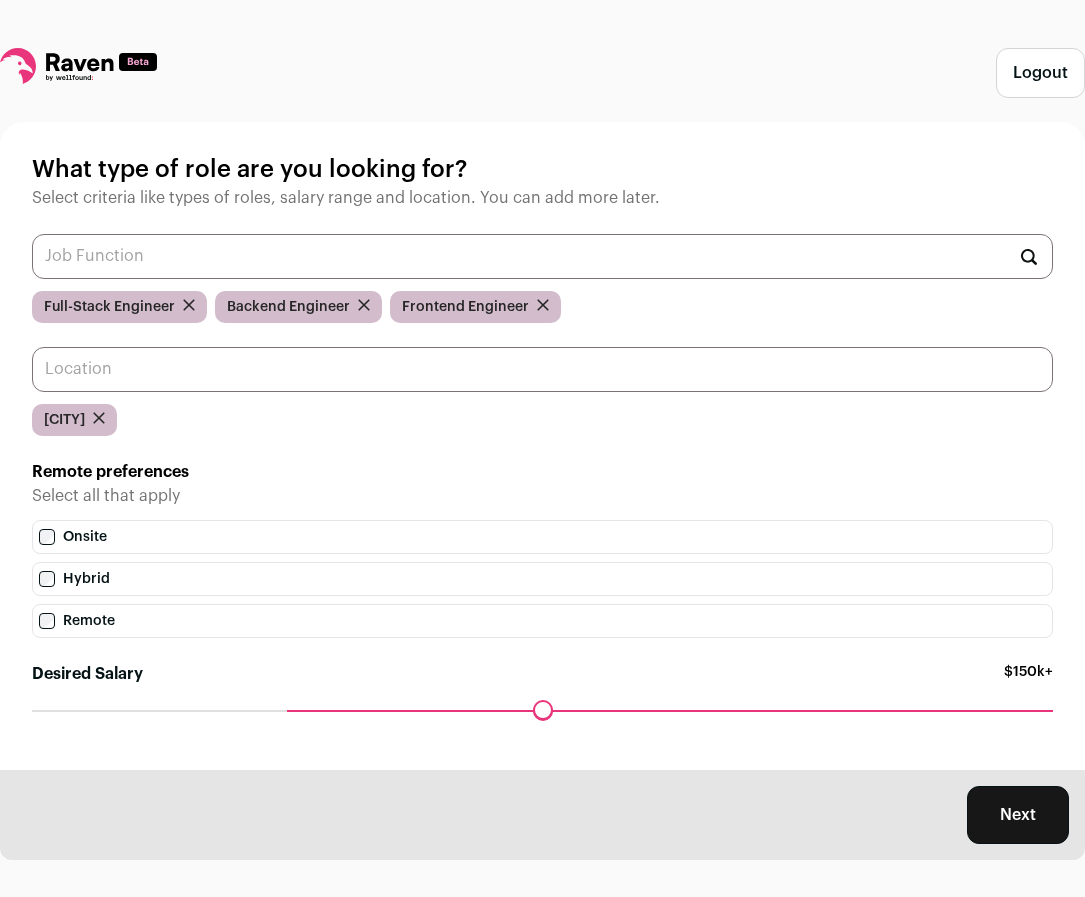 click at bounding box center [542, 369] 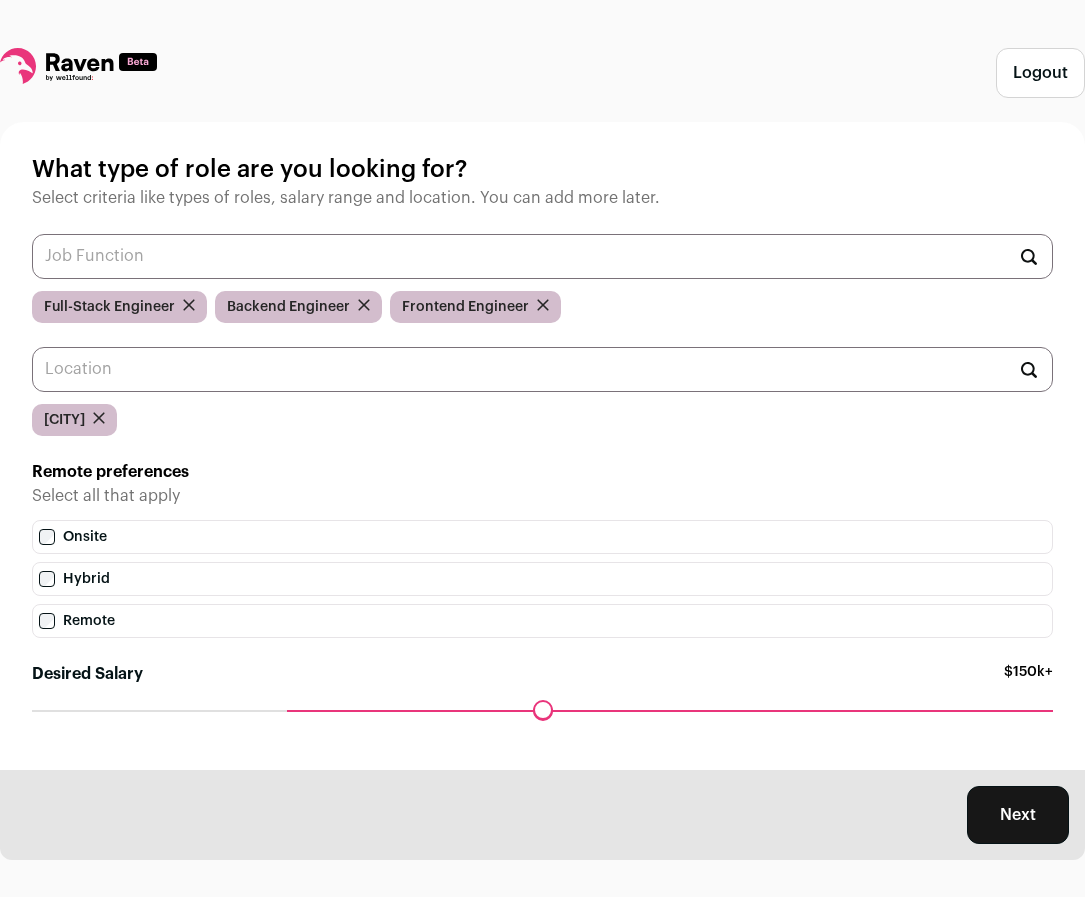 click at bounding box center (189, 305) 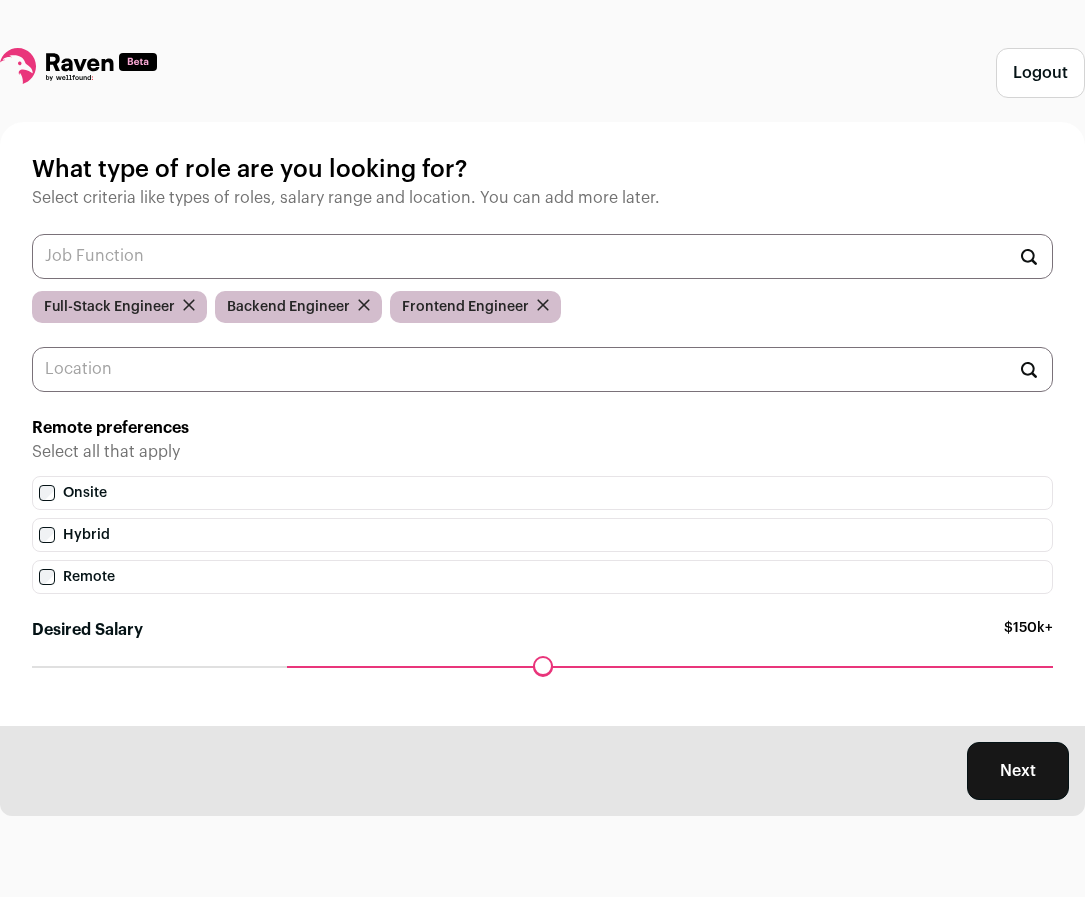 scroll, scrollTop: 0, scrollLeft: 0, axis: both 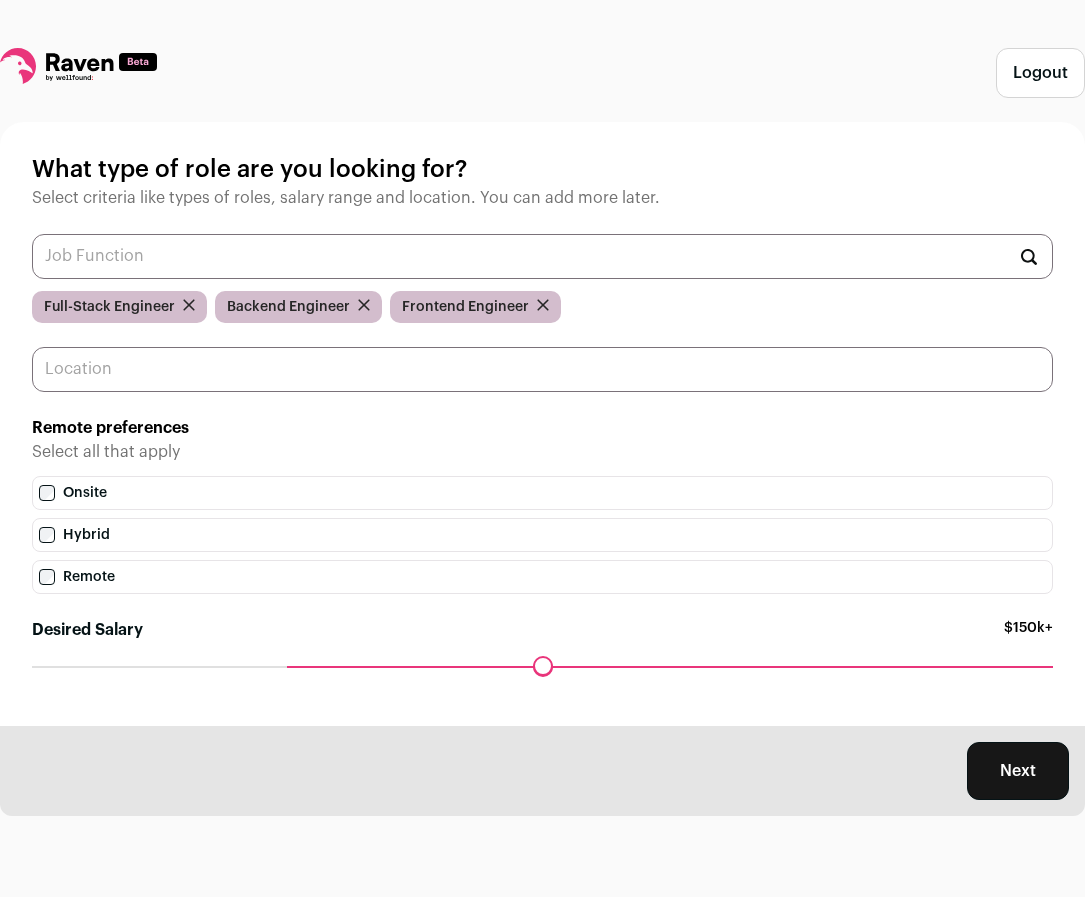 click at bounding box center [542, 369] 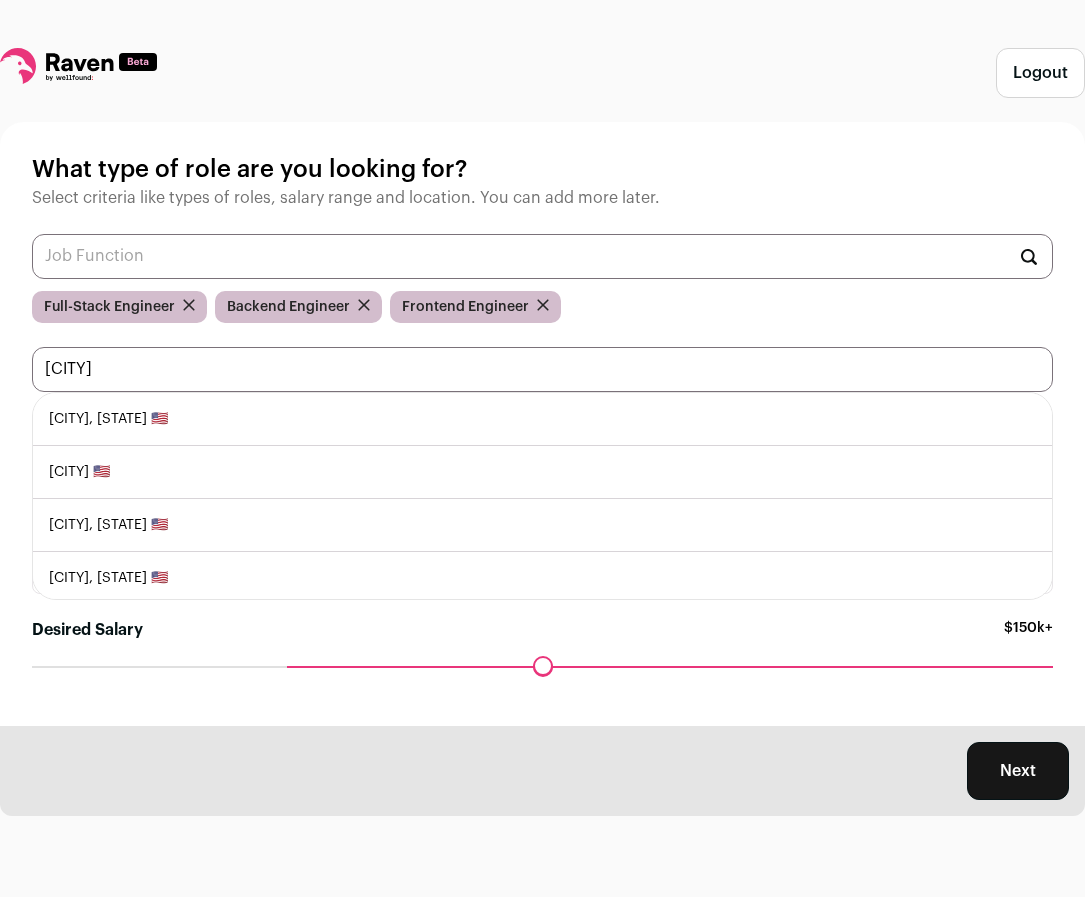 scroll, scrollTop: 6, scrollLeft: 0, axis: vertical 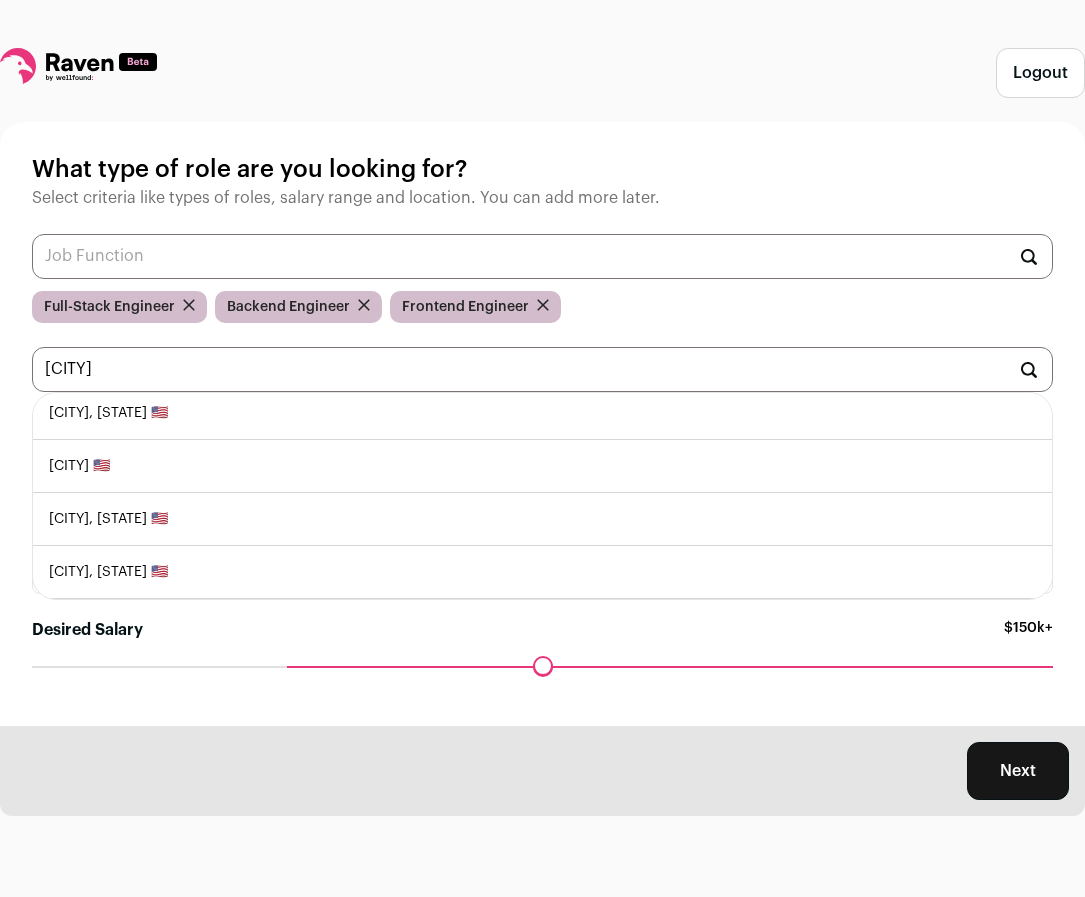 click on "New York, New York 🇺🇸" at bounding box center [542, 413] 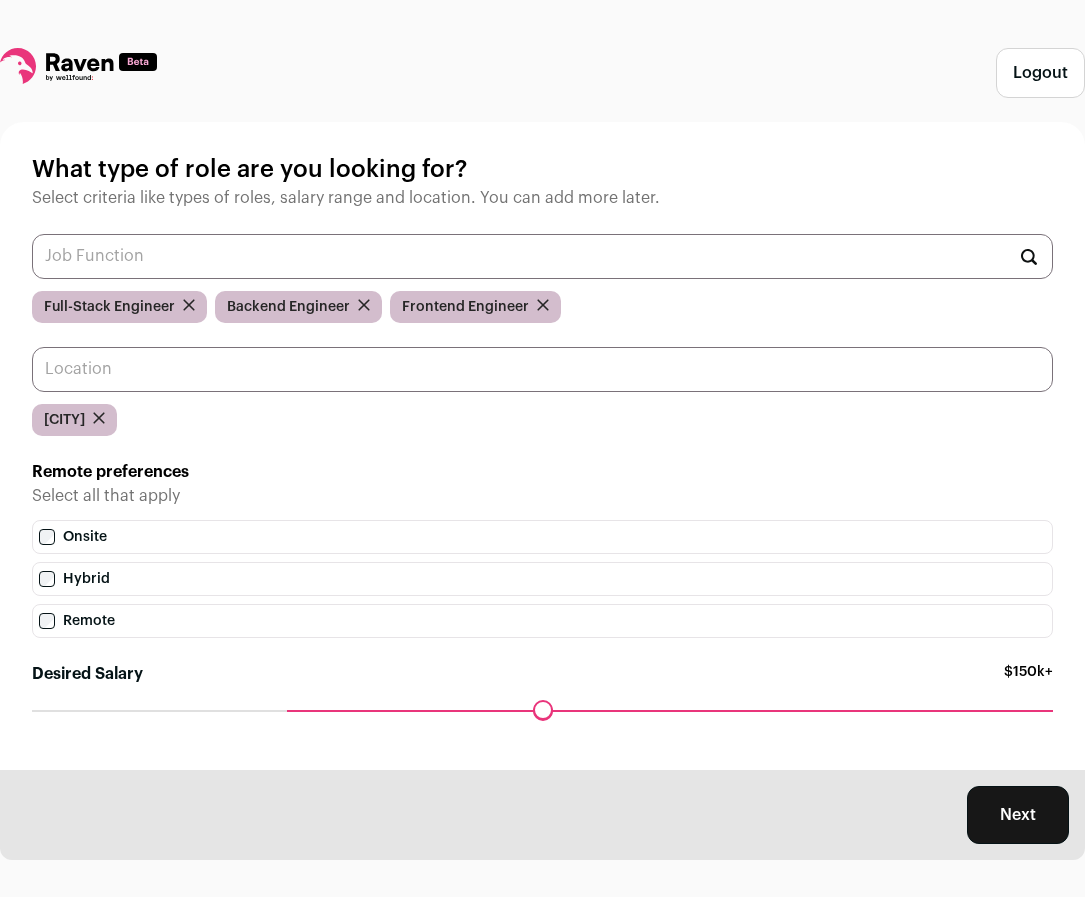 click at bounding box center (542, 369) 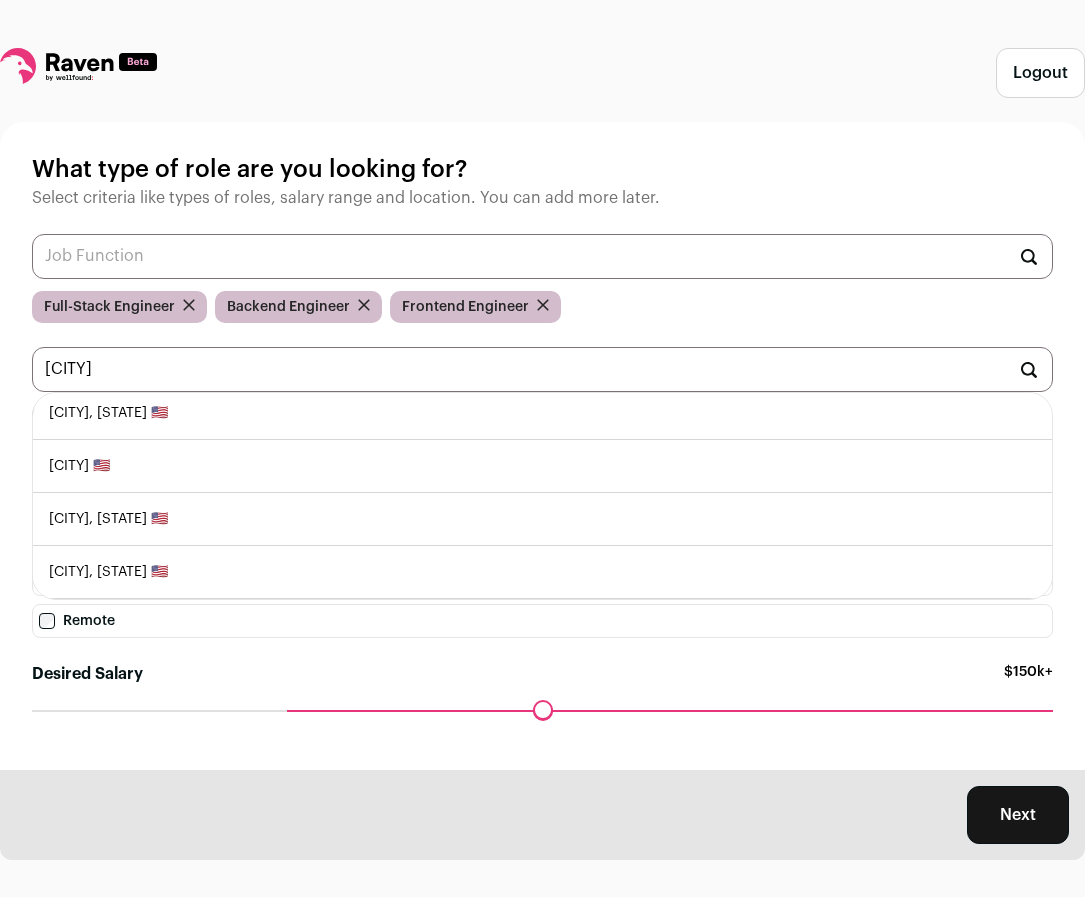 click on "New York 🇺🇸" at bounding box center (542, 466) 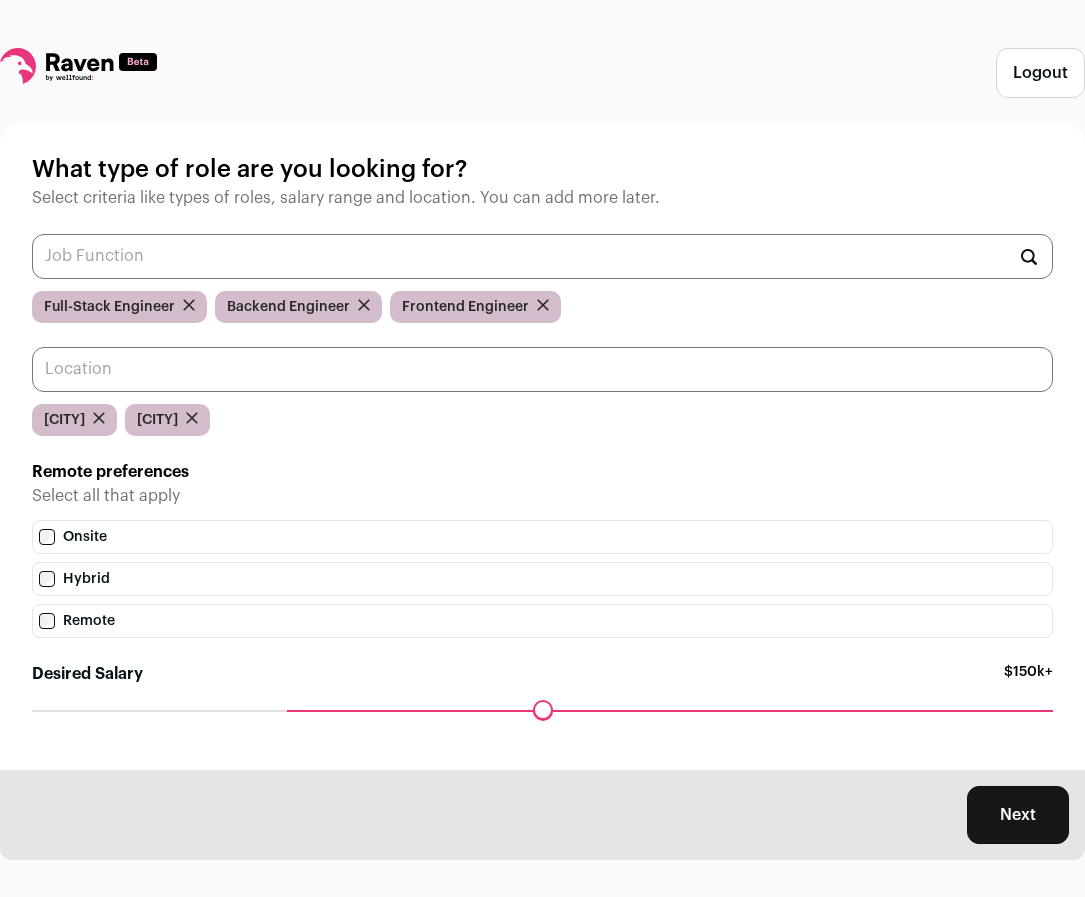 click at bounding box center [542, 369] 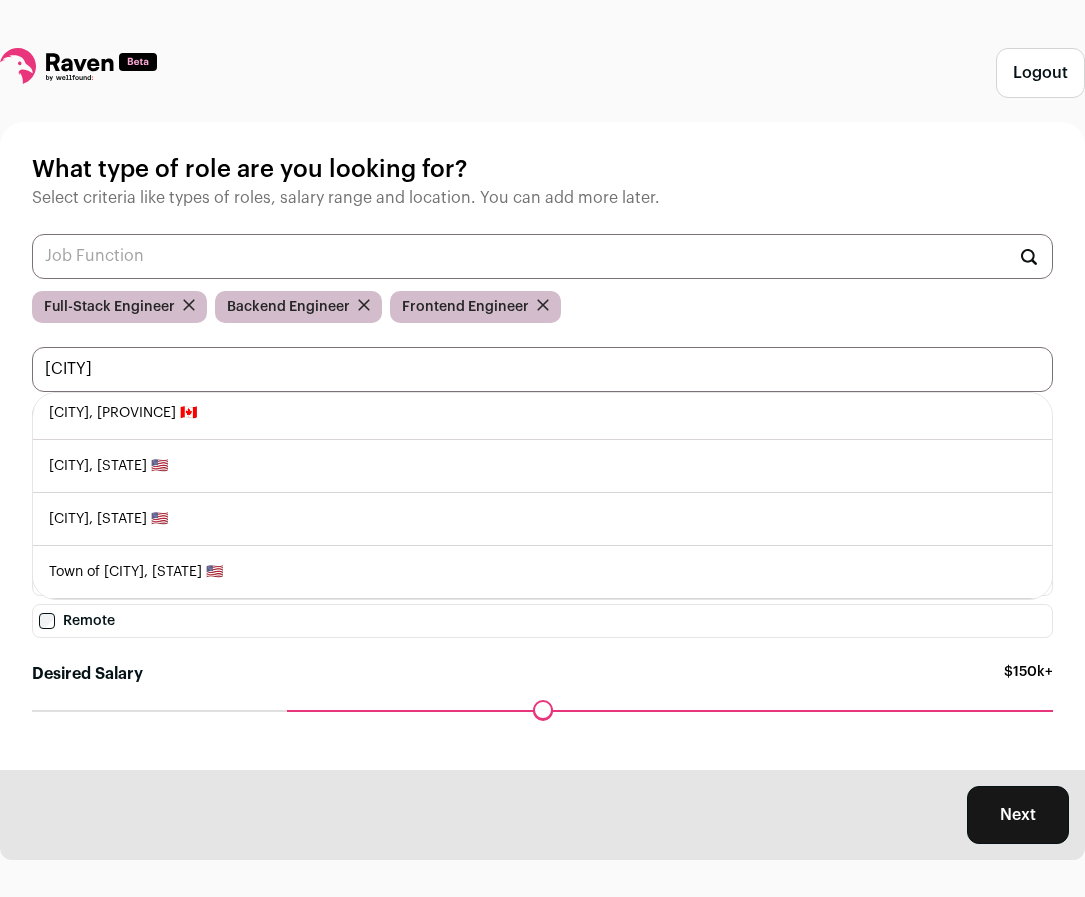 scroll, scrollTop: 536, scrollLeft: 0, axis: vertical 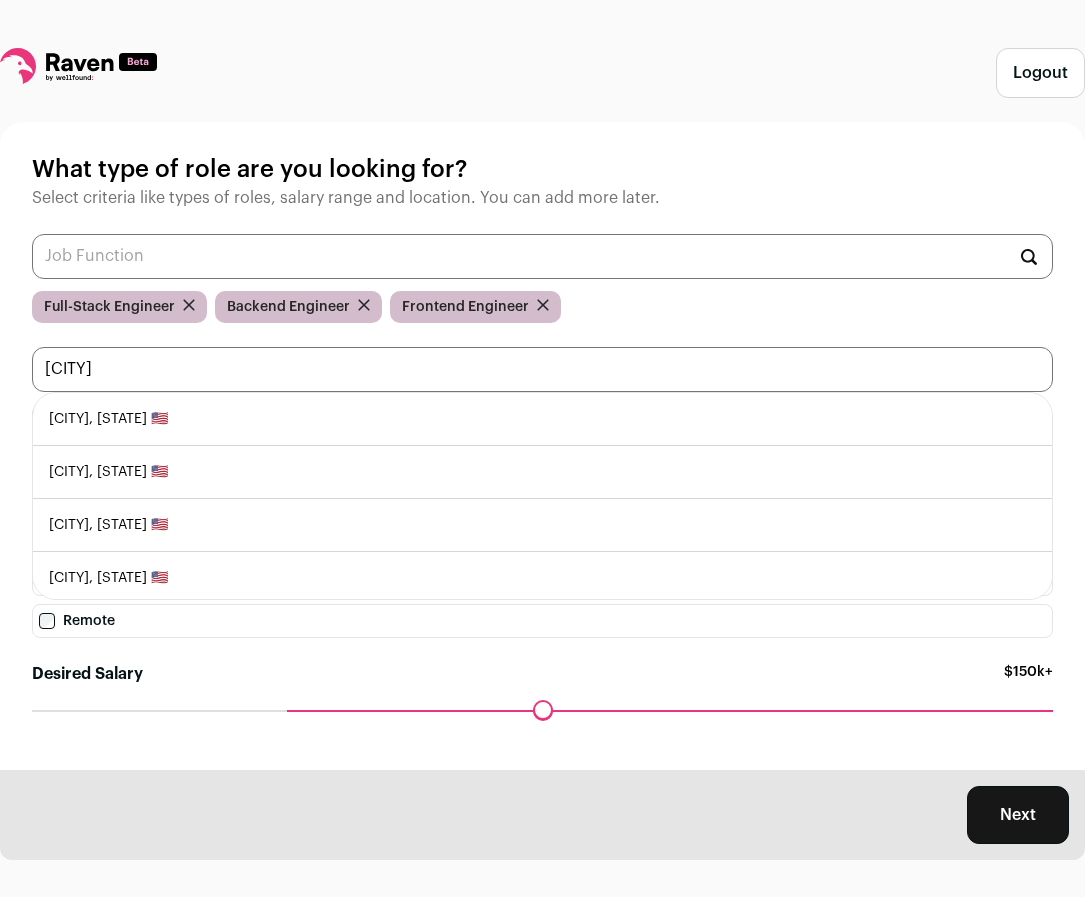 click on "Manhattan" at bounding box center (542, 369) 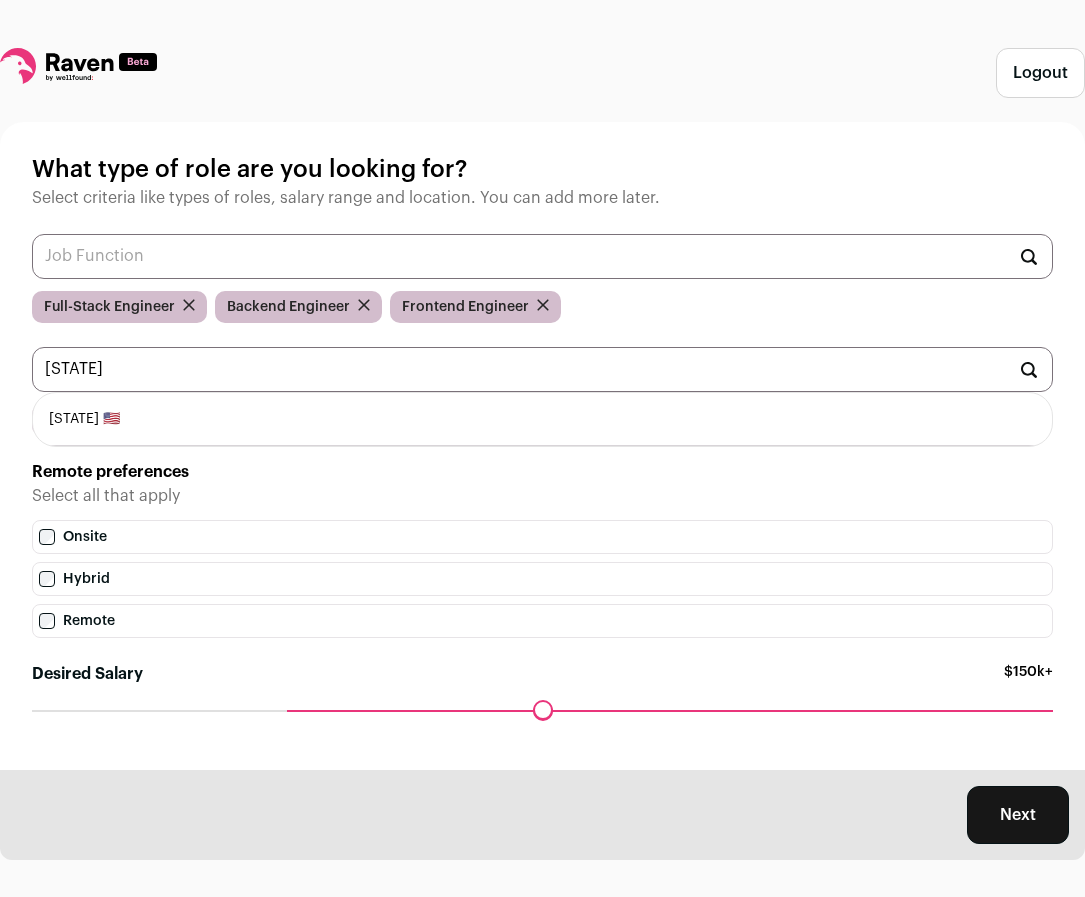 click on "New Jersey 🇺🇸" at bounding box center (542, 419) 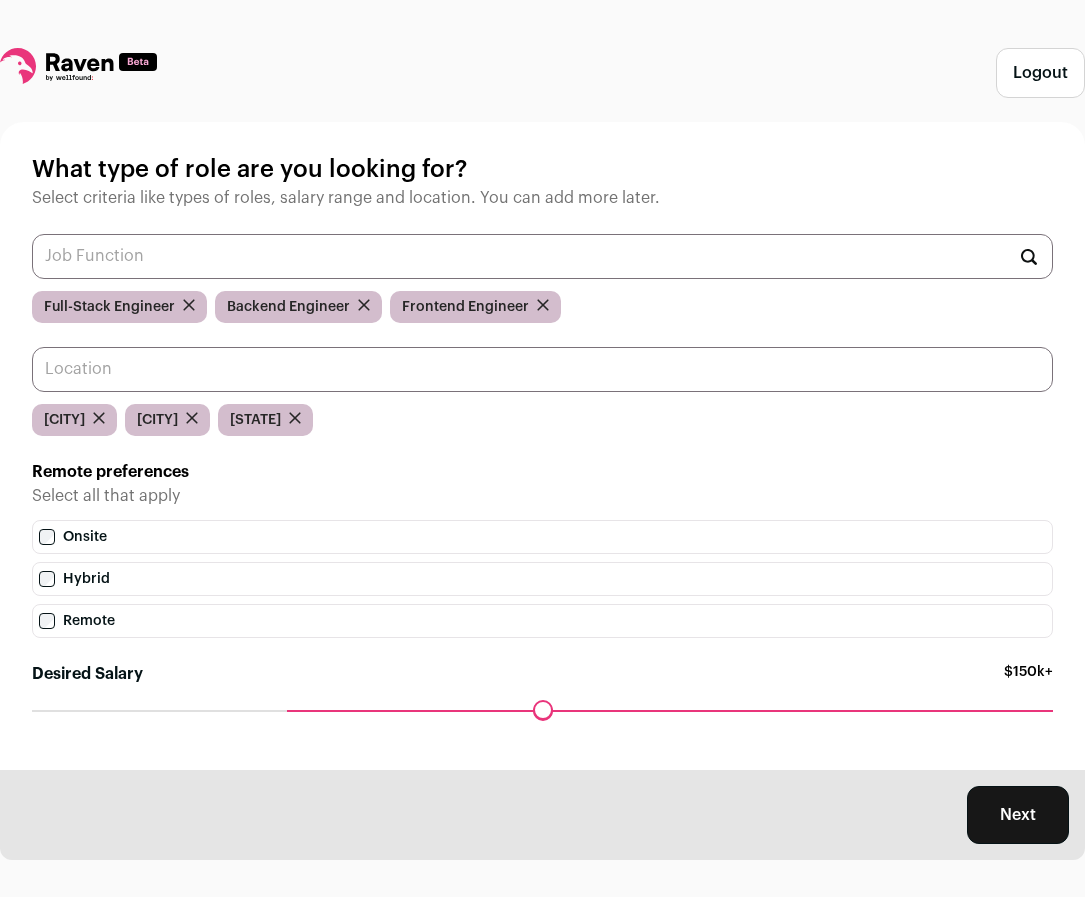 click at bounding box center (542, 369) 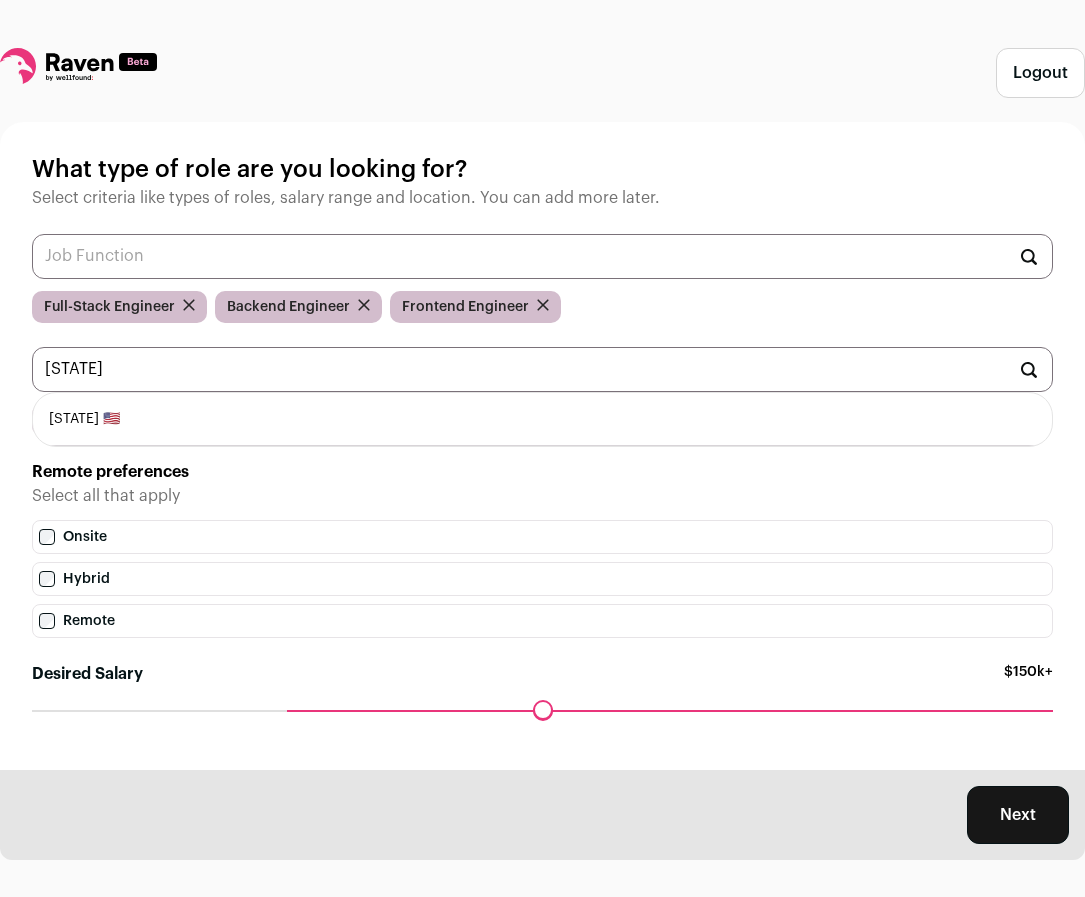 click on "Connecticut 🇺🇸" at bounding box center (542, 419) 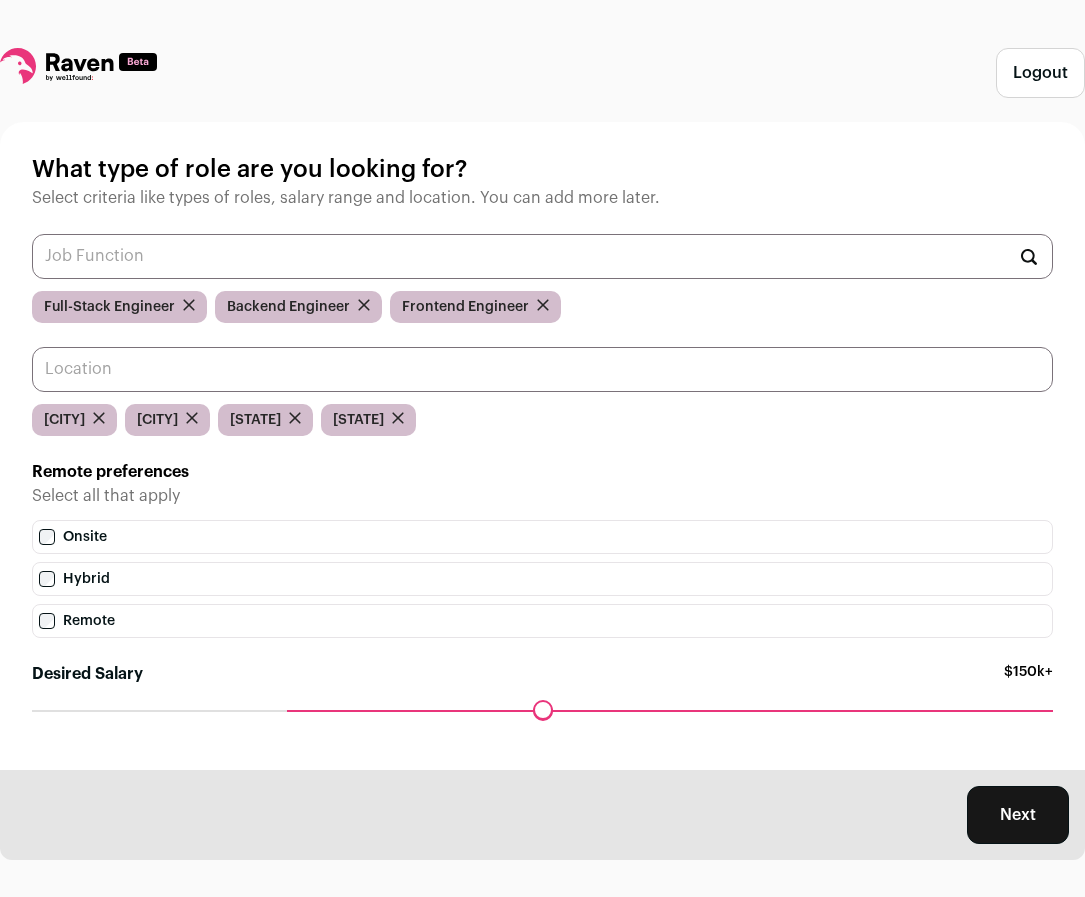 click at bounding box center [542, 369] 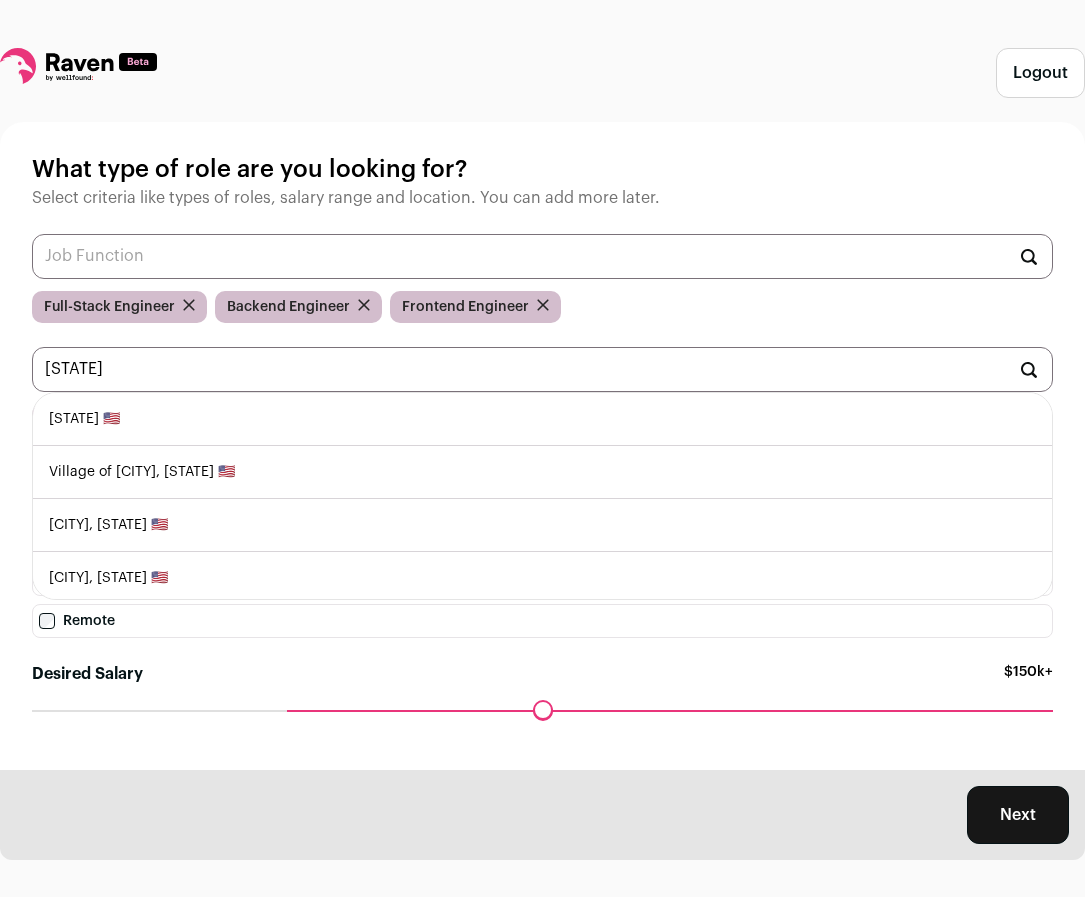 click on "Massachusetts 🇺🇸" at bounding box center [542, 419] 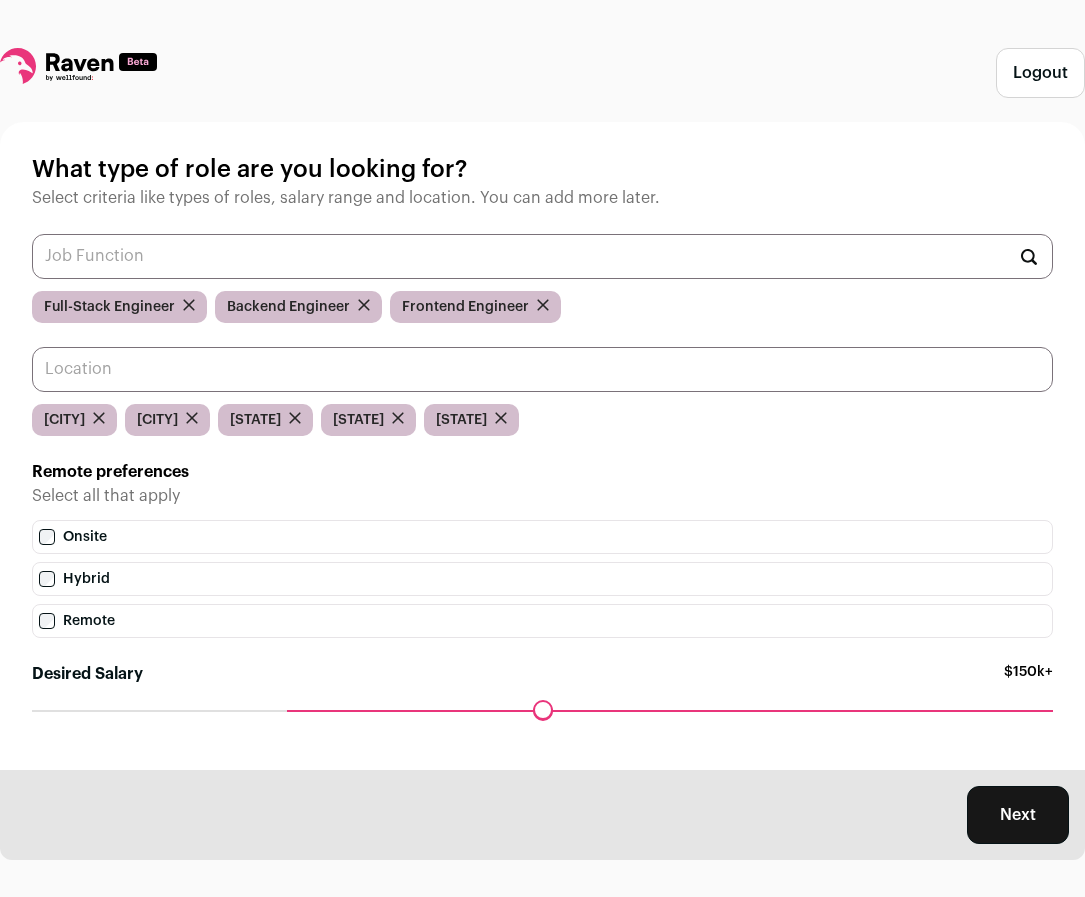 click at bounding box center [542, 369] 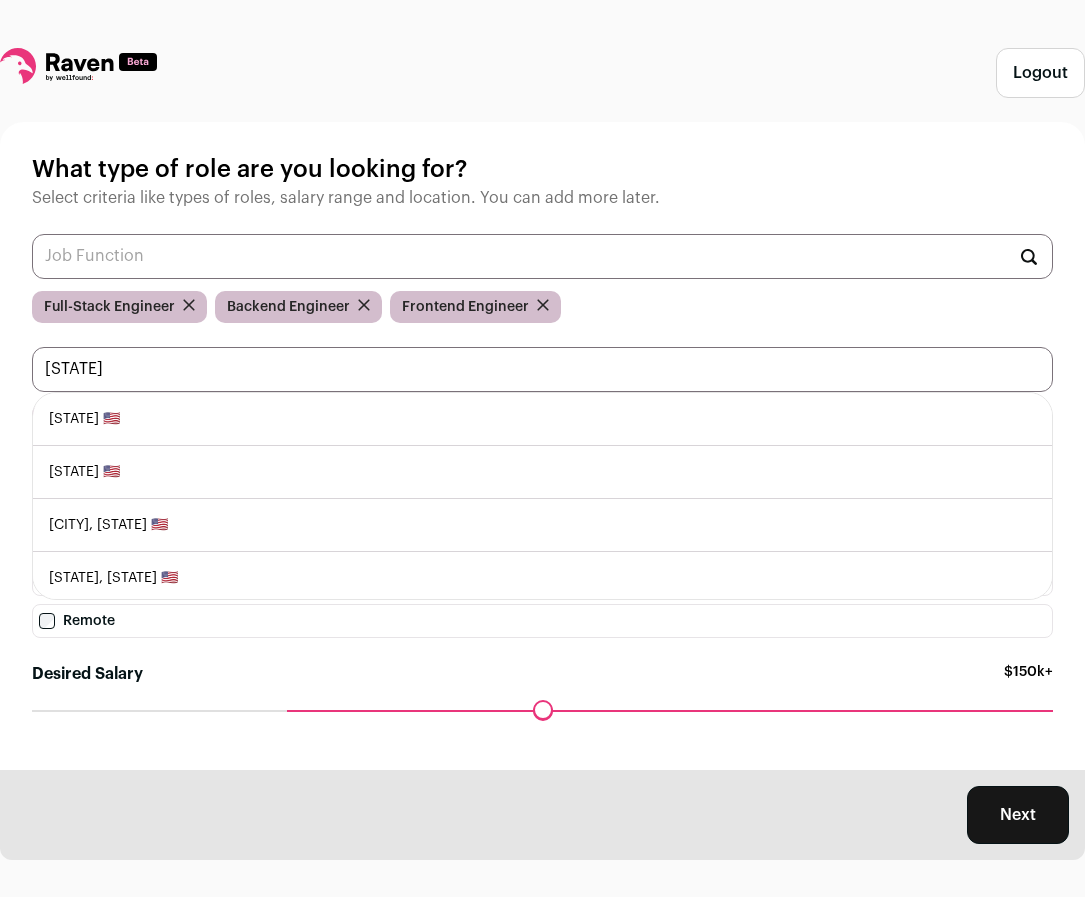click on "Virginia" at bounding box center [542, 369] 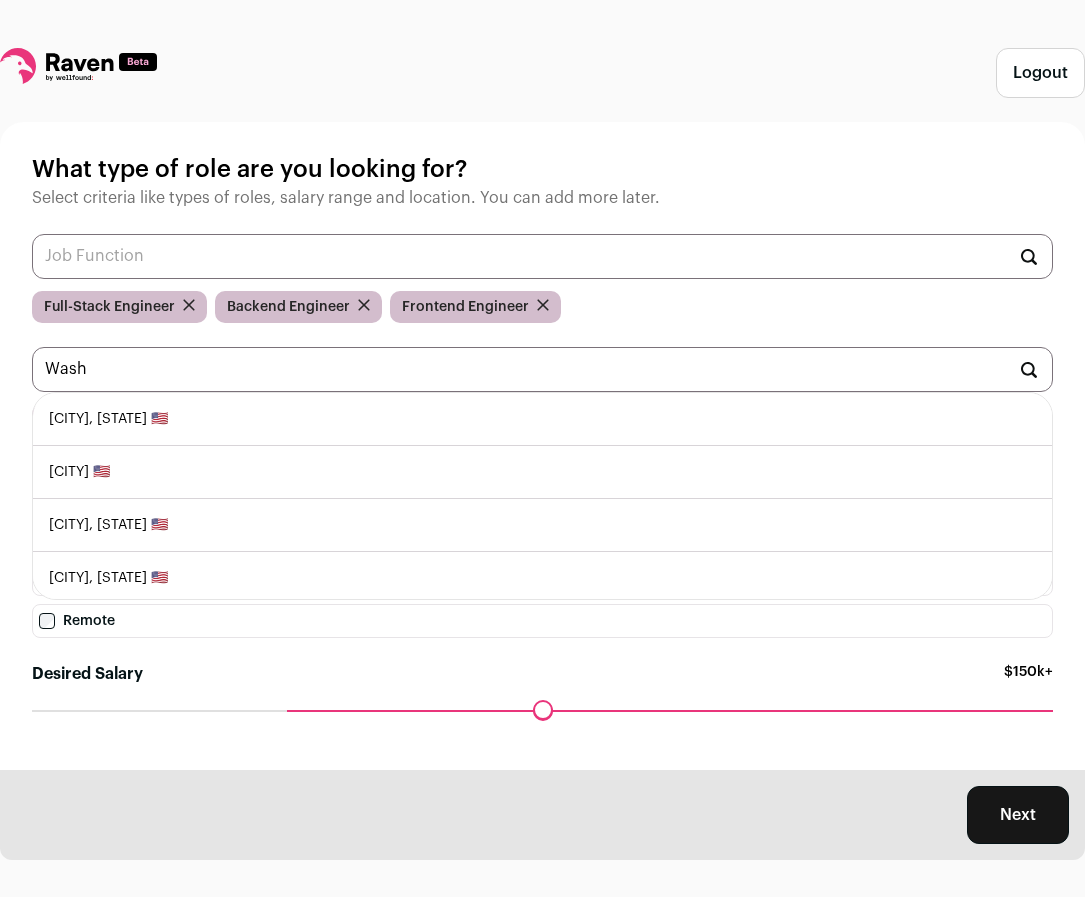 click on "Washington, District of Columbia 🇺🇸" at bounding box center (542, 419) 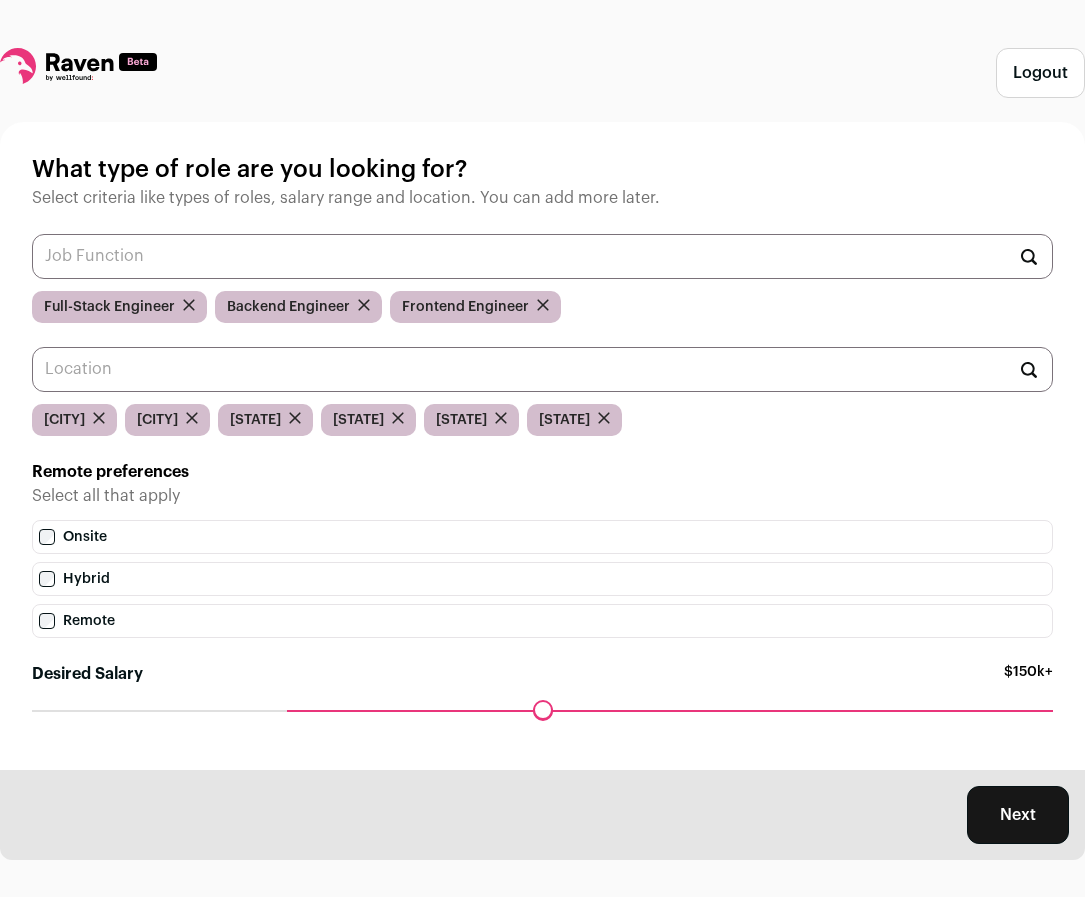 click on "Washington" at bounding box center [574, 420] 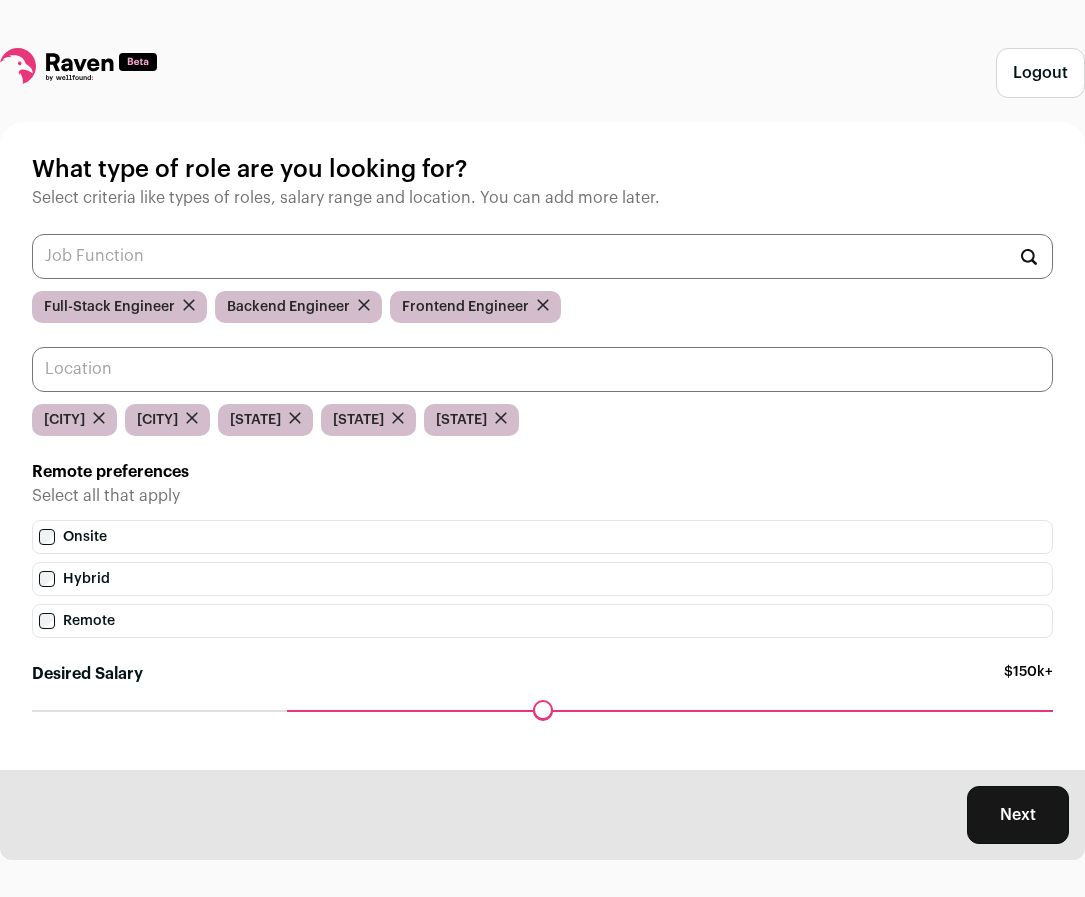 click at bounding box center [542, 369] 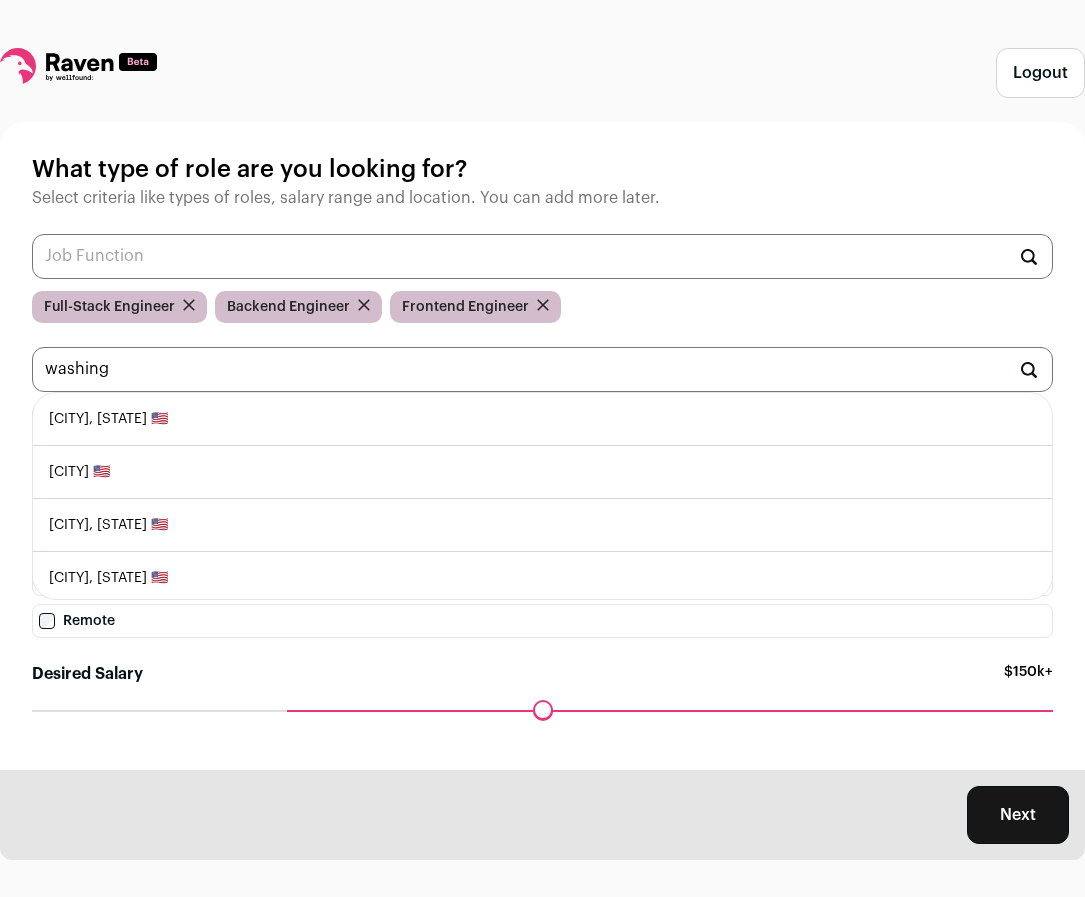 click on "Washington, District of Columbia 🇺🇸" at bounding box center (542, 419) 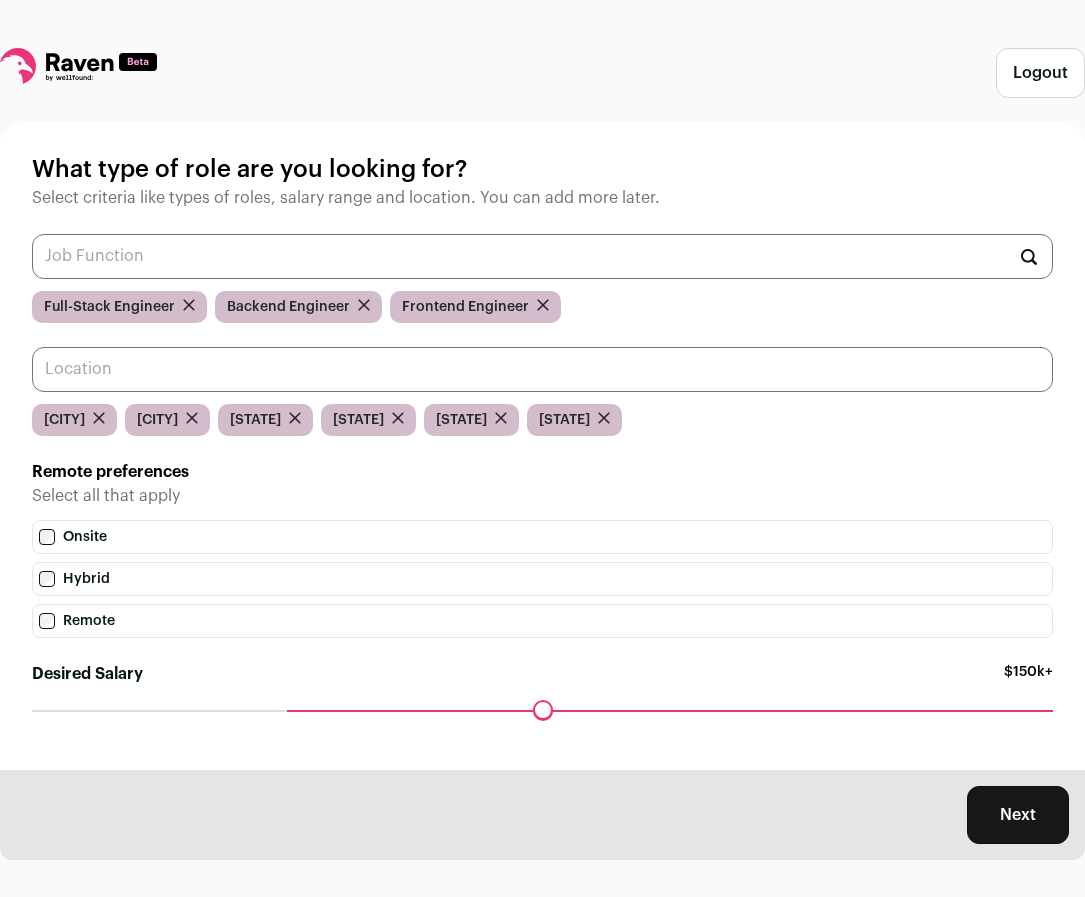 click at bounding box center (542, 369) 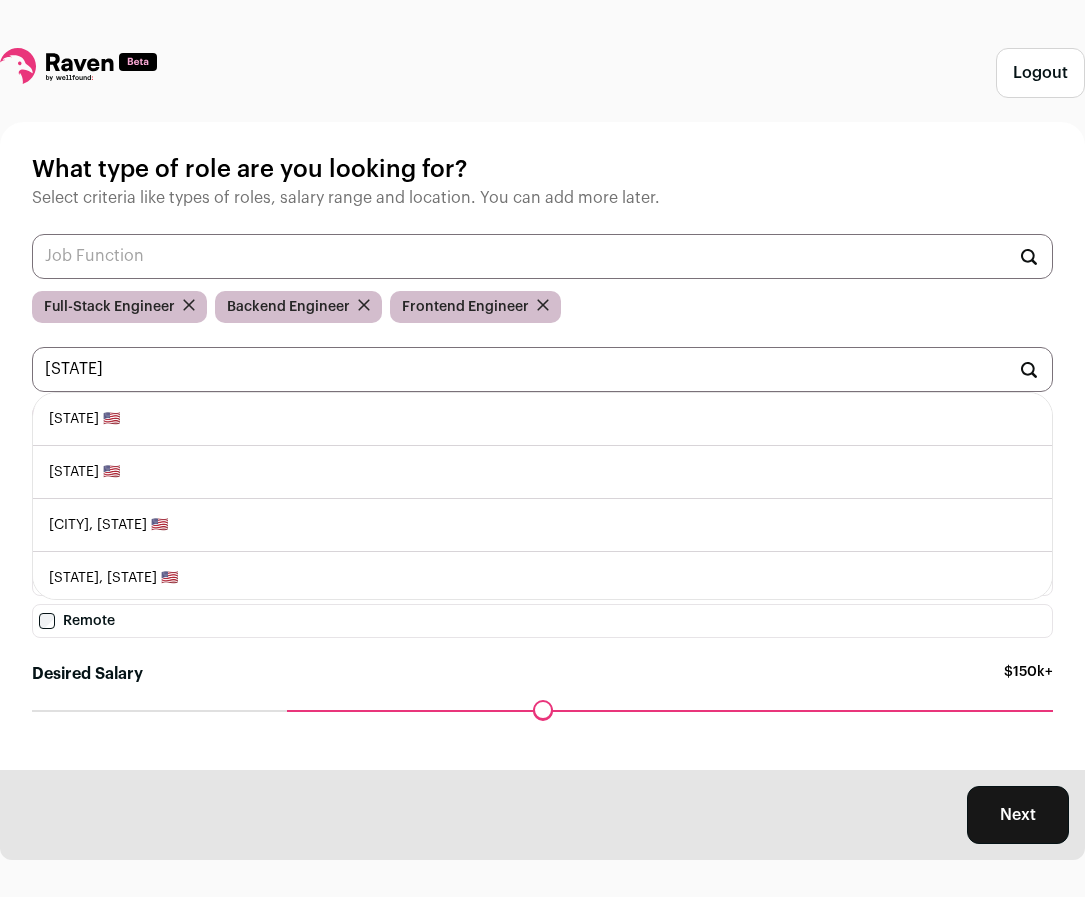 click on "Virginia 🇺🇸" at bounding box center [542, 419] 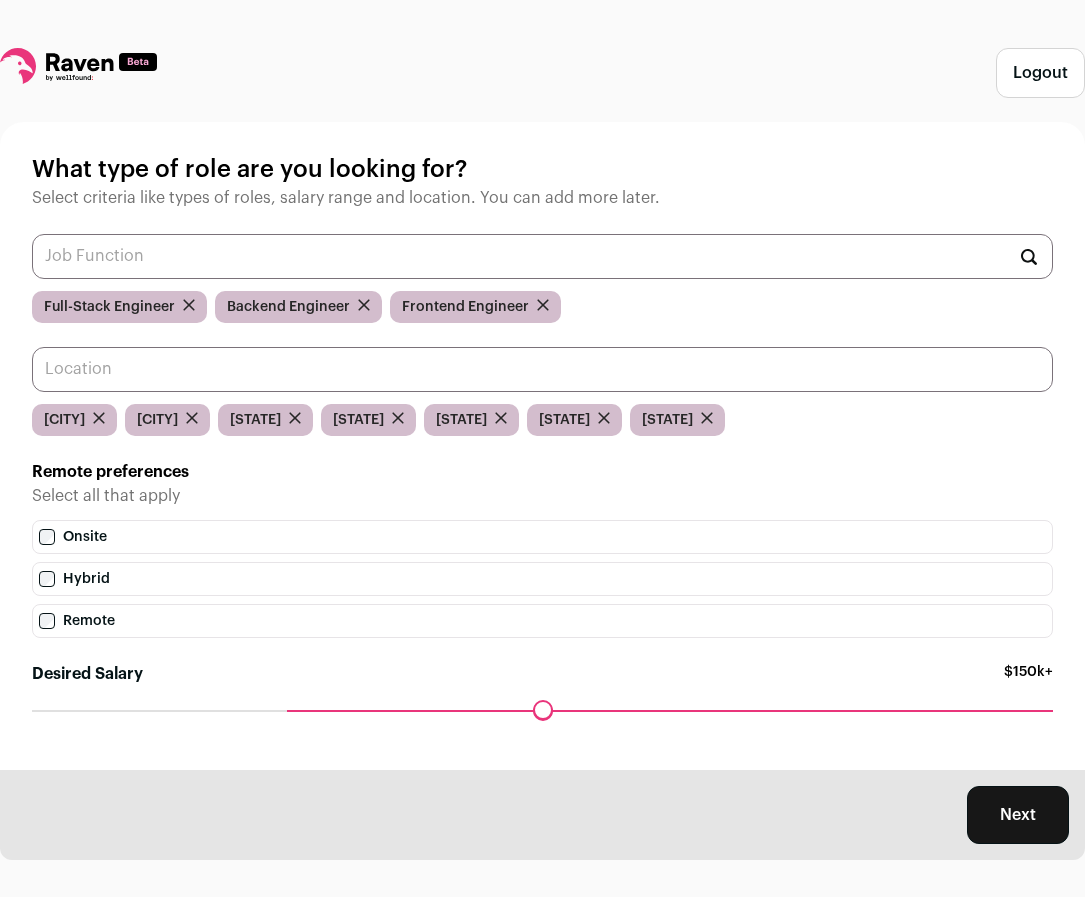 click at bounding box center [542, 369] 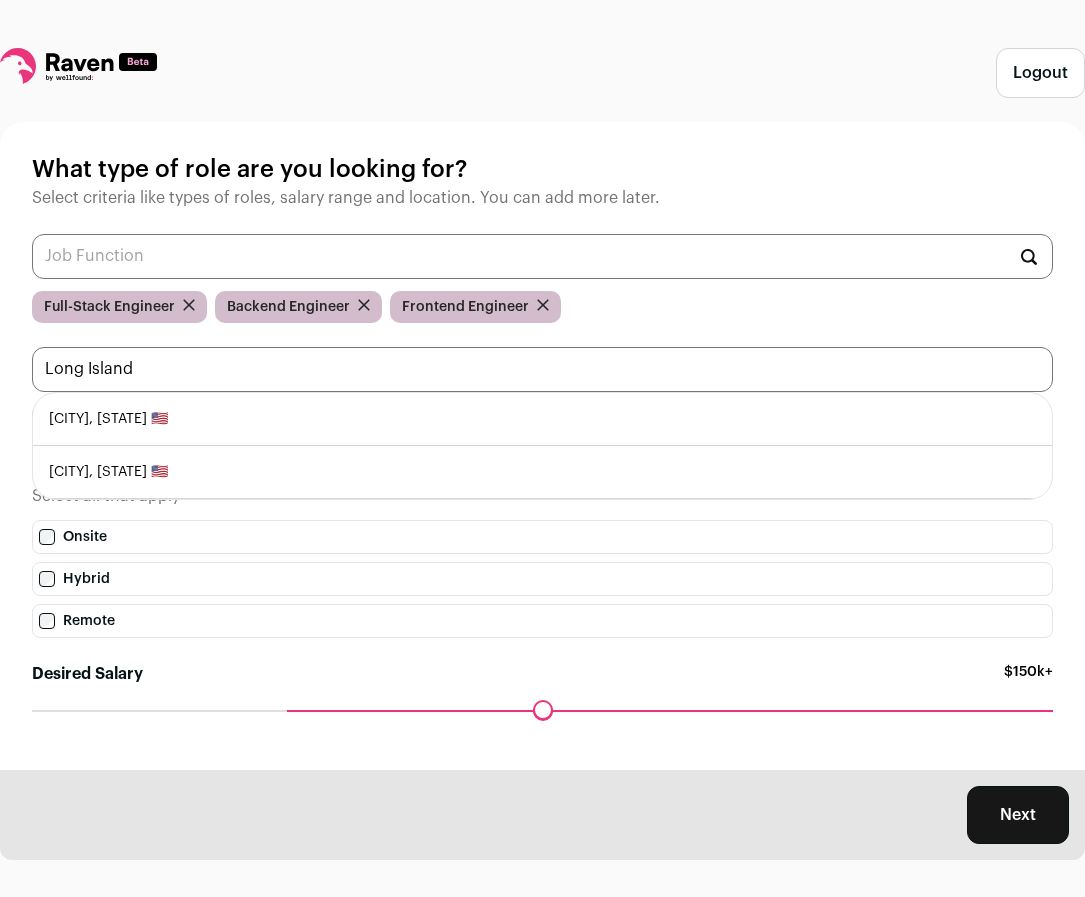 scroll, scrollTop: 11, scrollLeft: 0, axis: vertical 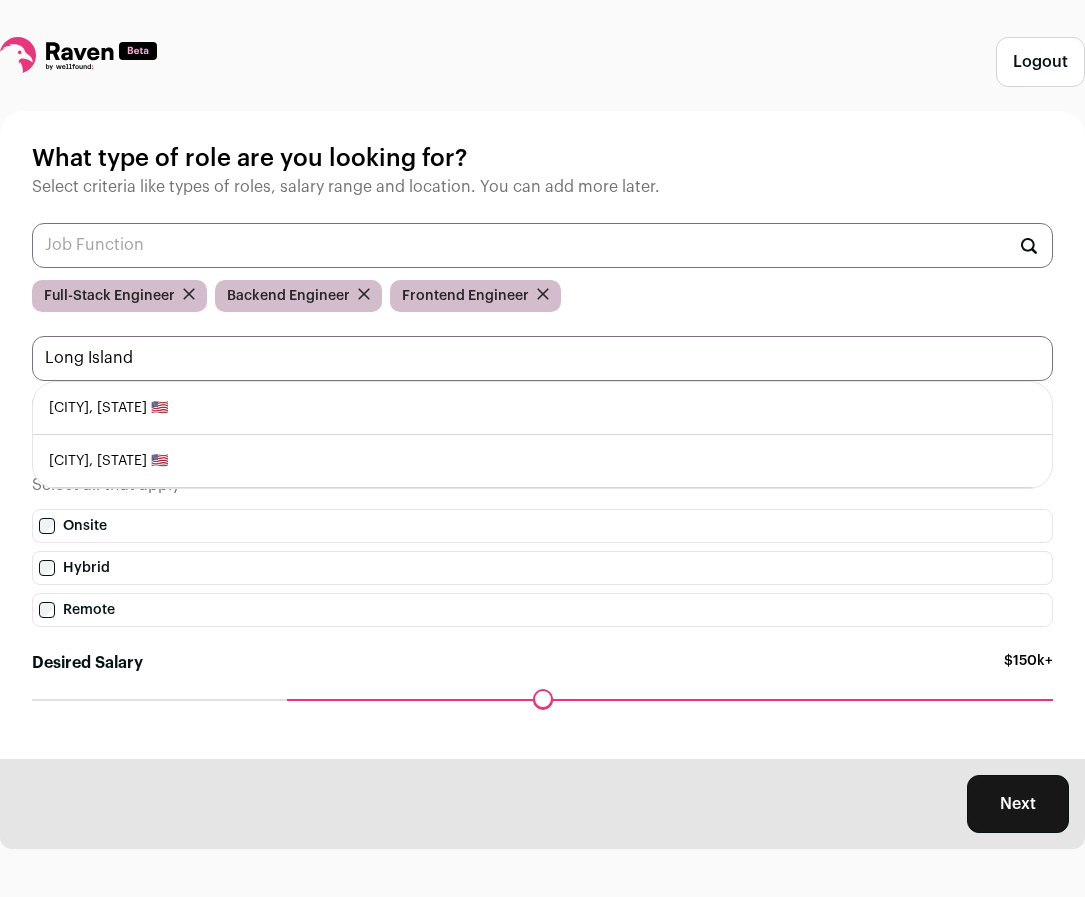 click on "Long Island" at bounding box center (542, 358) 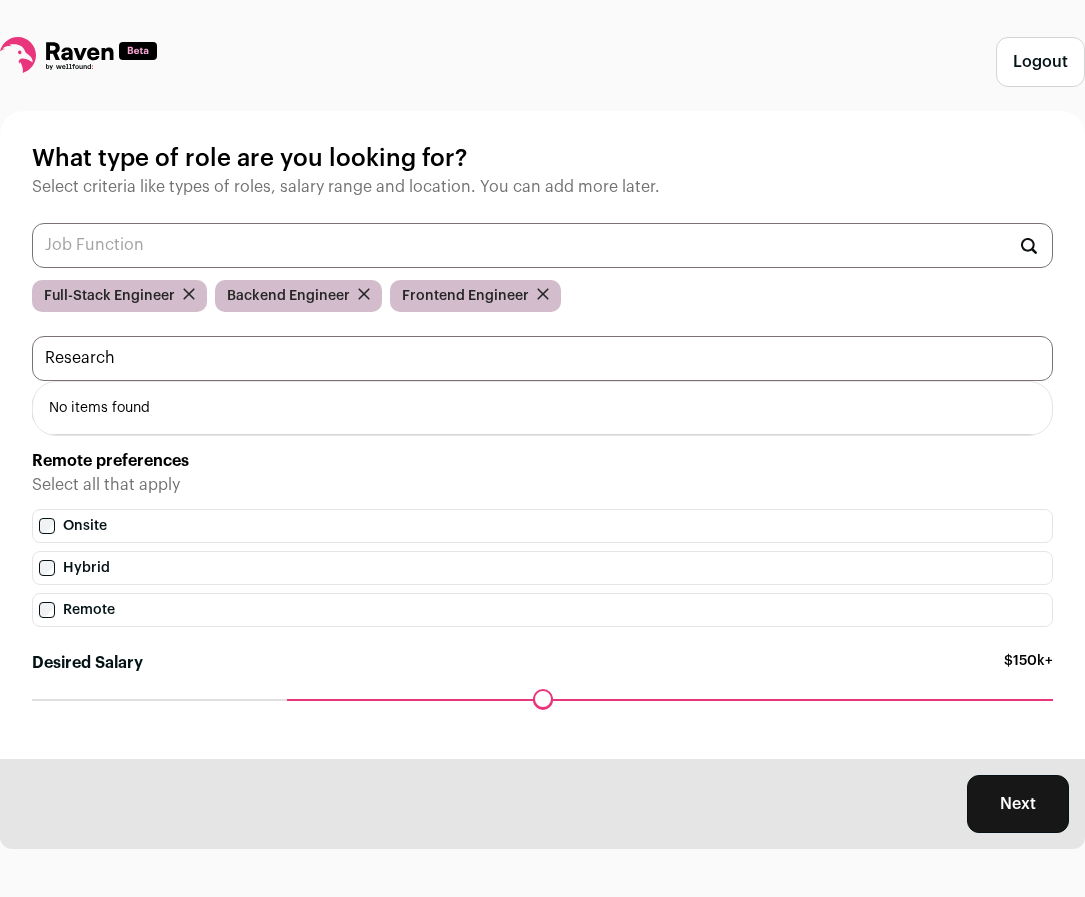 click on "Research" at bounding box center [542, 358] 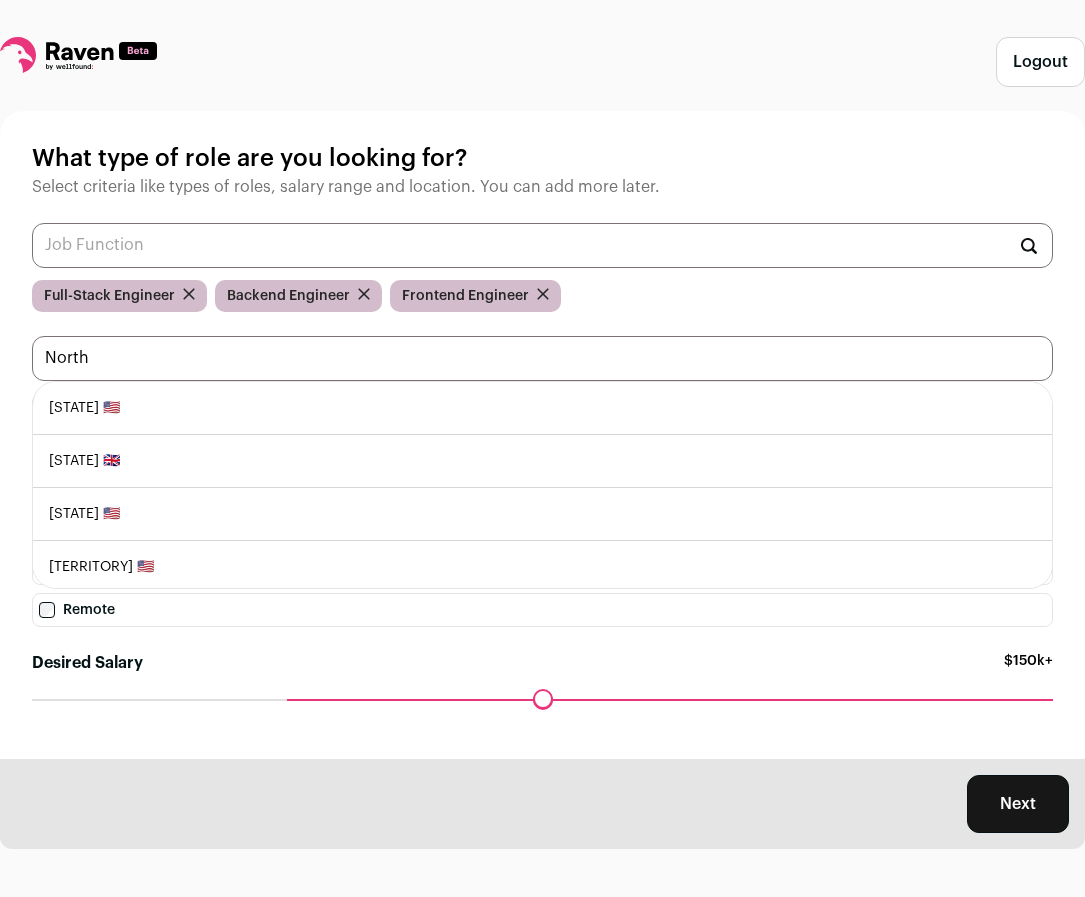type on "North" 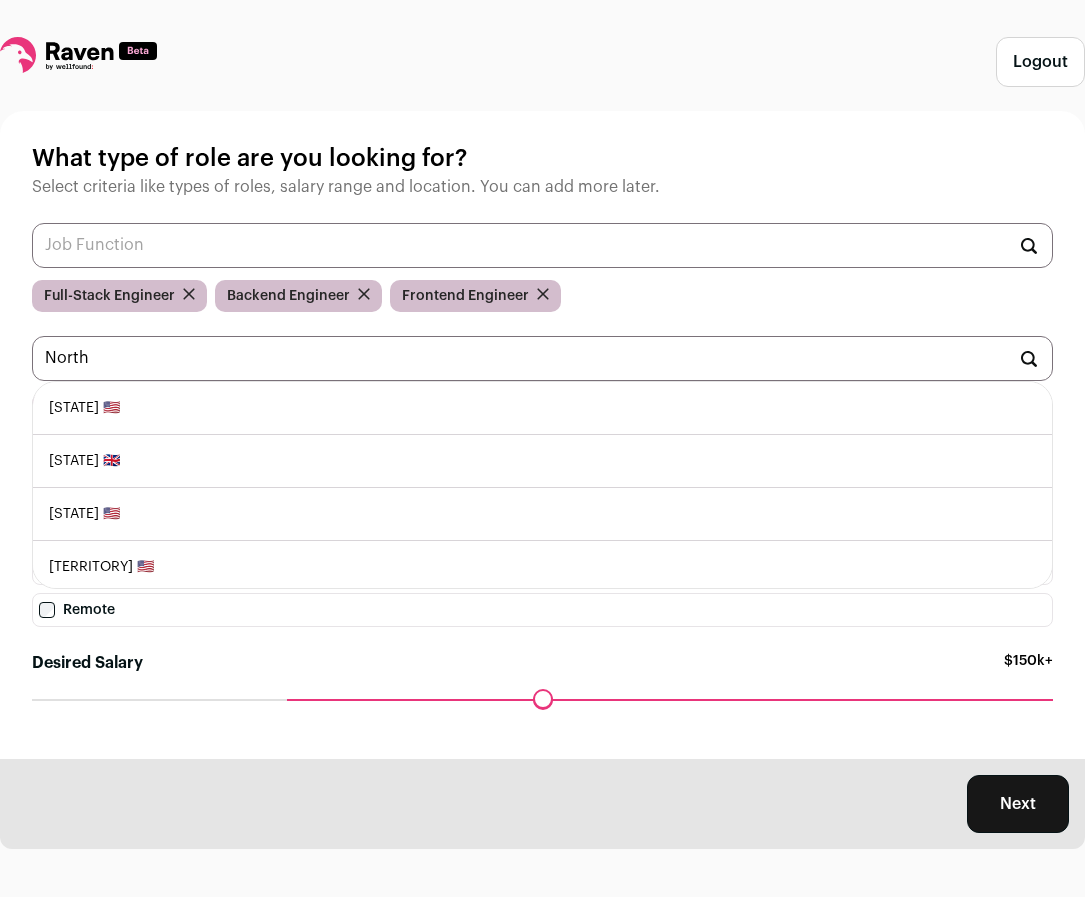 click on "North Carolina 🇺🇸" at bounding box center [542, 408] 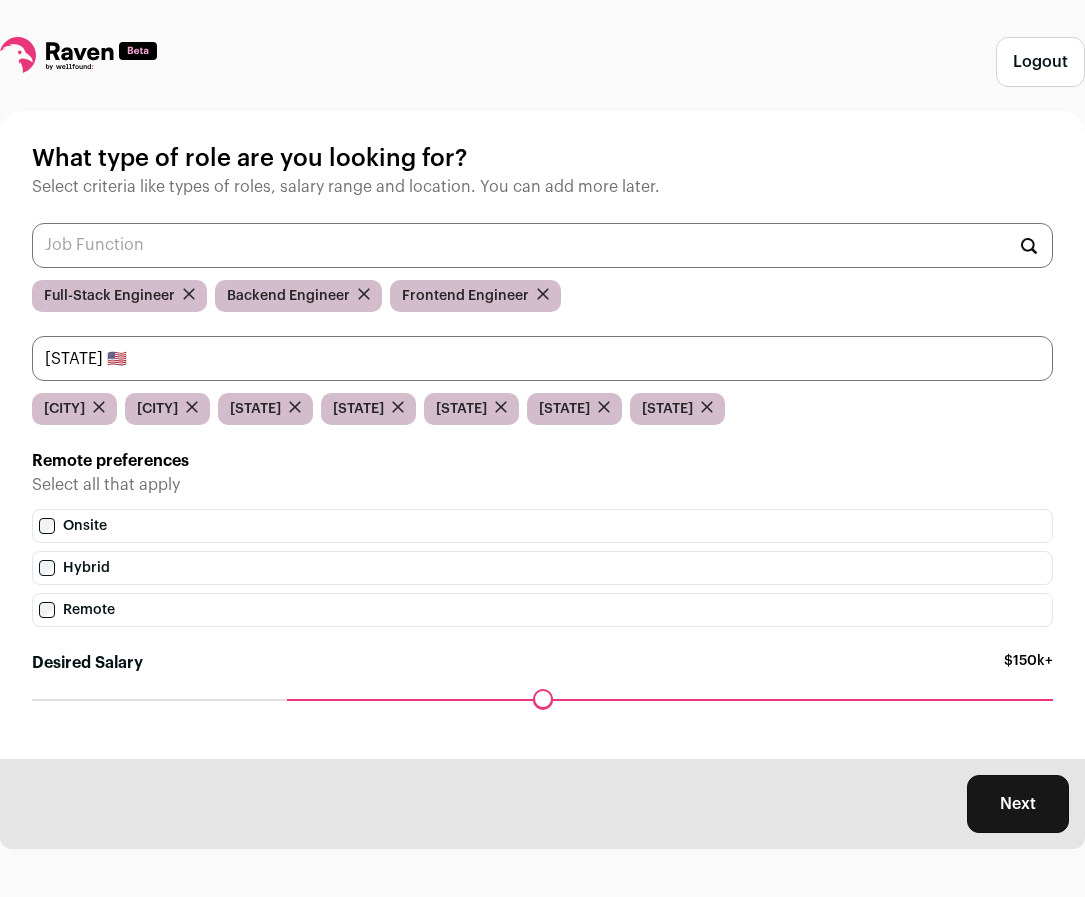 scroll, scrollTop: 0, scrollLeft: 0, axis: both 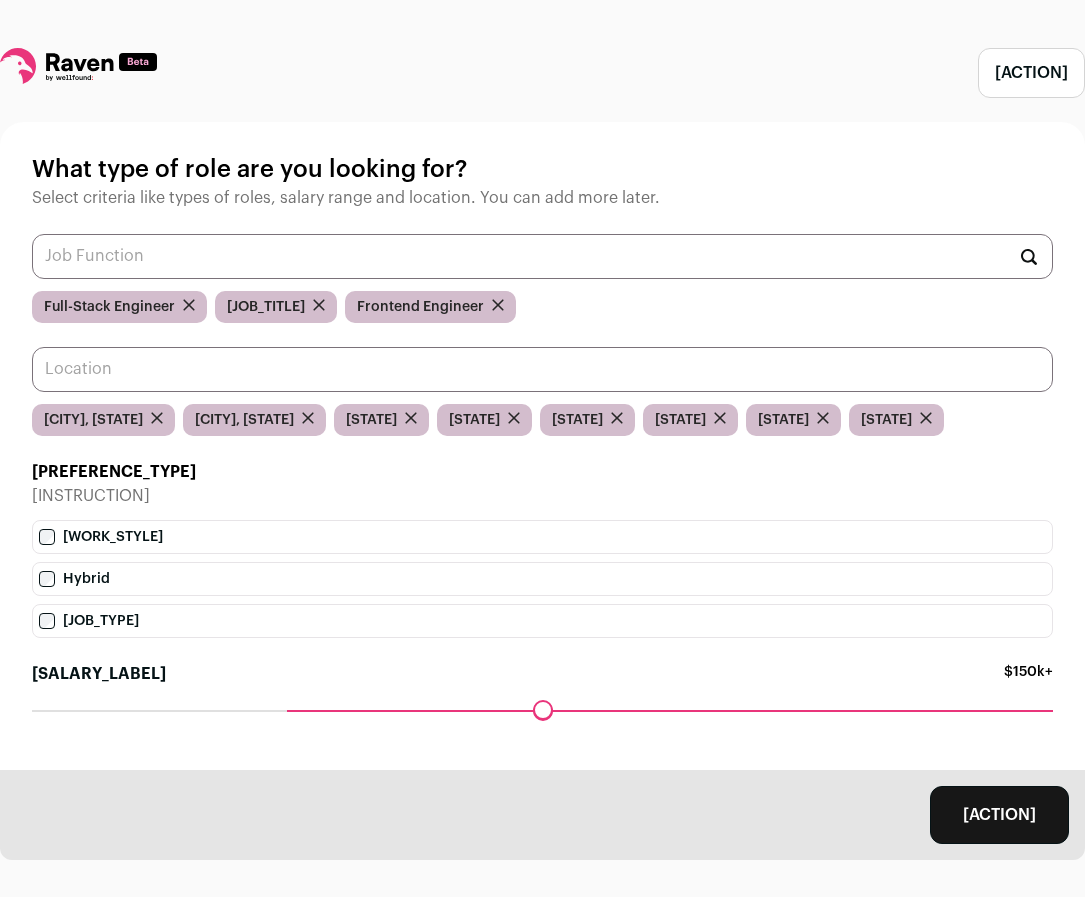 click at bounding box center (542, 369) 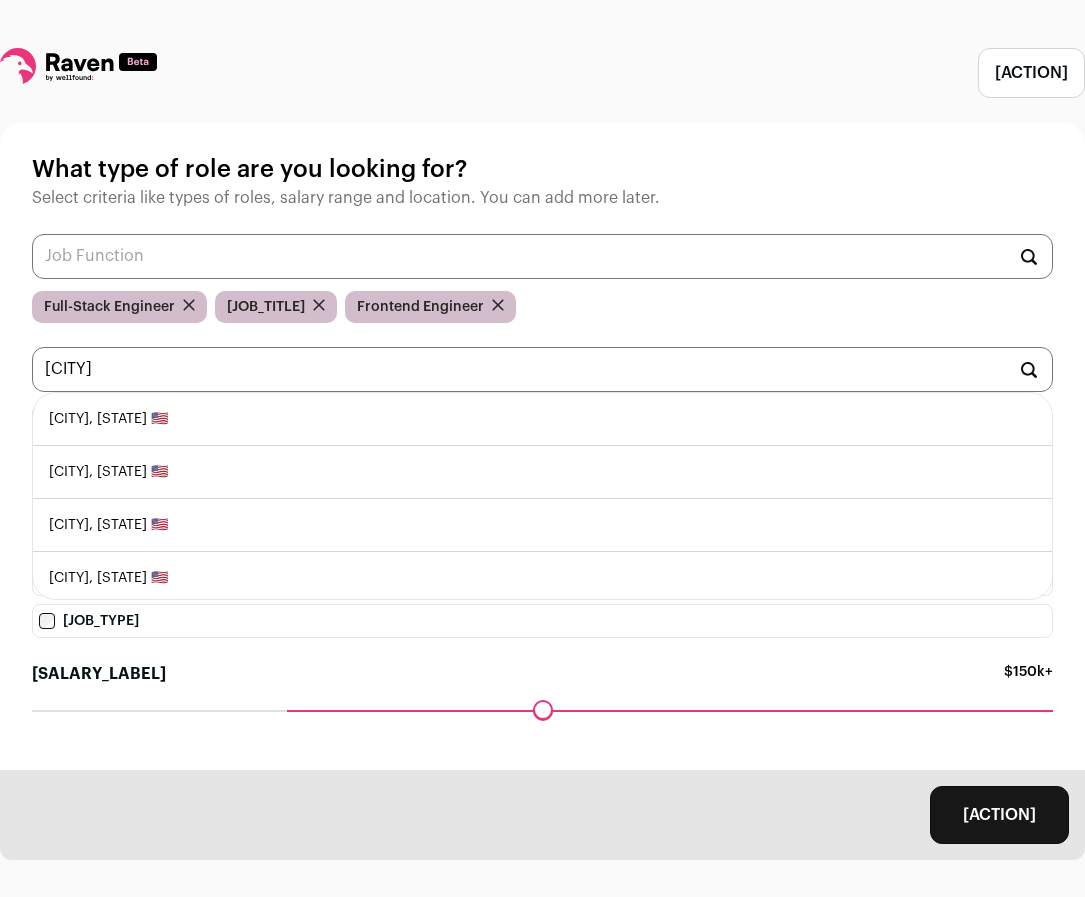 click on "[CITY], [STATE] 🇺🇸" at bounding box center [542, 419] 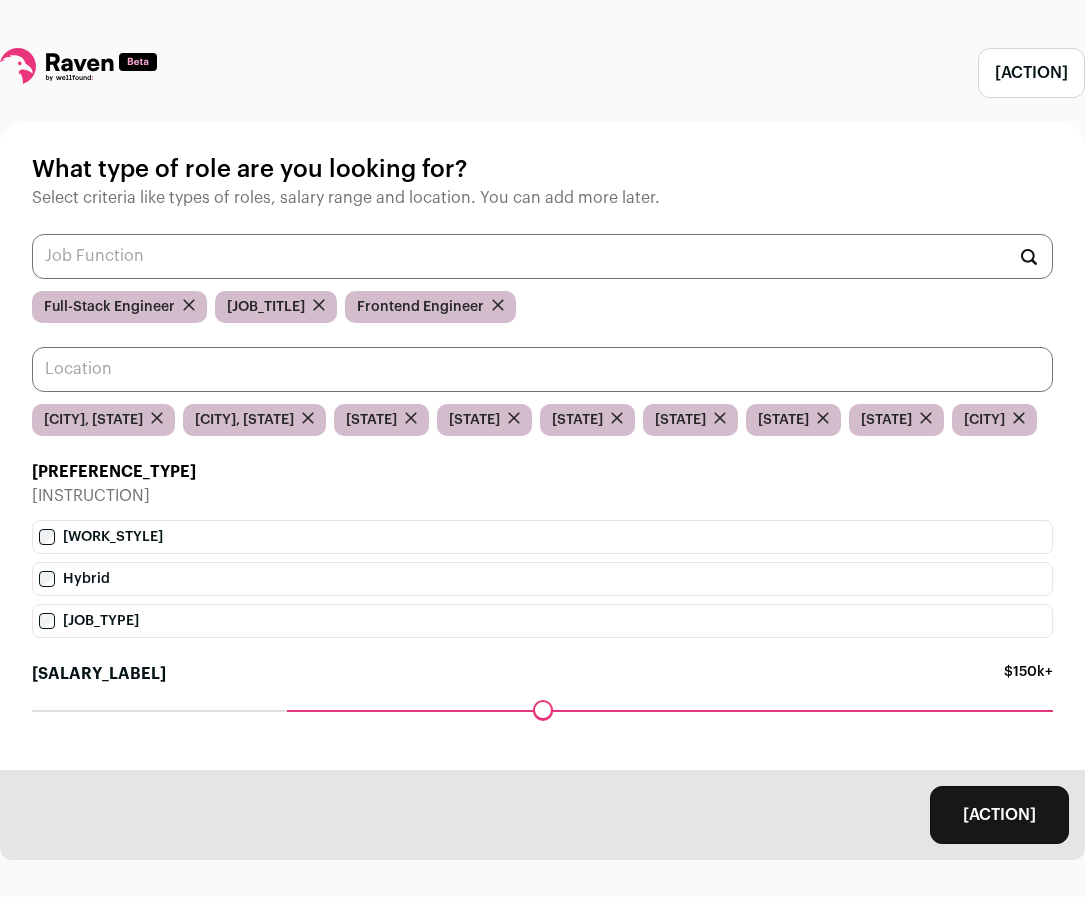 click at bounding box center [542, 369] 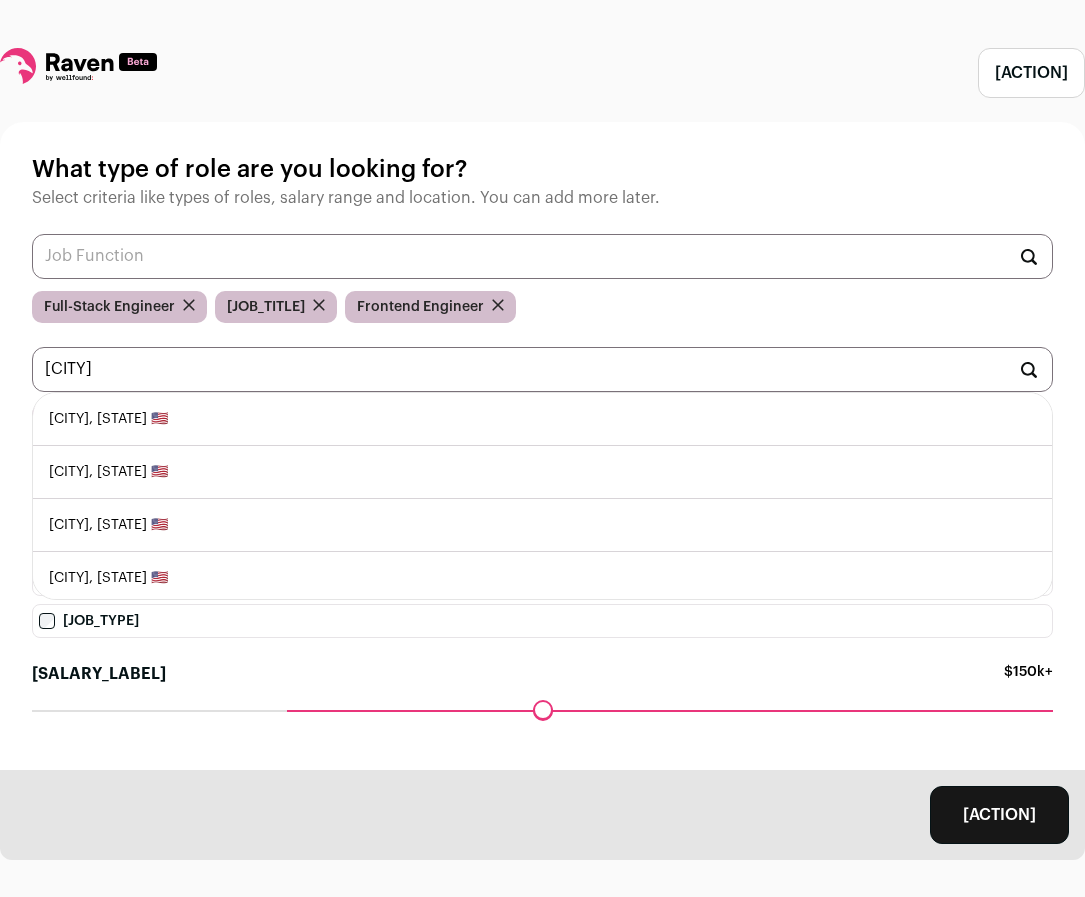 click on "[CITY], [STATE] 🇺🇸" at bounding box center (542, 419) 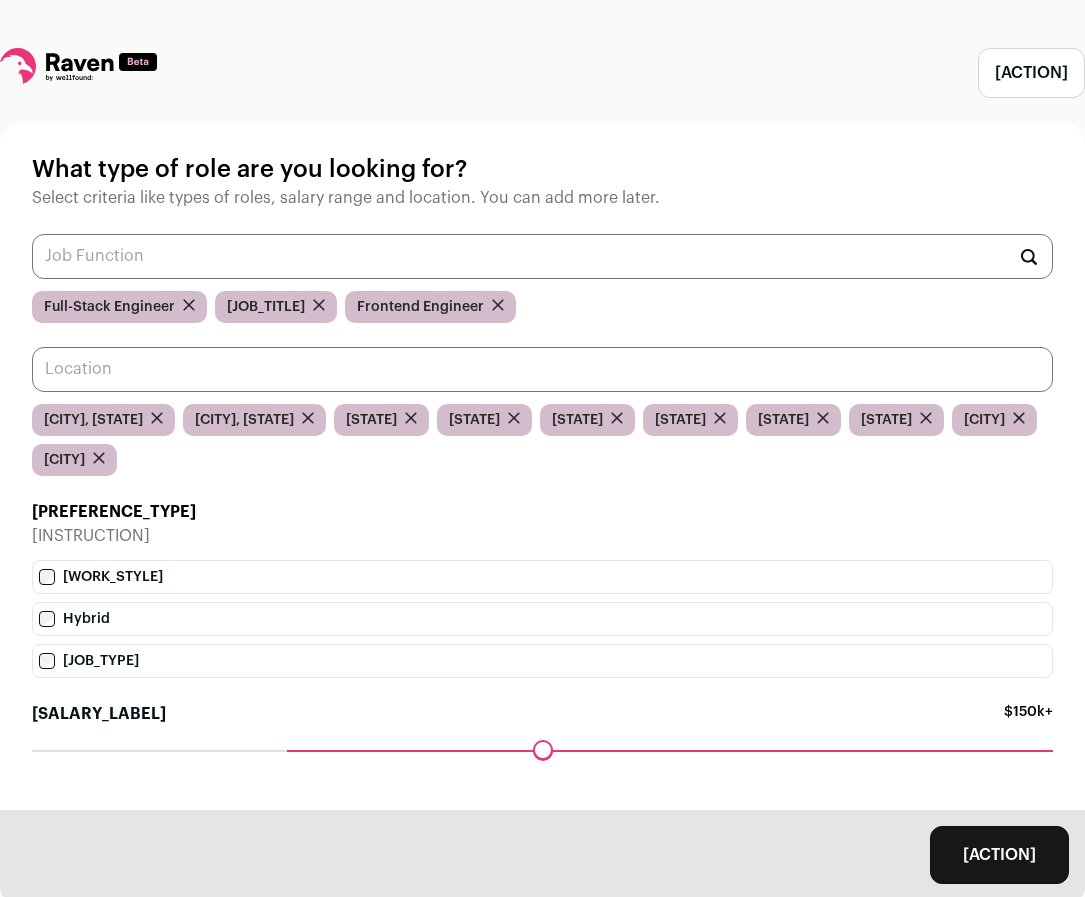 click at bounding box center (542, 369) 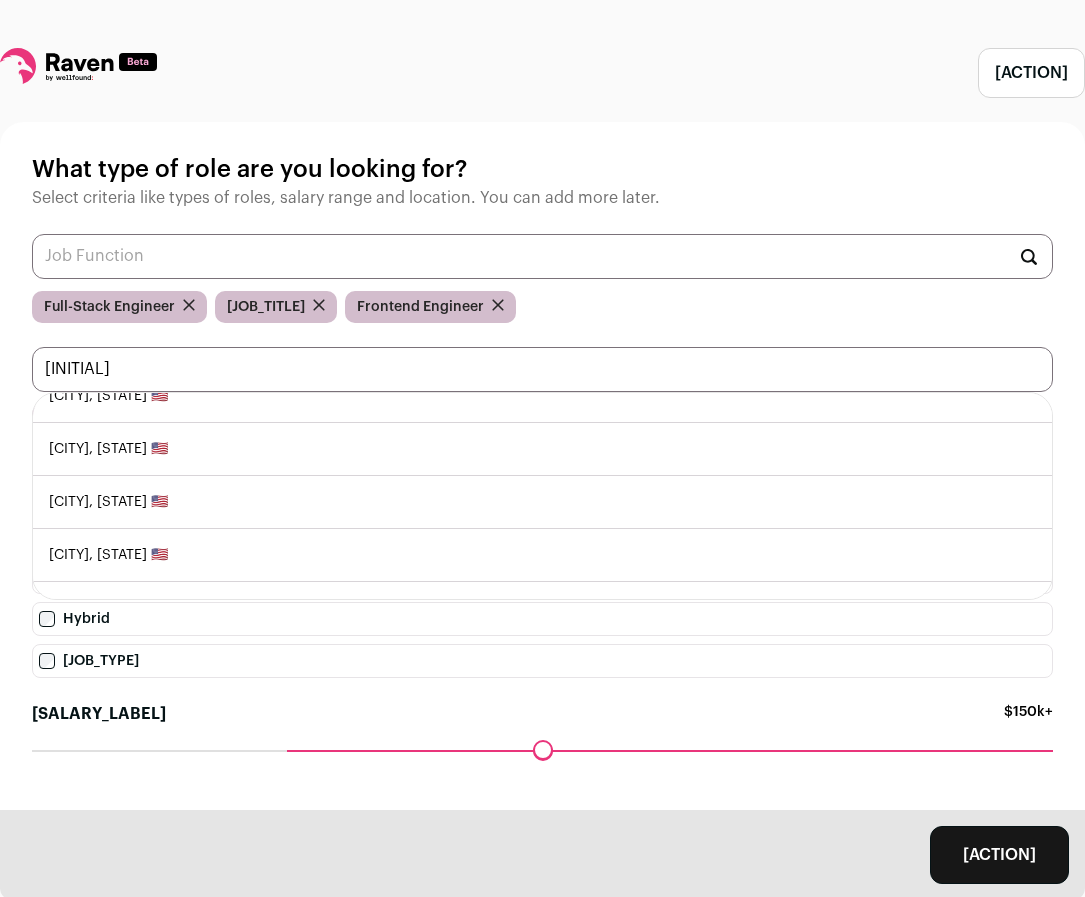 scroll, scrollTop: 0, scrollLeft: 0, axis: both 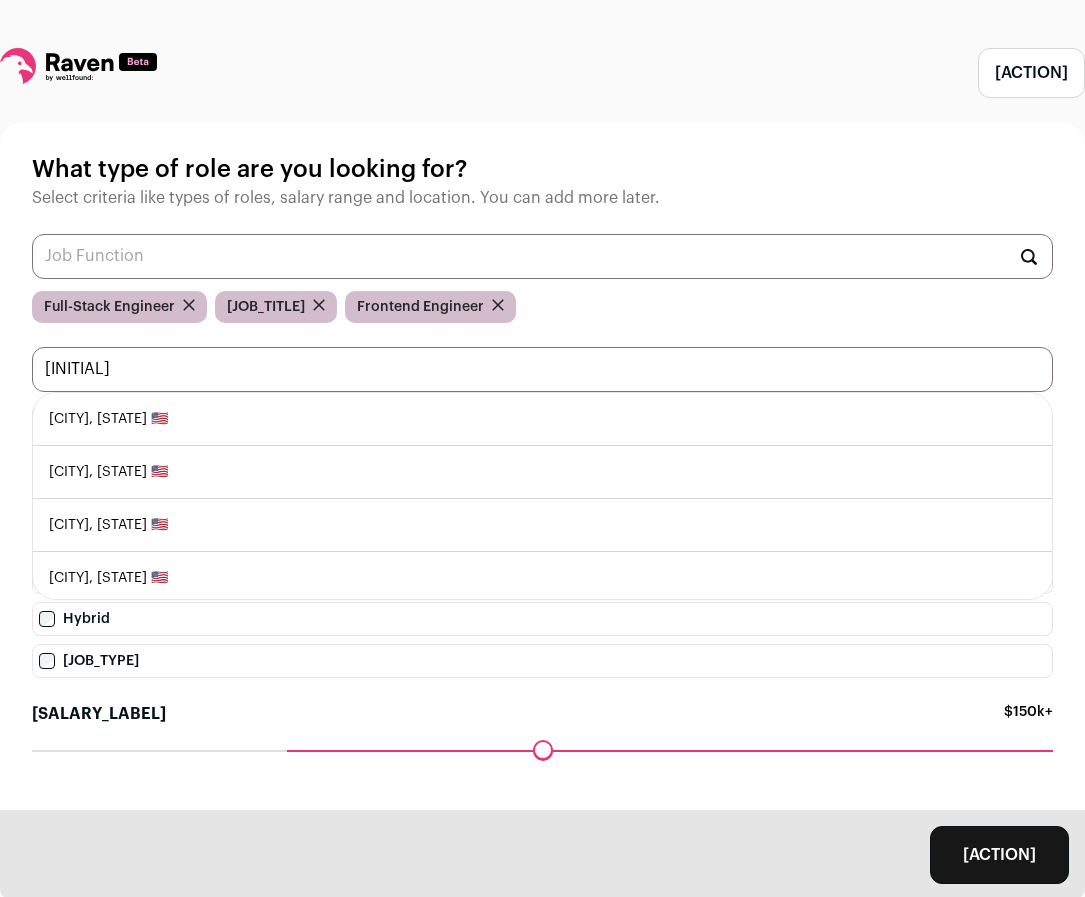 click on "[INITIAL]" at bounding box center [542, 369] 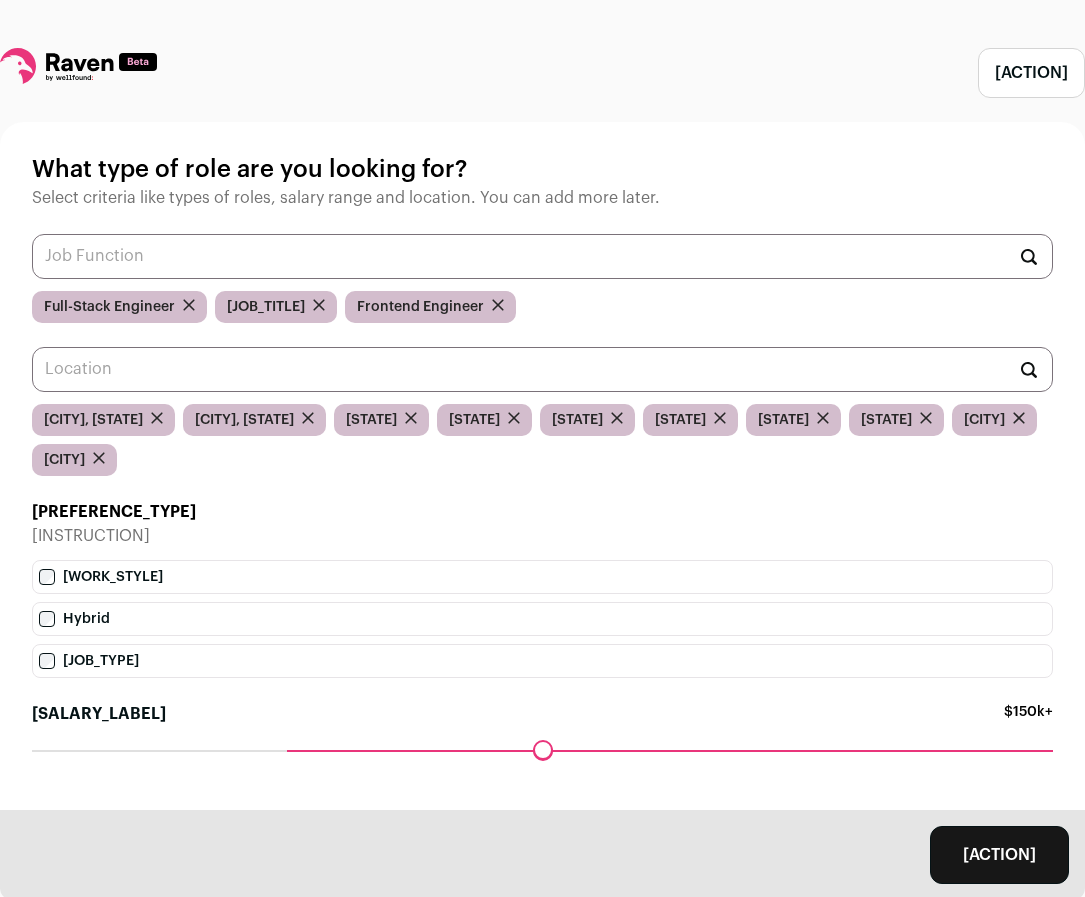 click on "What type of role are you looking for?
Select criteria like types of roles, salary range and location. You can add more later.
Full-Stack Engineer
Backend Engineer
Frontend Engineer
New York
New York
New Jersey
Connecticut
Massachusetts
Washington
Virginia" at bounding box center (542, 466) 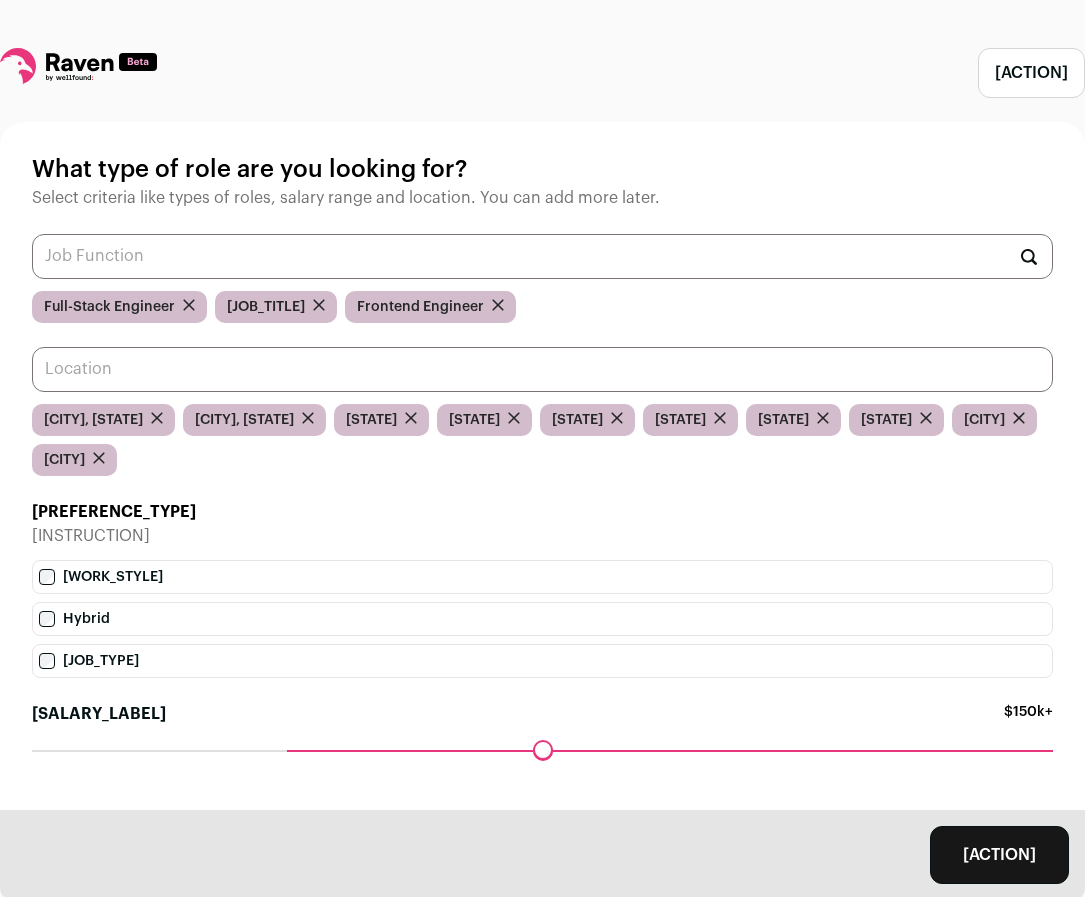 click at bounding box center [542, 369] 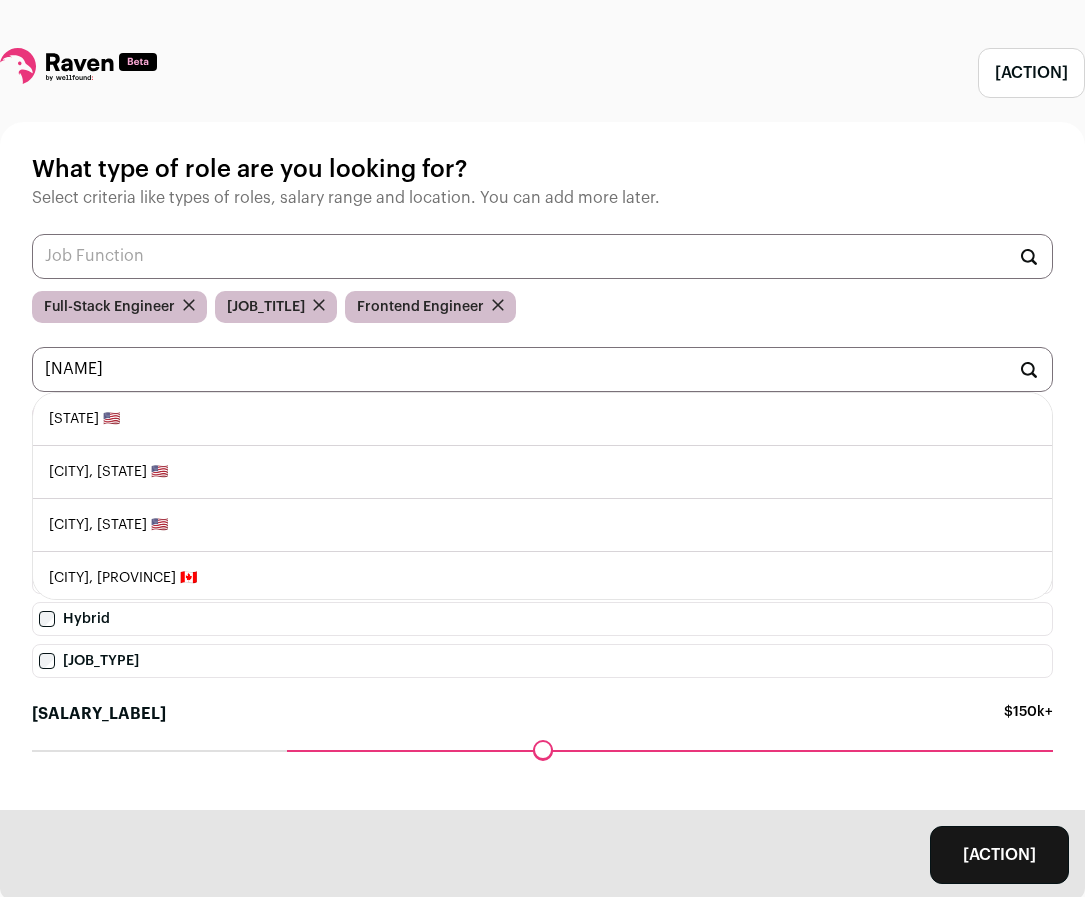 click on "Maryland 🇺🇸" at bounding box center [542, 419] 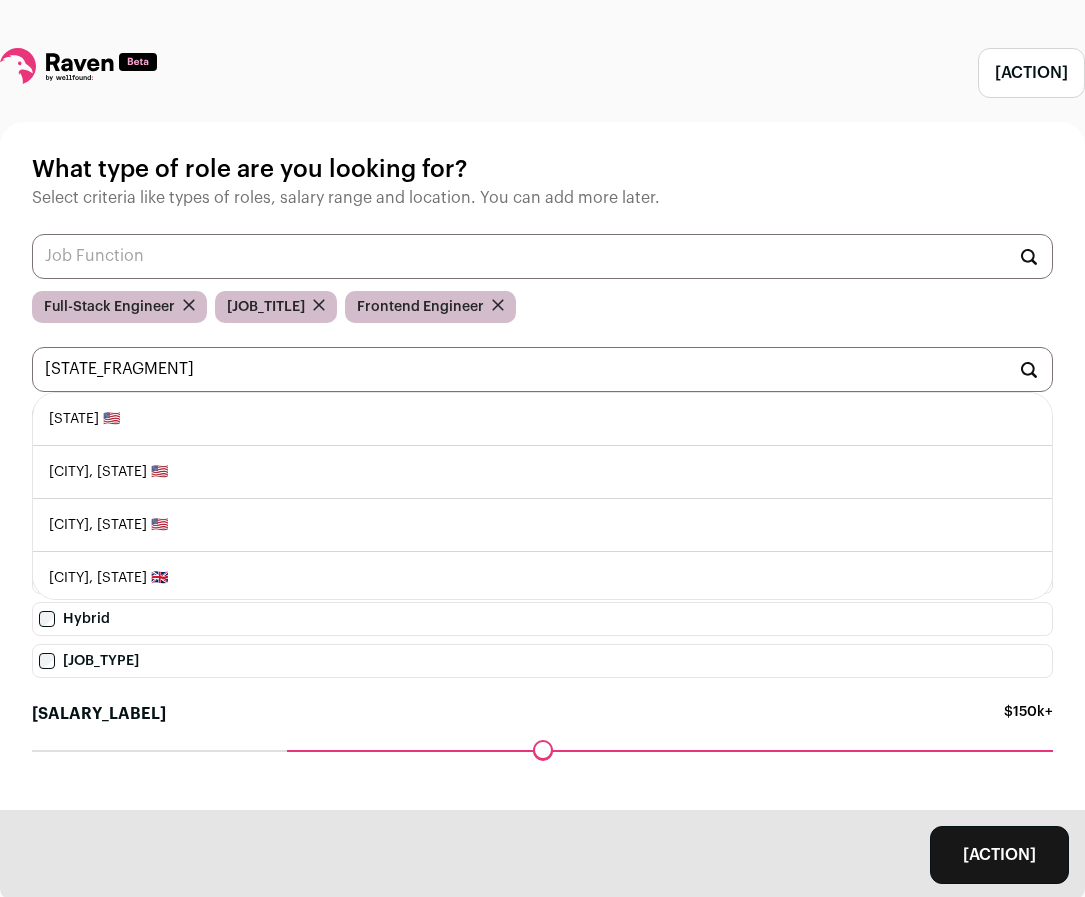 click on "Pennsylvania 🇺🇸" at bounding box center [542, 419] 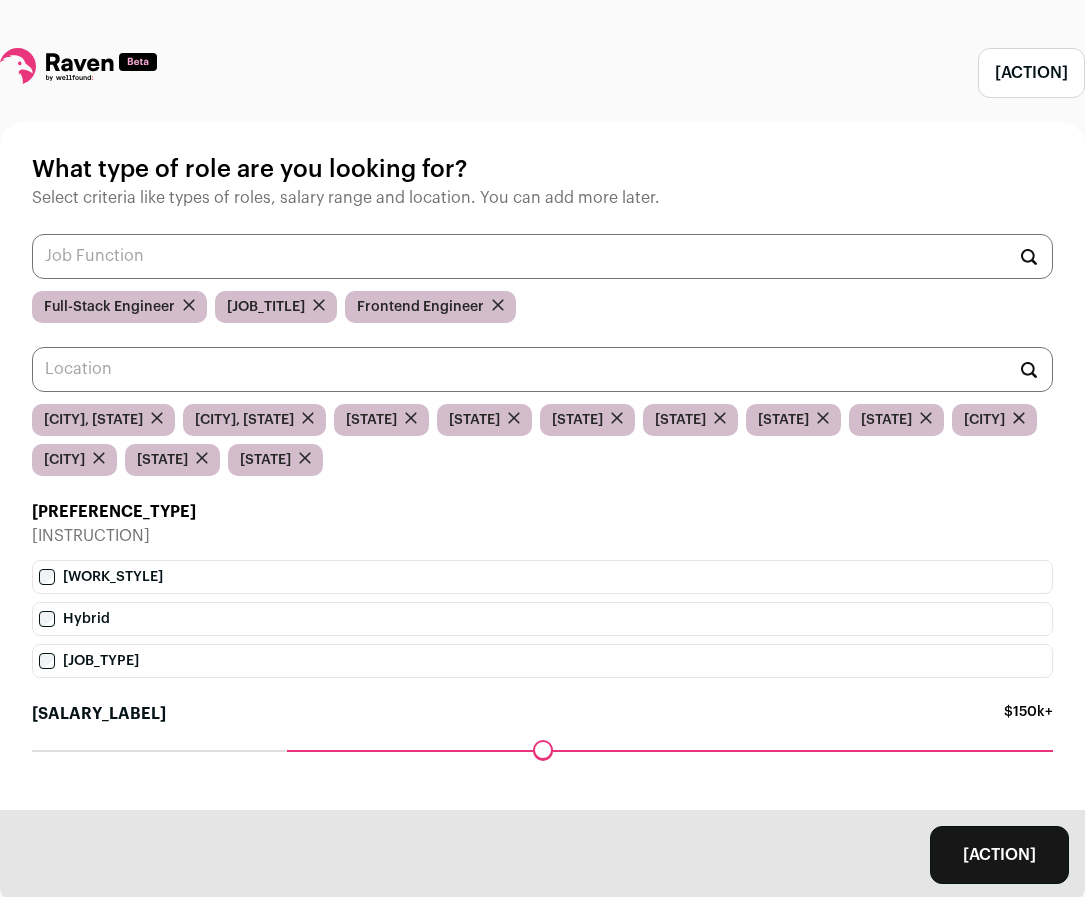 click at bounding box center [189, 305] 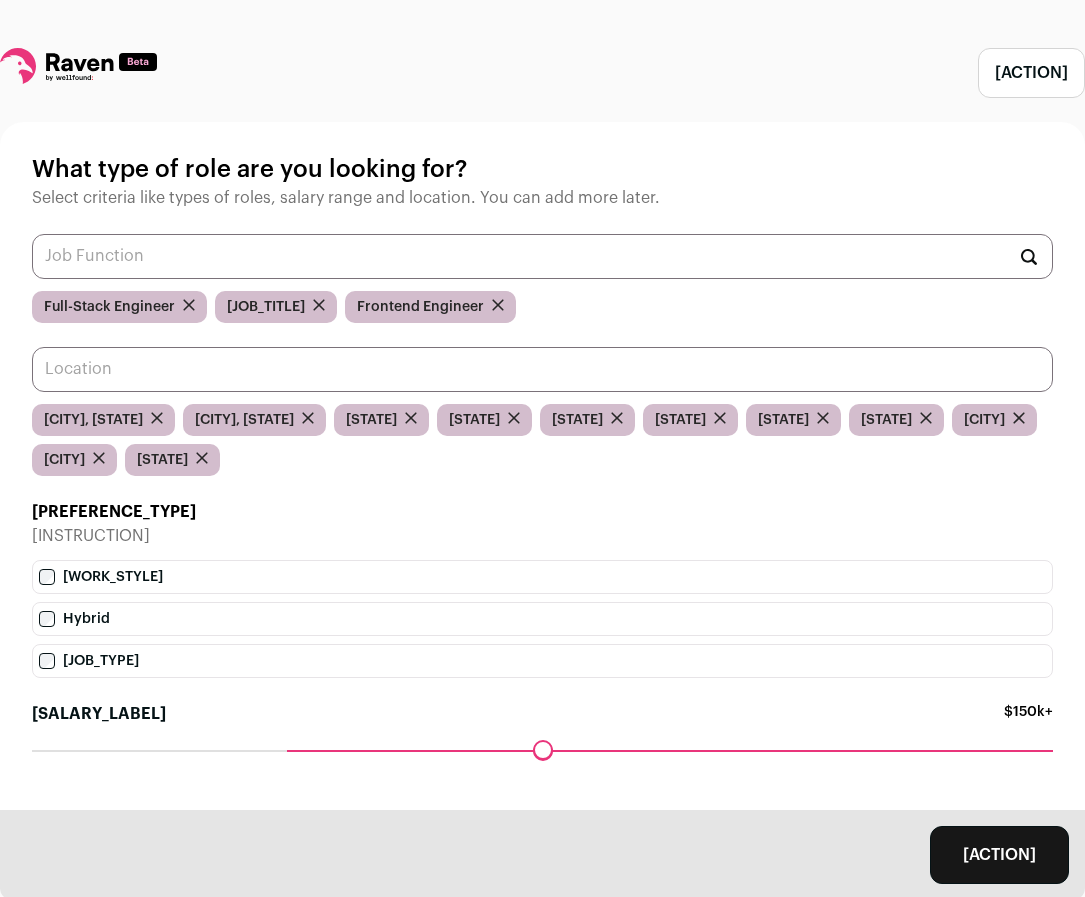 click at bounding box center (542, 369) 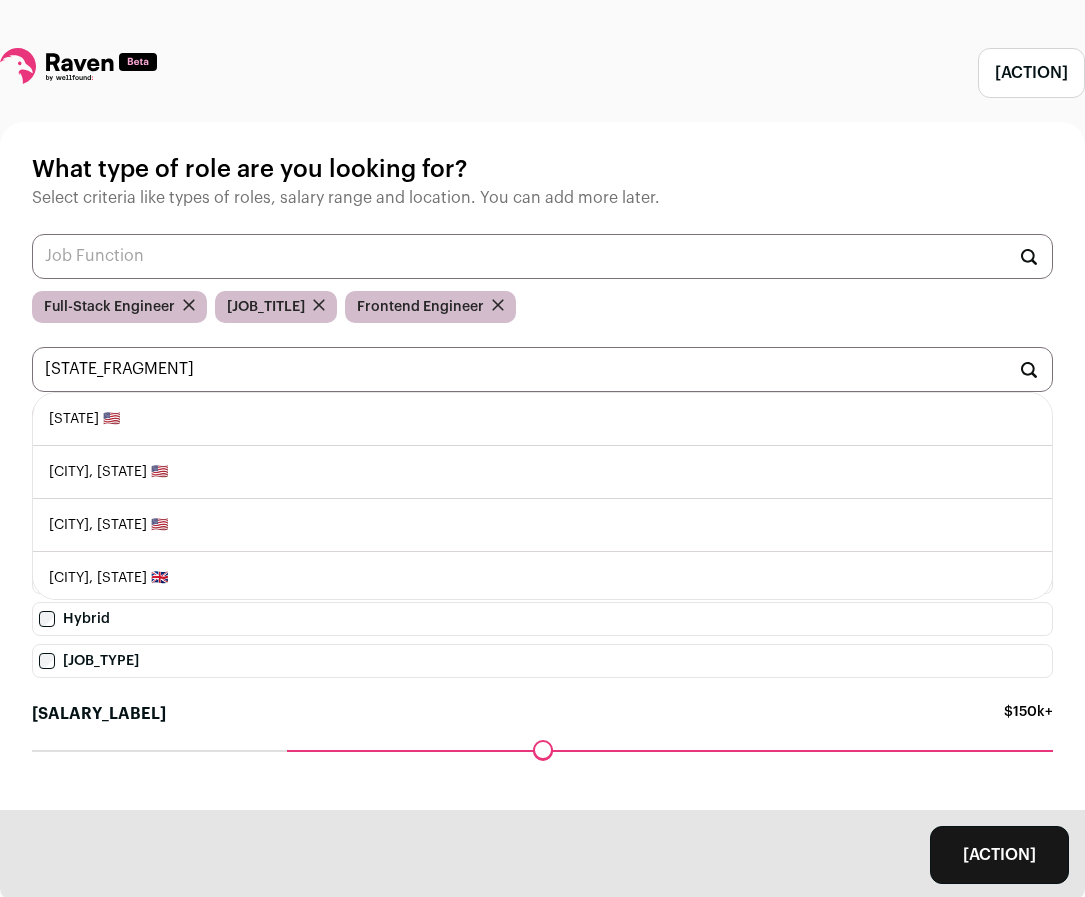 click on "Pennsylvania 🇺🇸" at bounding box center [542, 419] 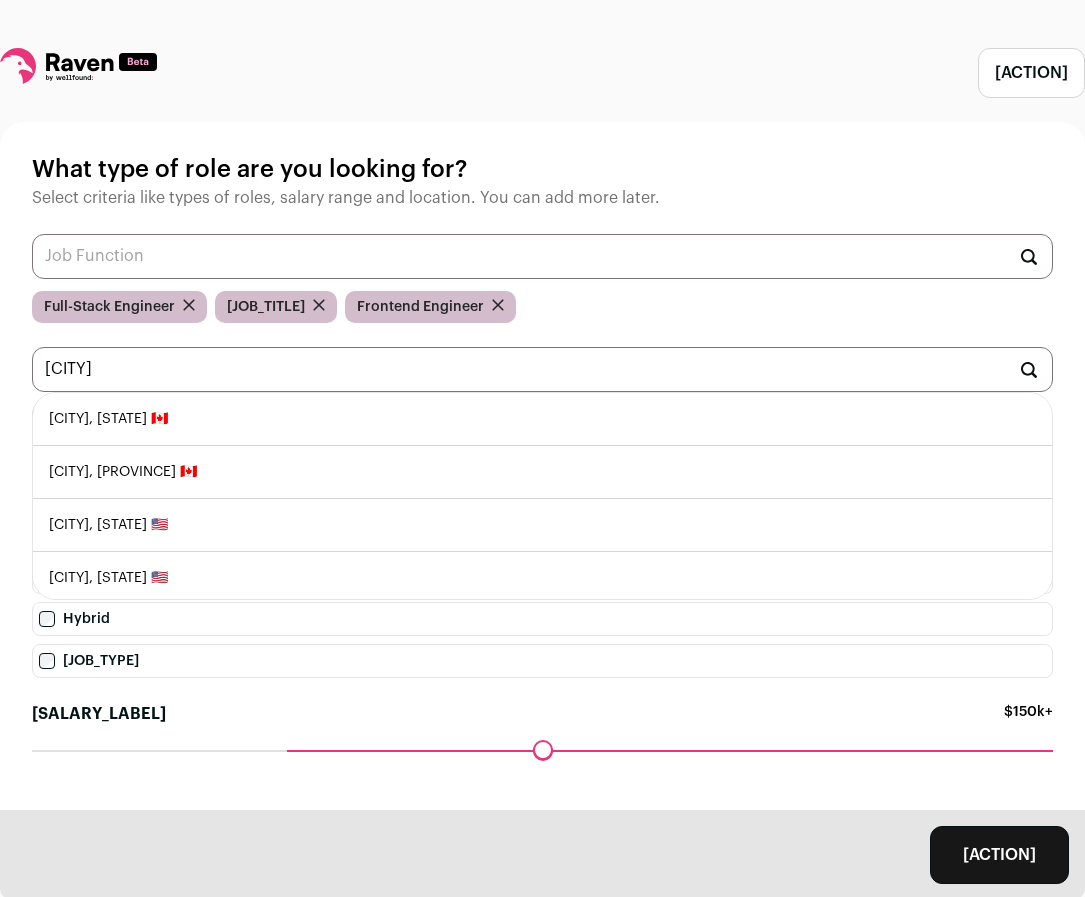 click on "Toronto, Ontario 🇨🇦" at bounding box center [542, 419] 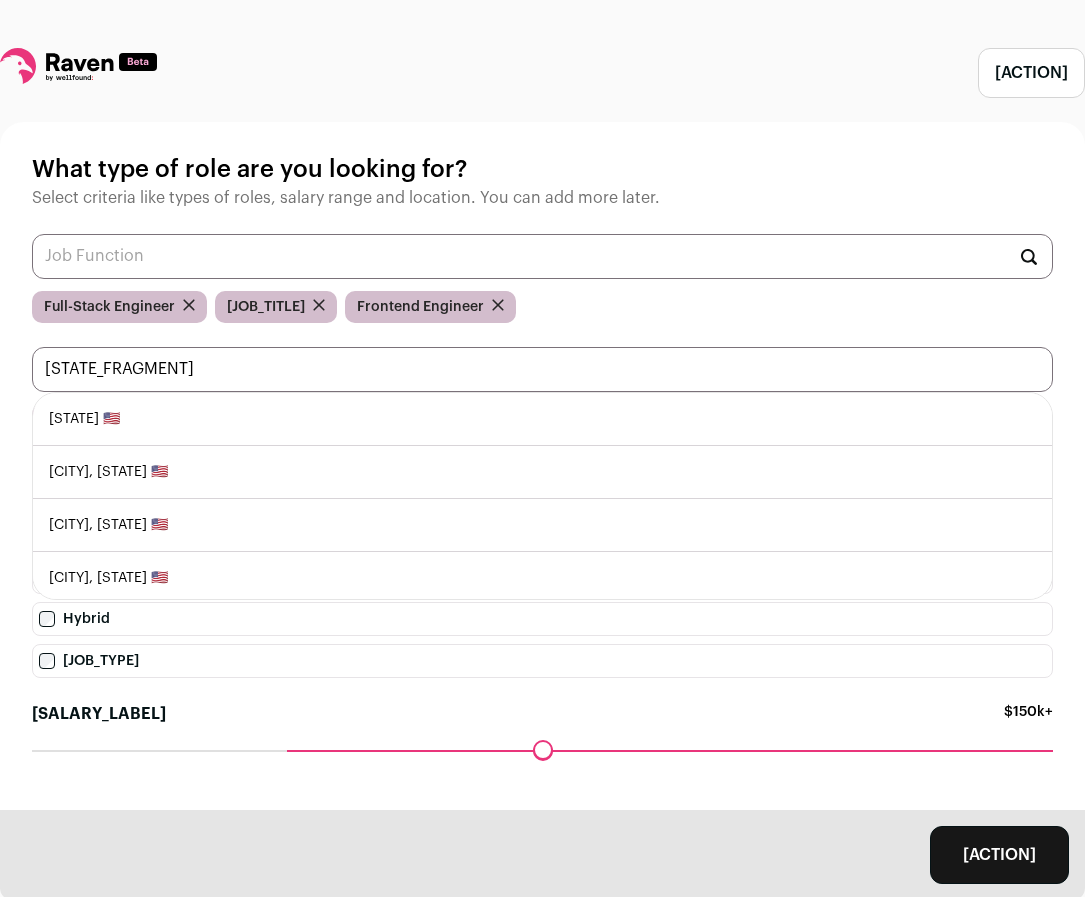 type on "Dela" 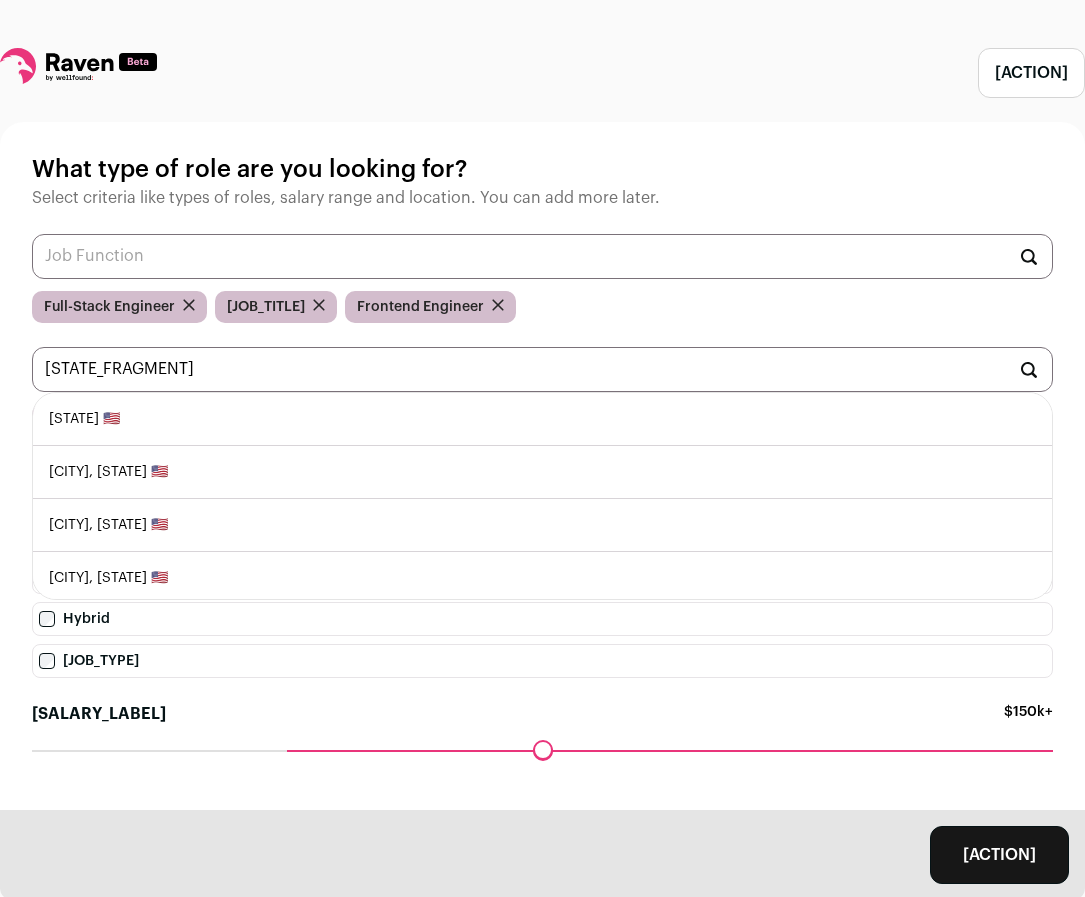 click on "Delaware 🇺🇸" at bounding box center [542, 419] 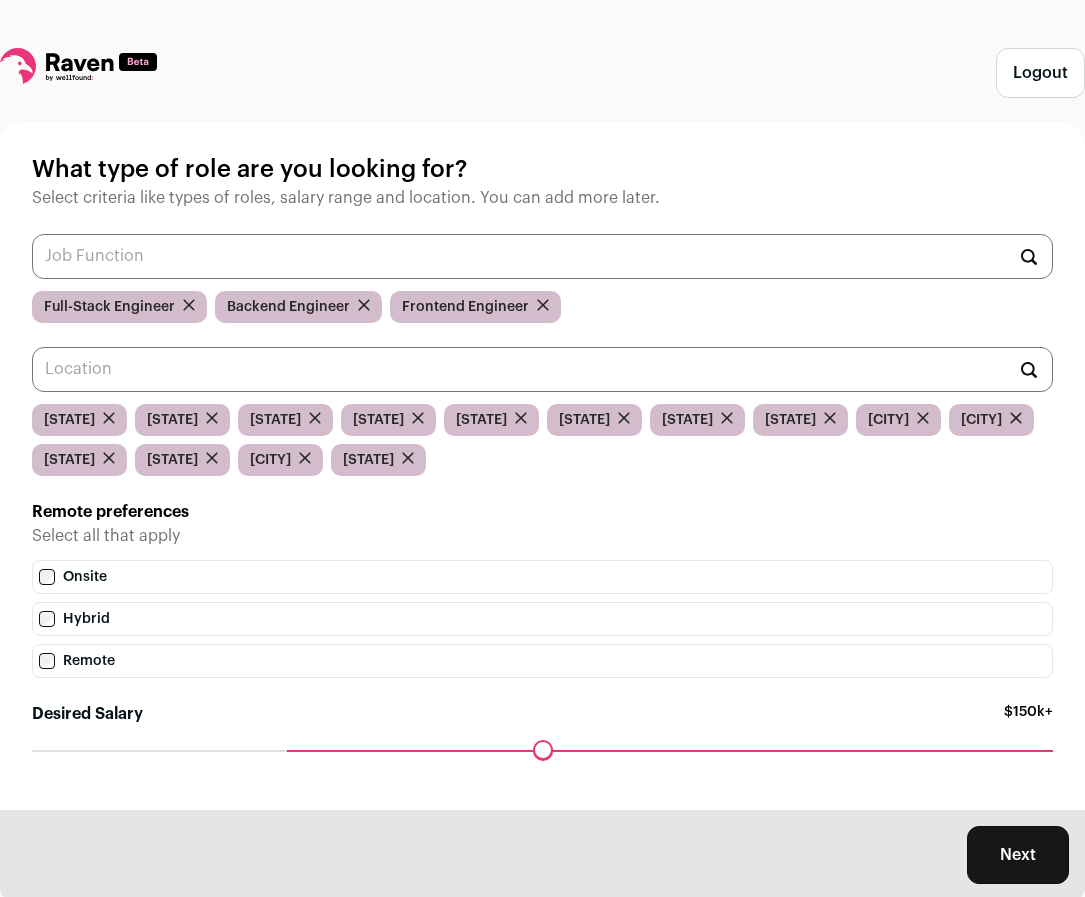 scroll, scrollTop: 0, scrollLeft: 0, axis: both 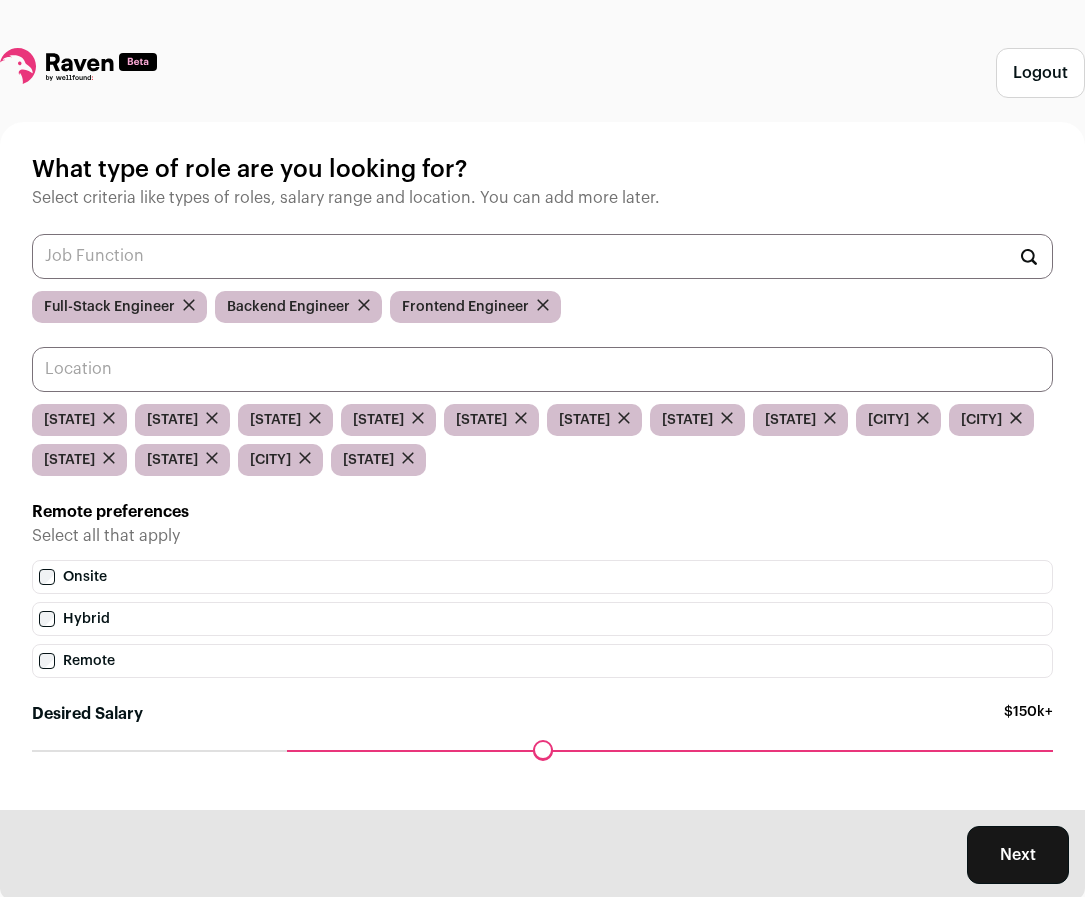 click at bounding box center [542, 369] 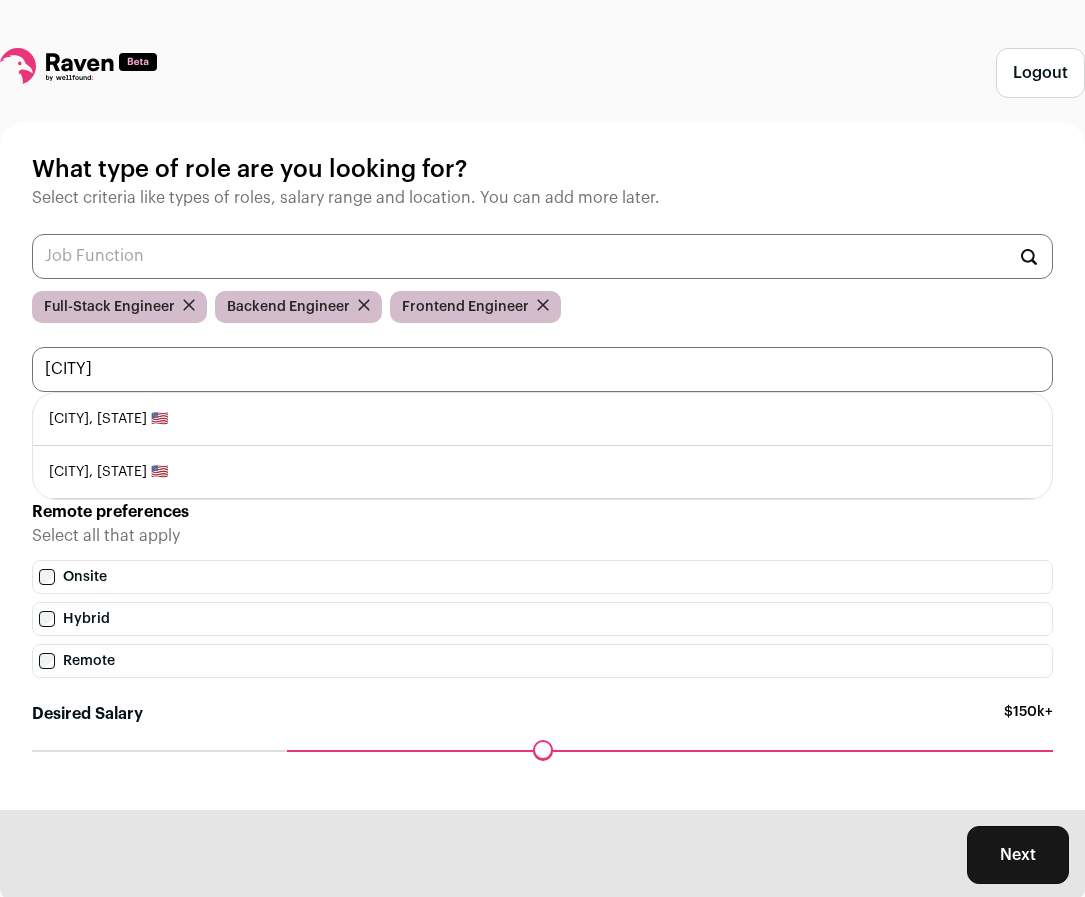 type on "[CITY]" 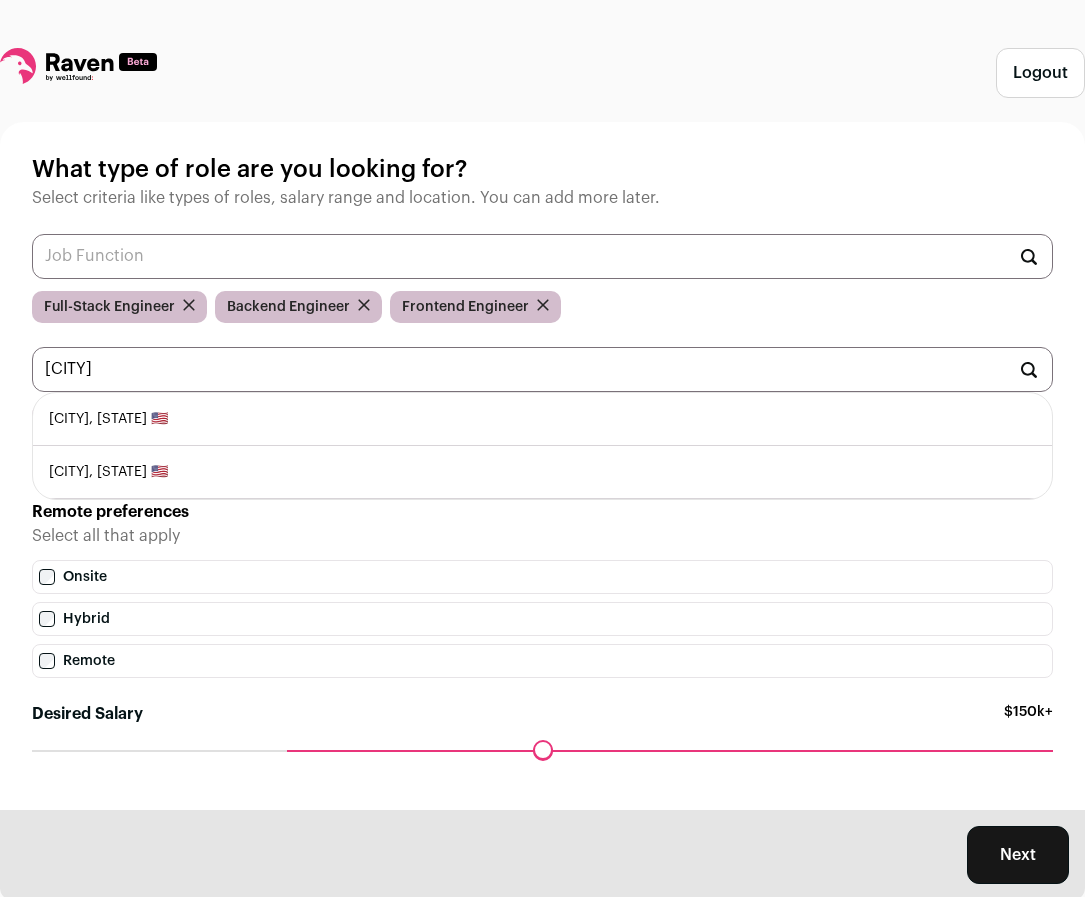click on "[CITY], [STATE] 🇺🇸" at bounding box center (542, 419) 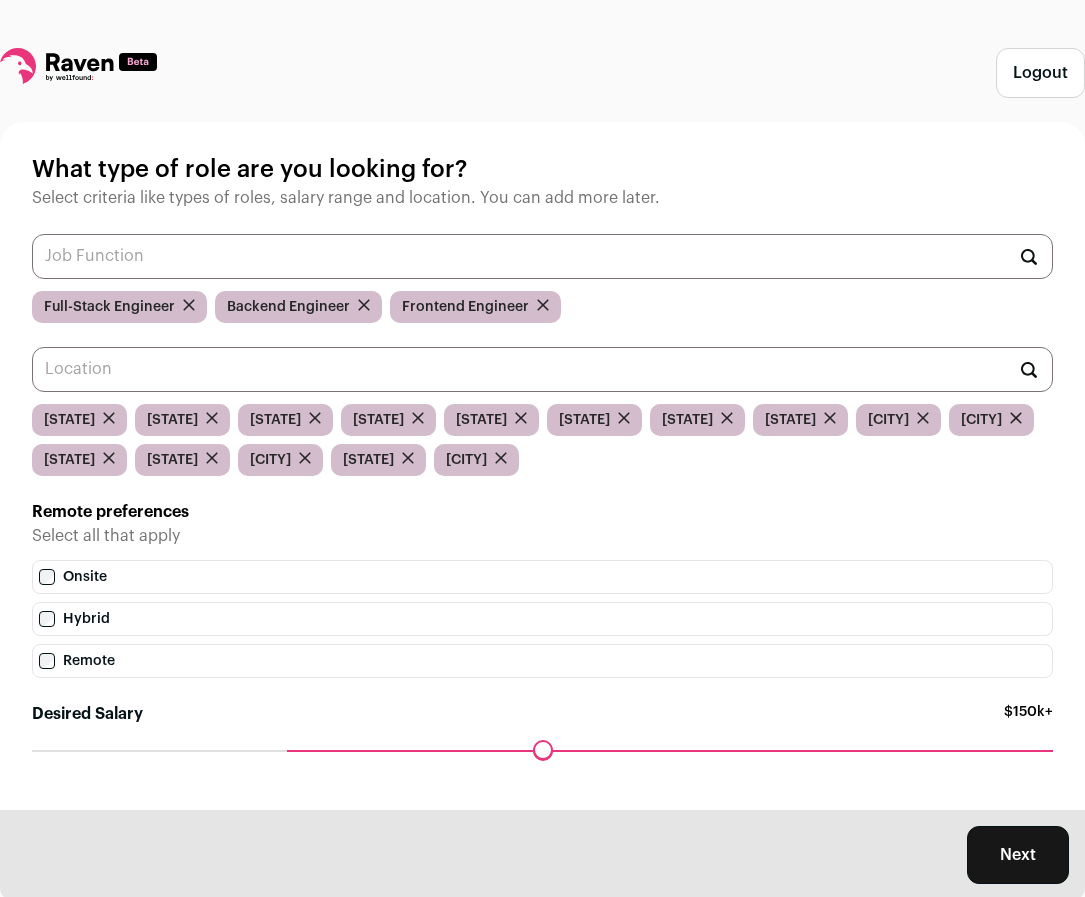 click on "Onsite" at bounding box center (542, 577) 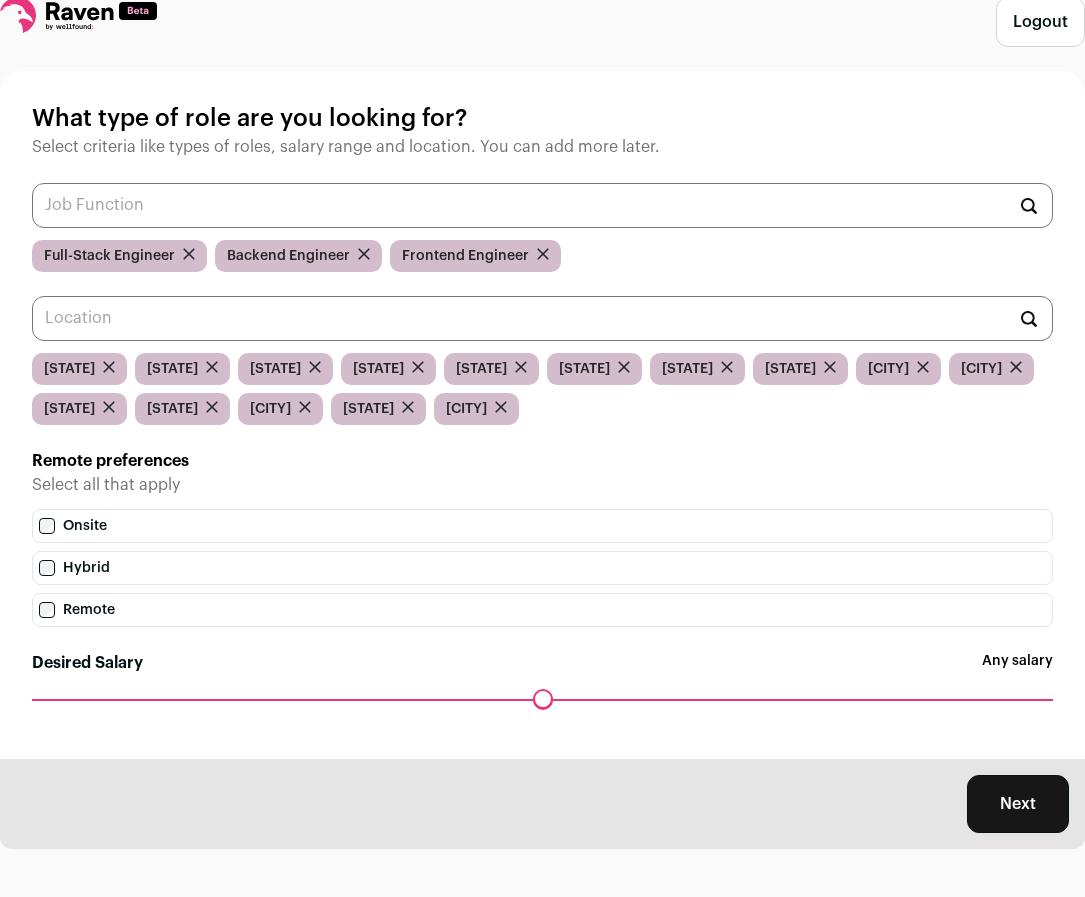 drag, startPoint x: 284, startPoint y: 695, endPoint x: -68, endPoint y: 680, distance: 352.31946 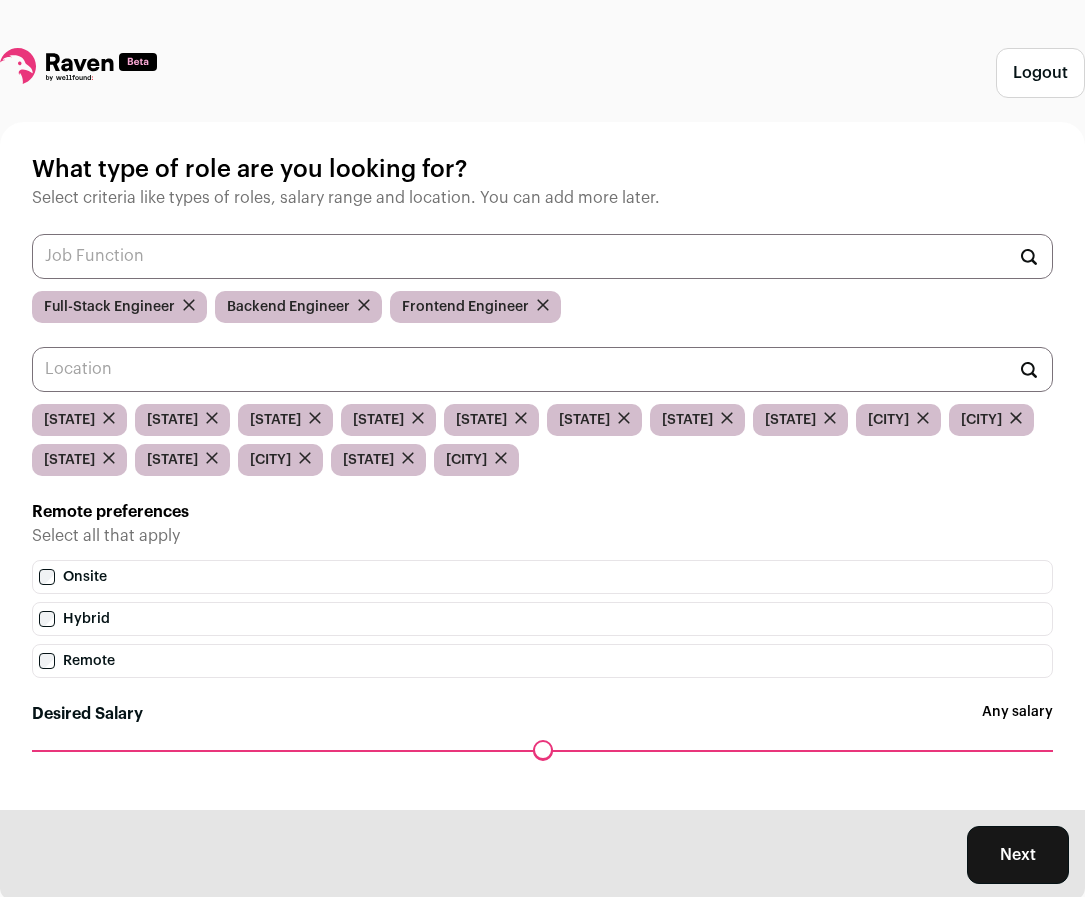 click on "[ACTION]" at bounding box center [1018, 855] 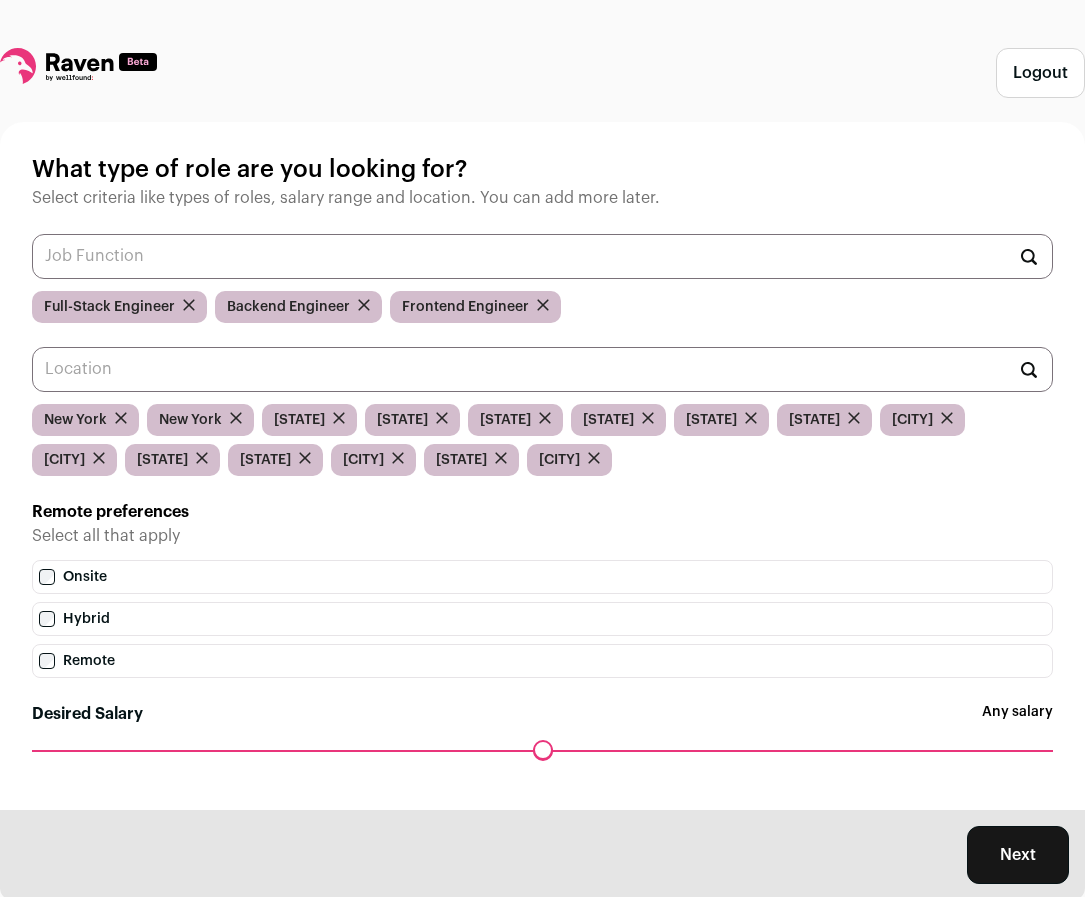 scroll, scrollTop: 0, scrollLeft: 0, axis: both 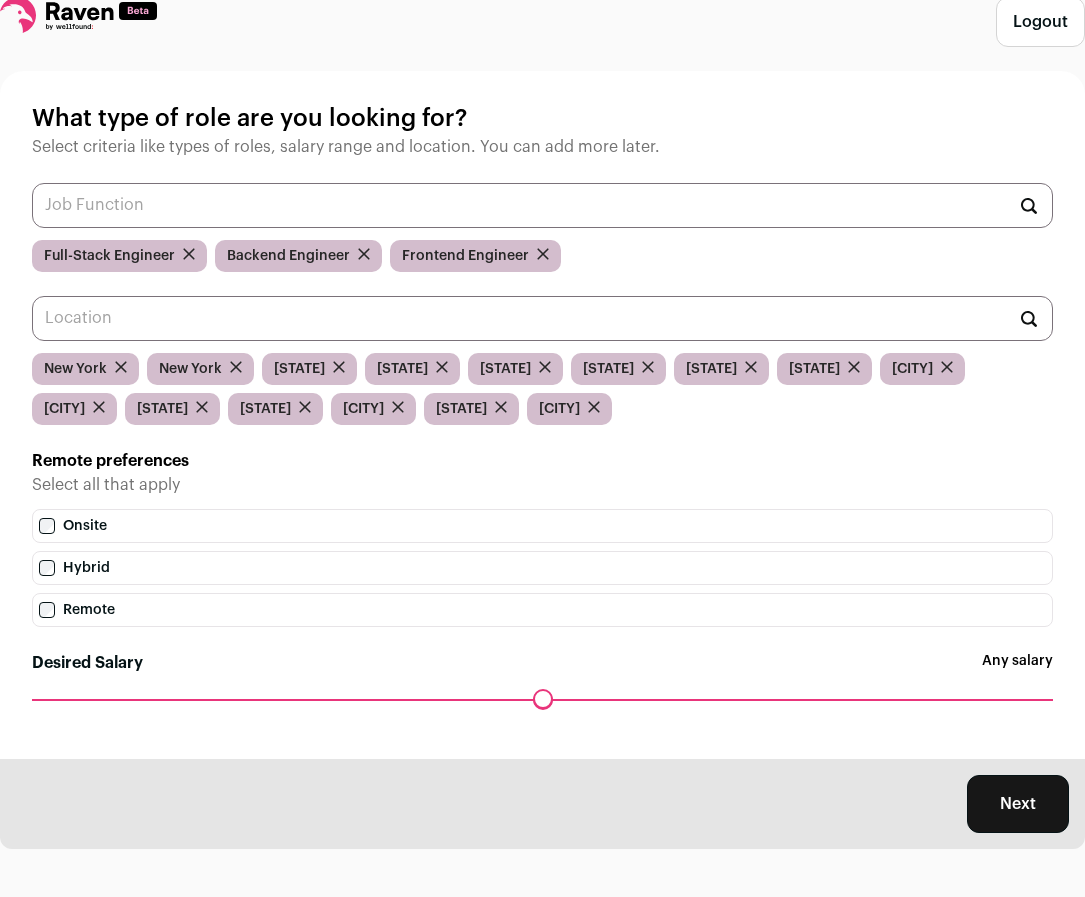 click on "Next" at bounding box center (1018, 804) 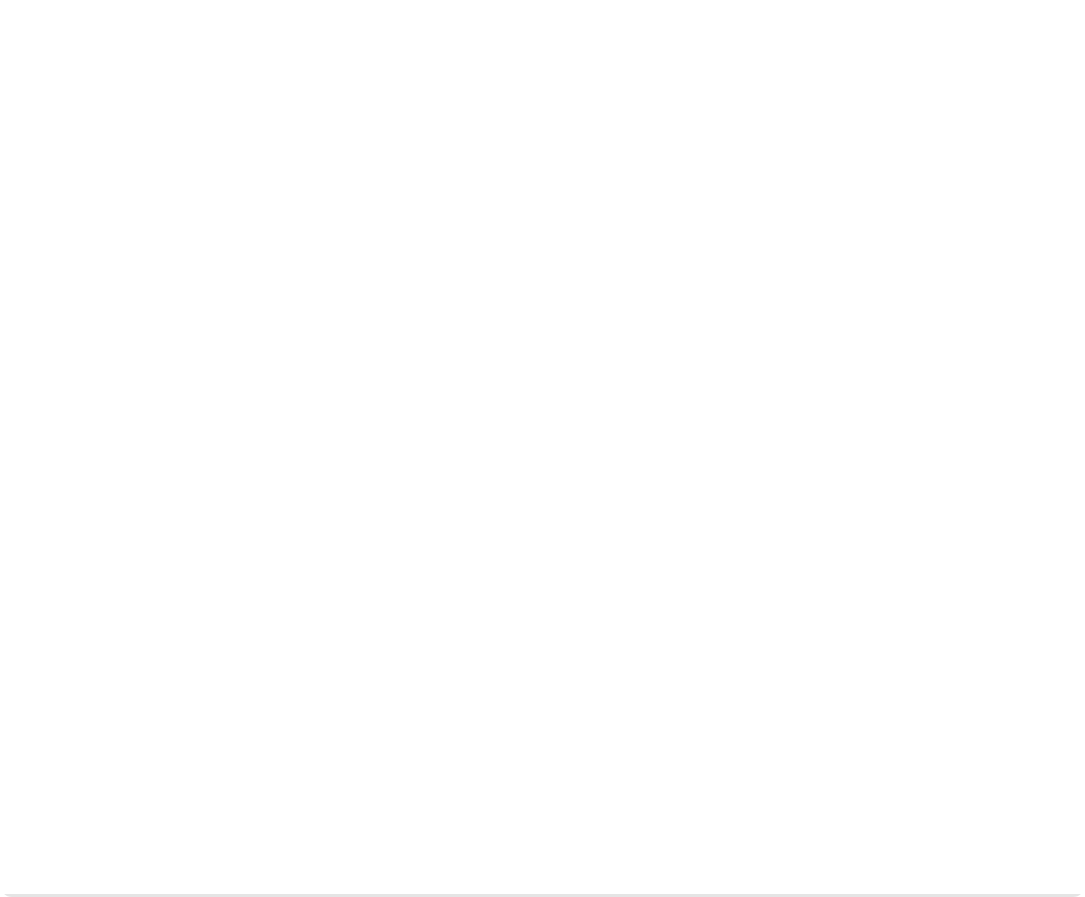 scroll, scrollTop: 0, scrollLeft: 0, axis: both 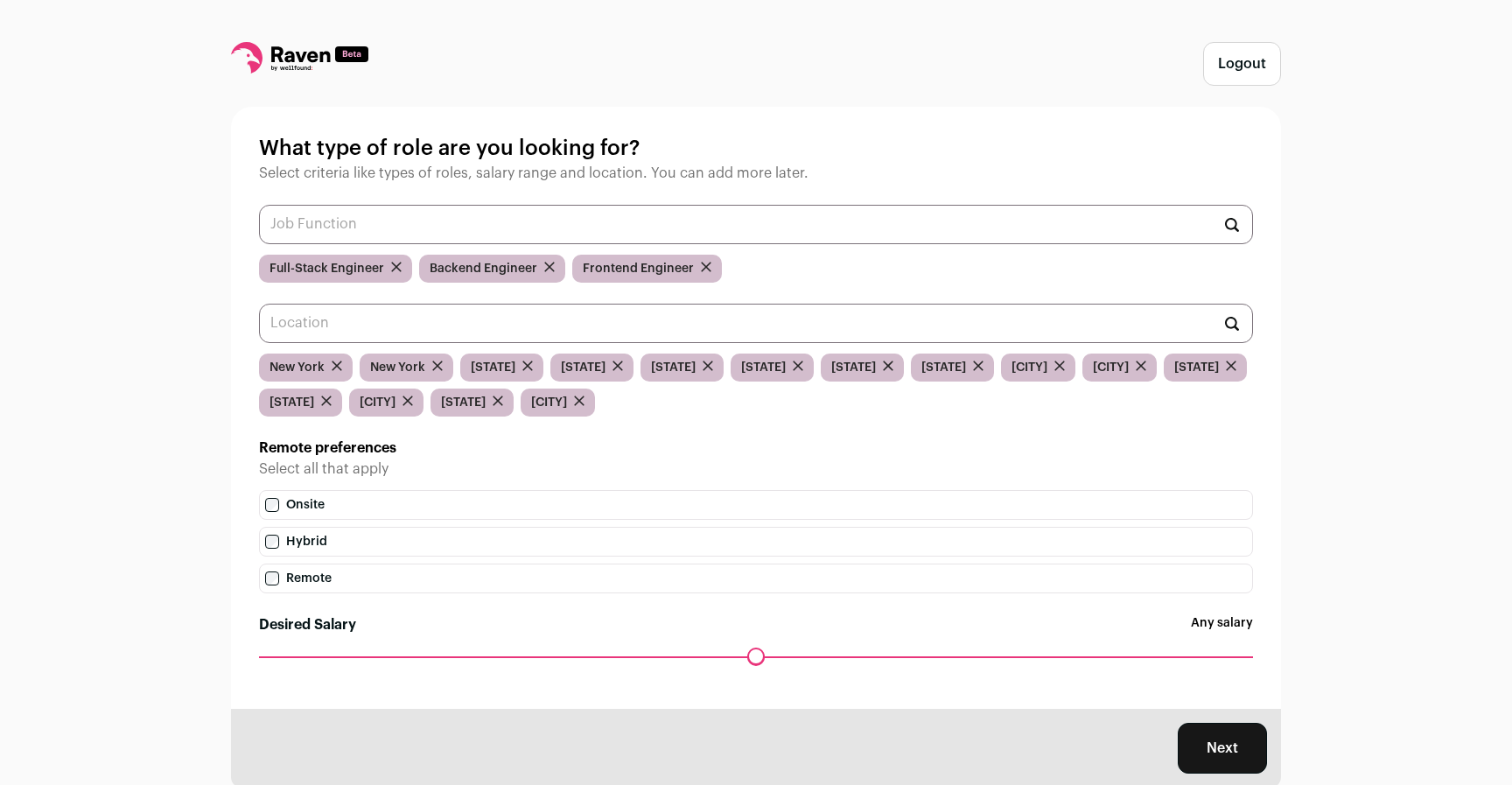 click on "Desired Salary
Any salary
Maximum desired salary
******" at bounding box center [756, 648] 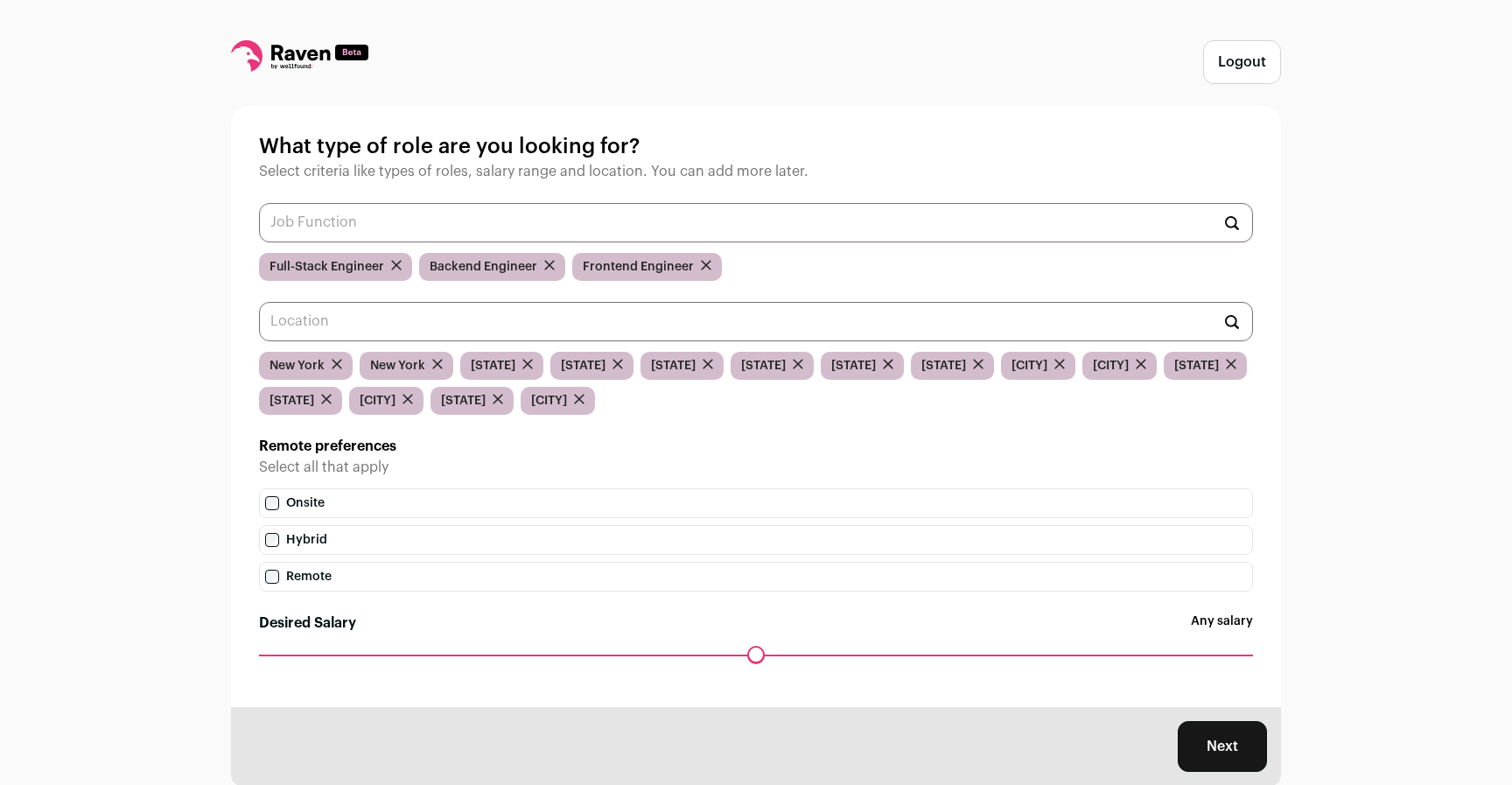 scroll, scrollTop: 0, scrollLeft: 0, axis: both 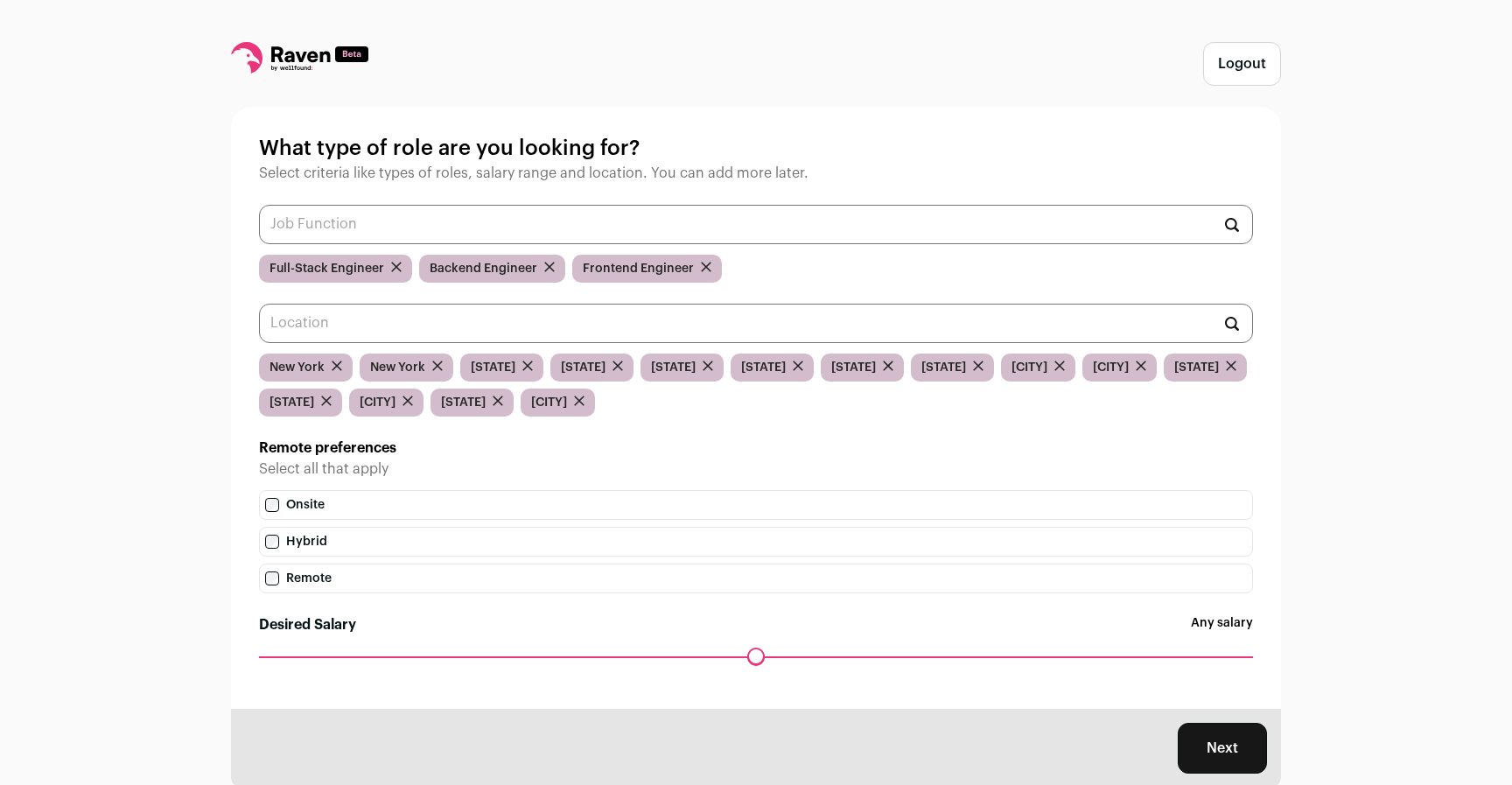 click at bounding box center (396, 267) 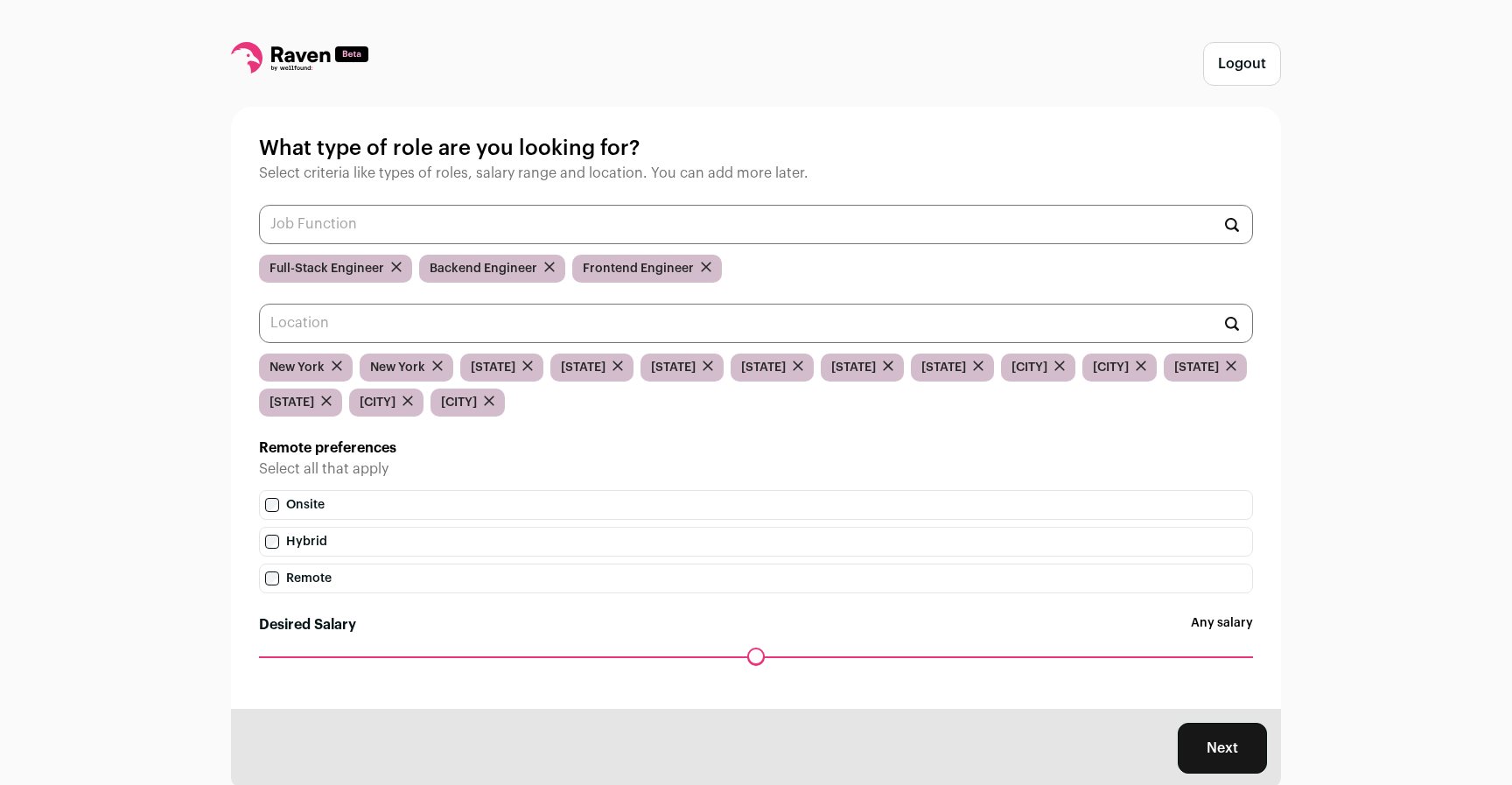 click at bounding box center [396, 267] 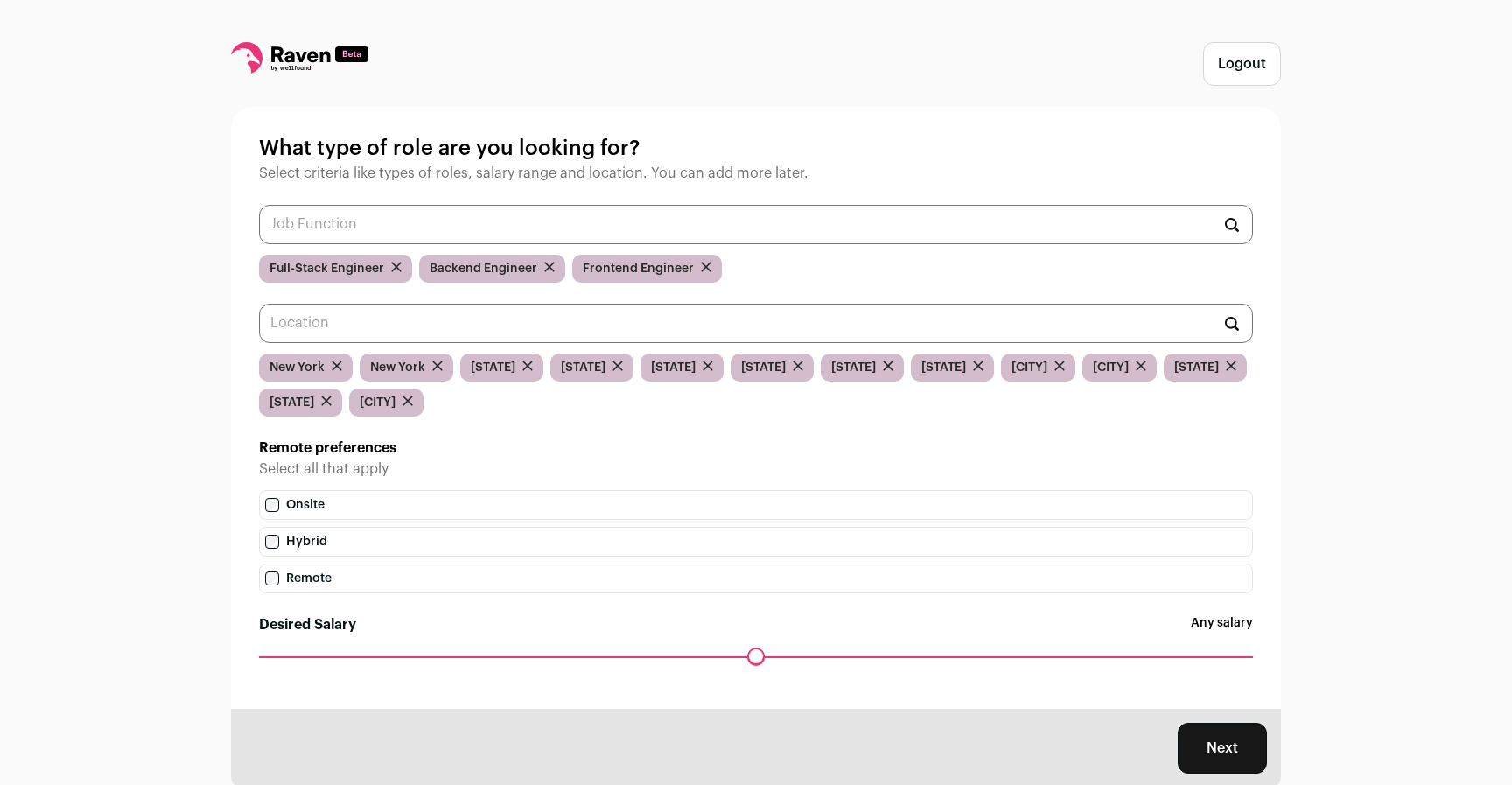 click at bounding box center (396, 267) 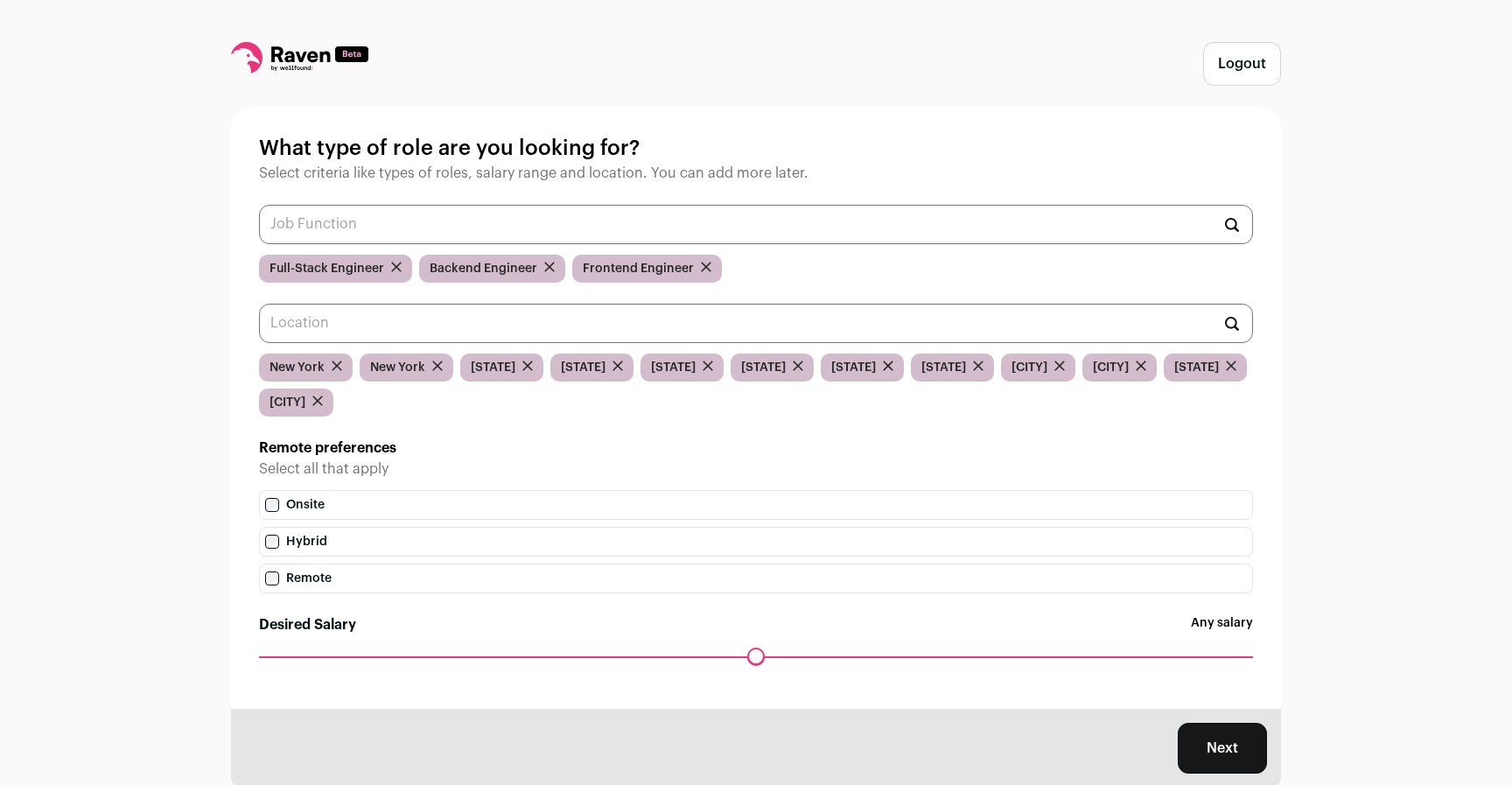 scroll, scrollTop: 0, scrollLeft: 0, axis: both 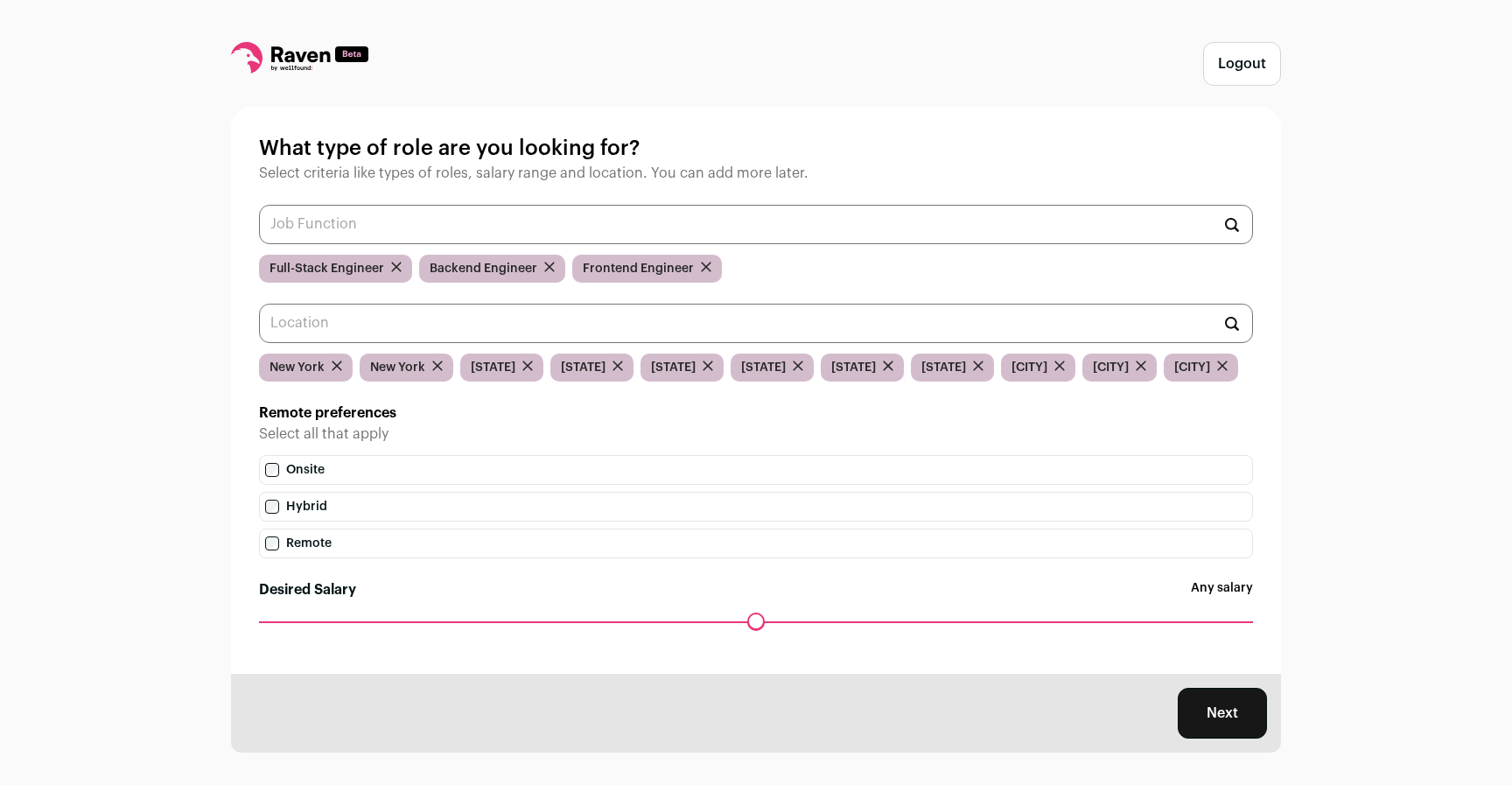 click on "Portland" at bounding box center (1119, 368) 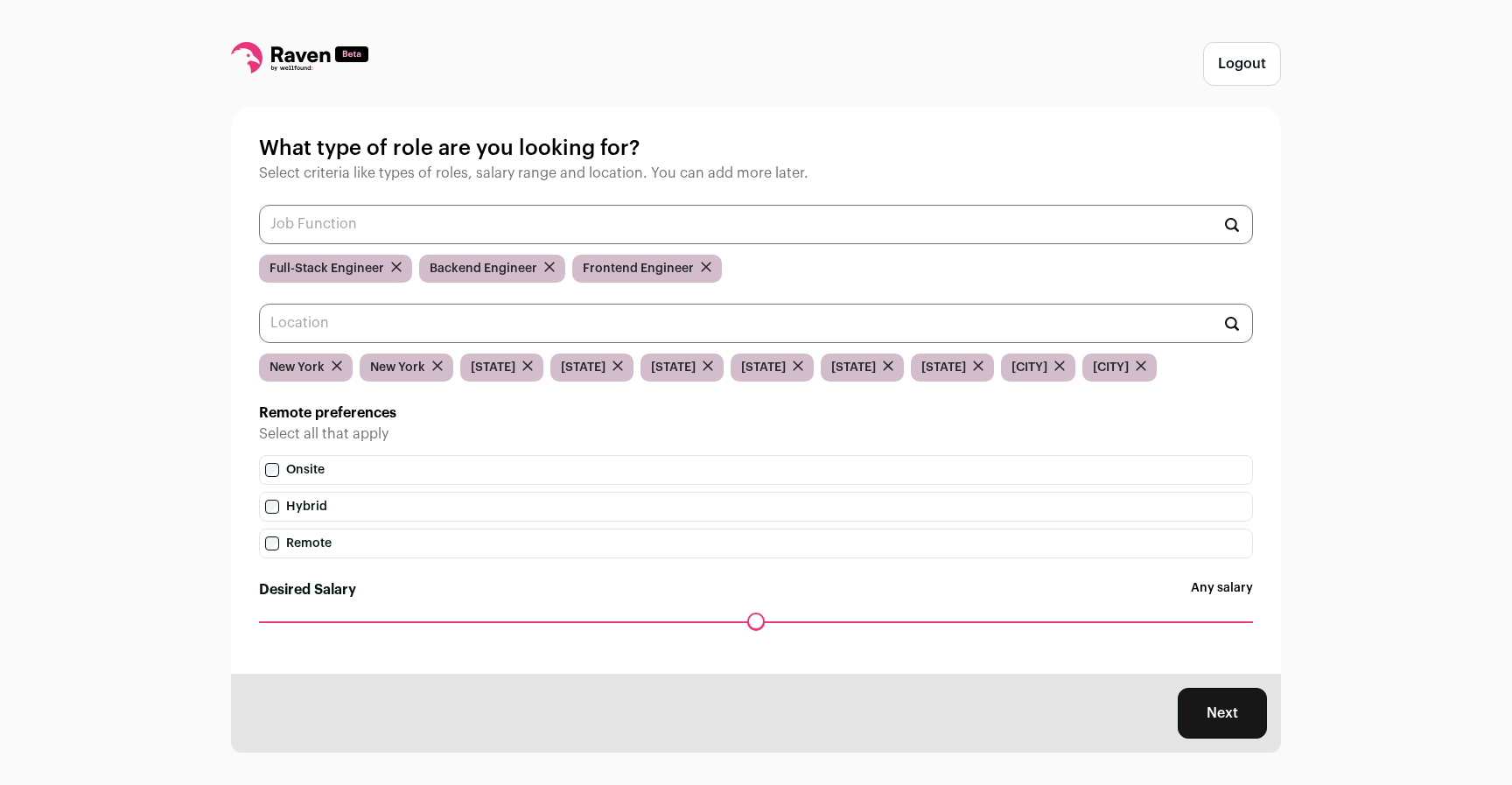scroll, scrollTop: 0, scrollLeft: 0, axis: both 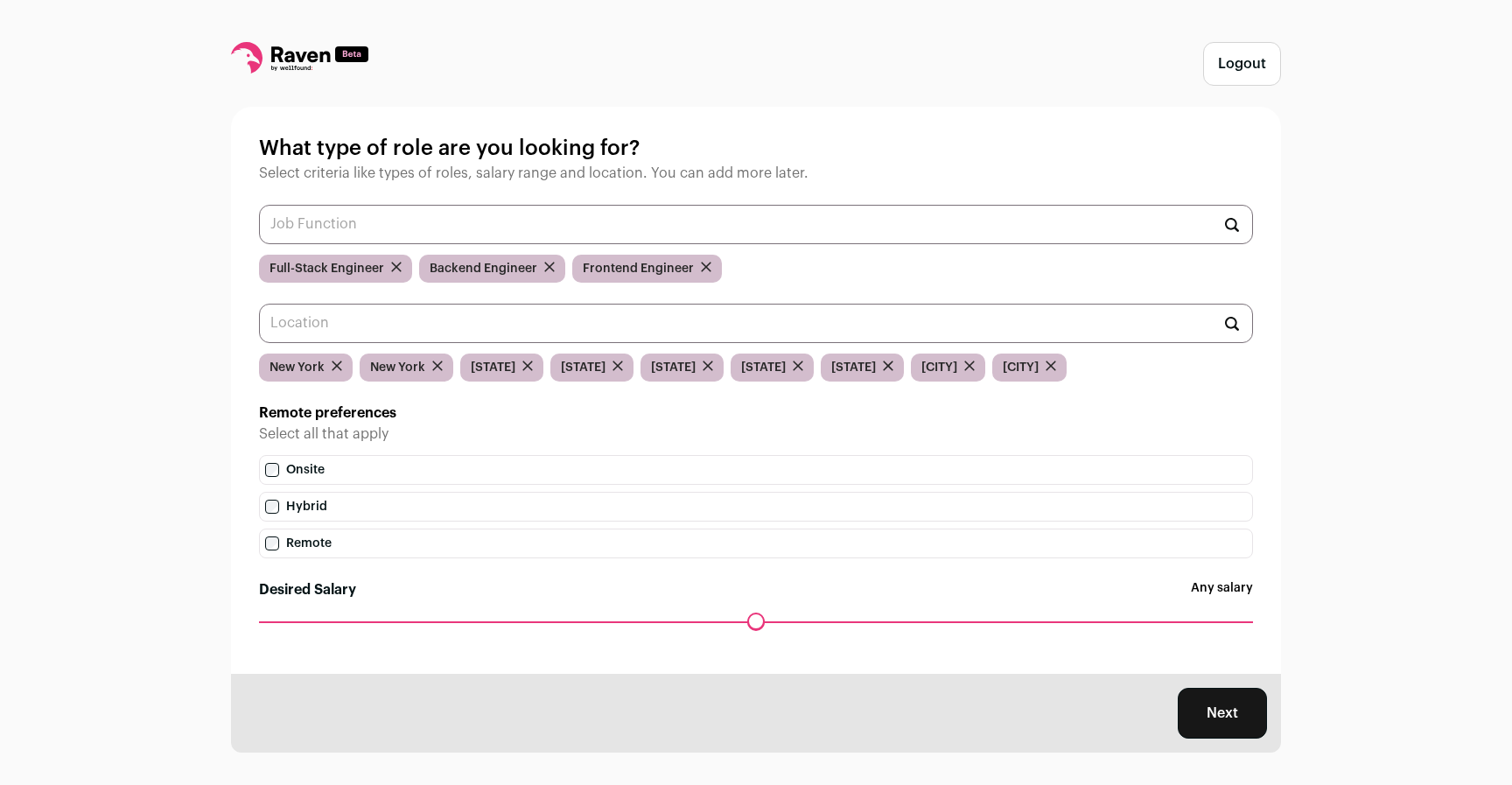 click at bounding box center [396, 267] 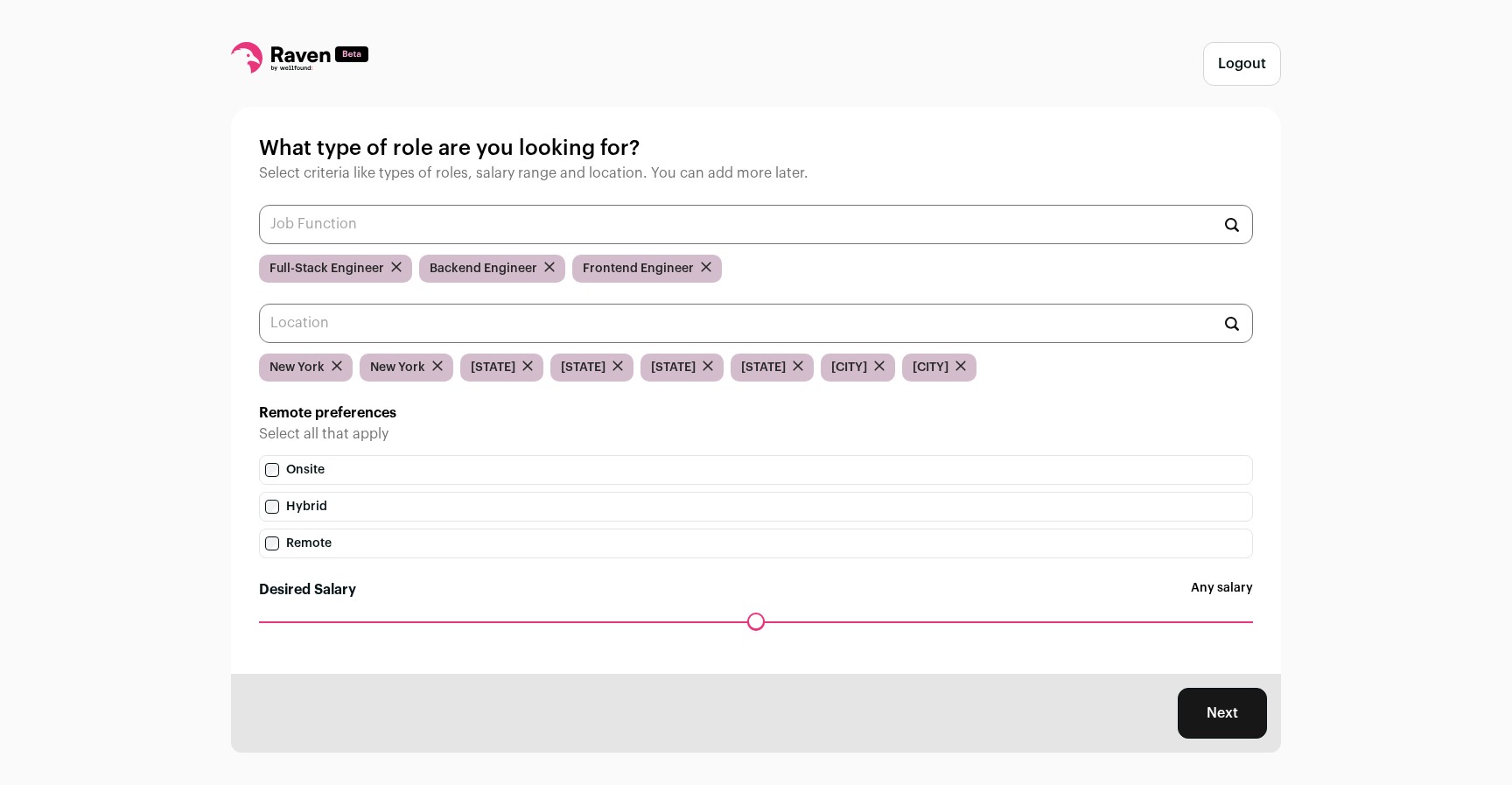 click at bounding box center [396, 267] 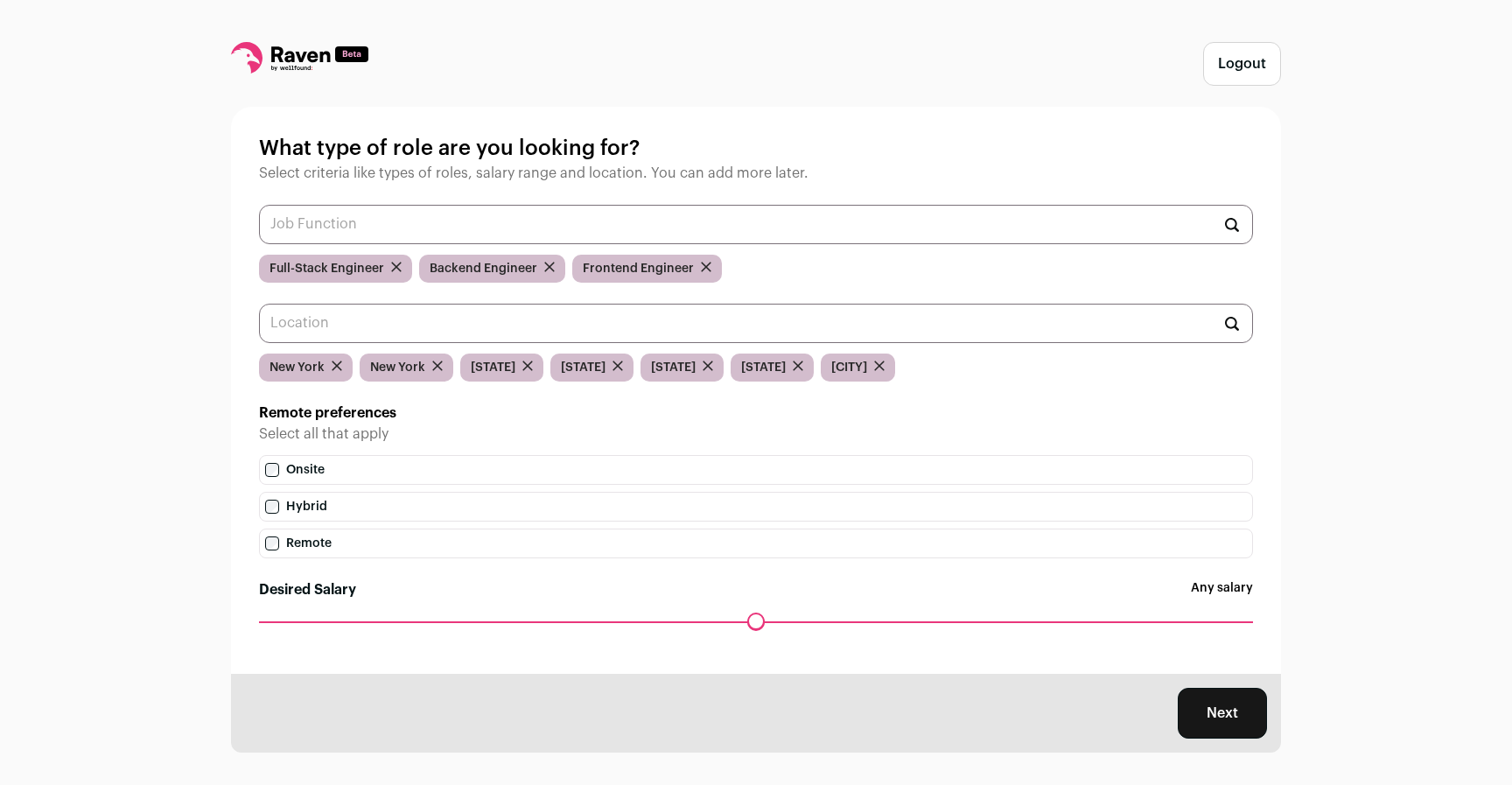 click at bounding box center [396, 267] 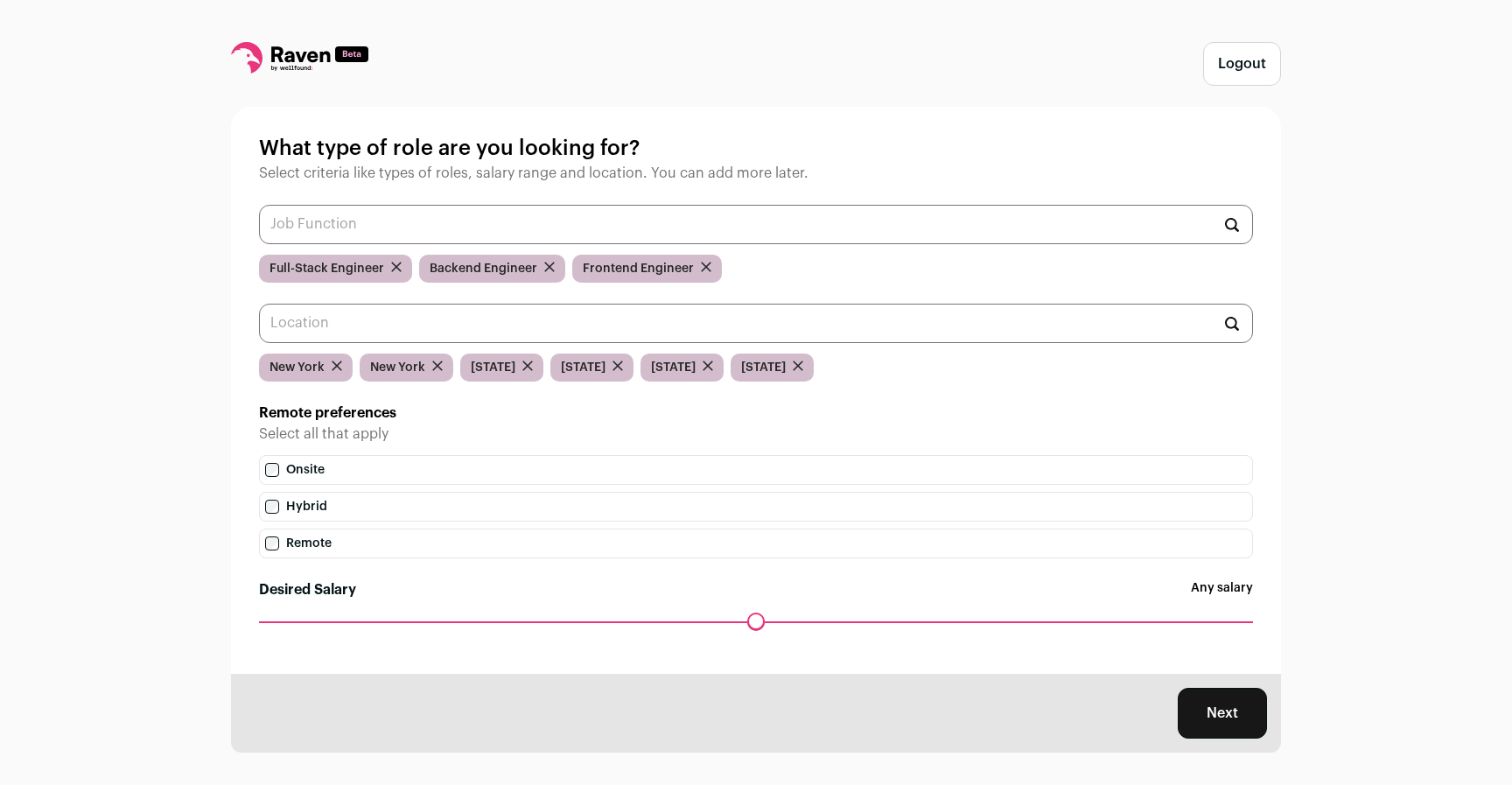 scroll, scrollTop: 0, scrollLeft: 0, axis: both 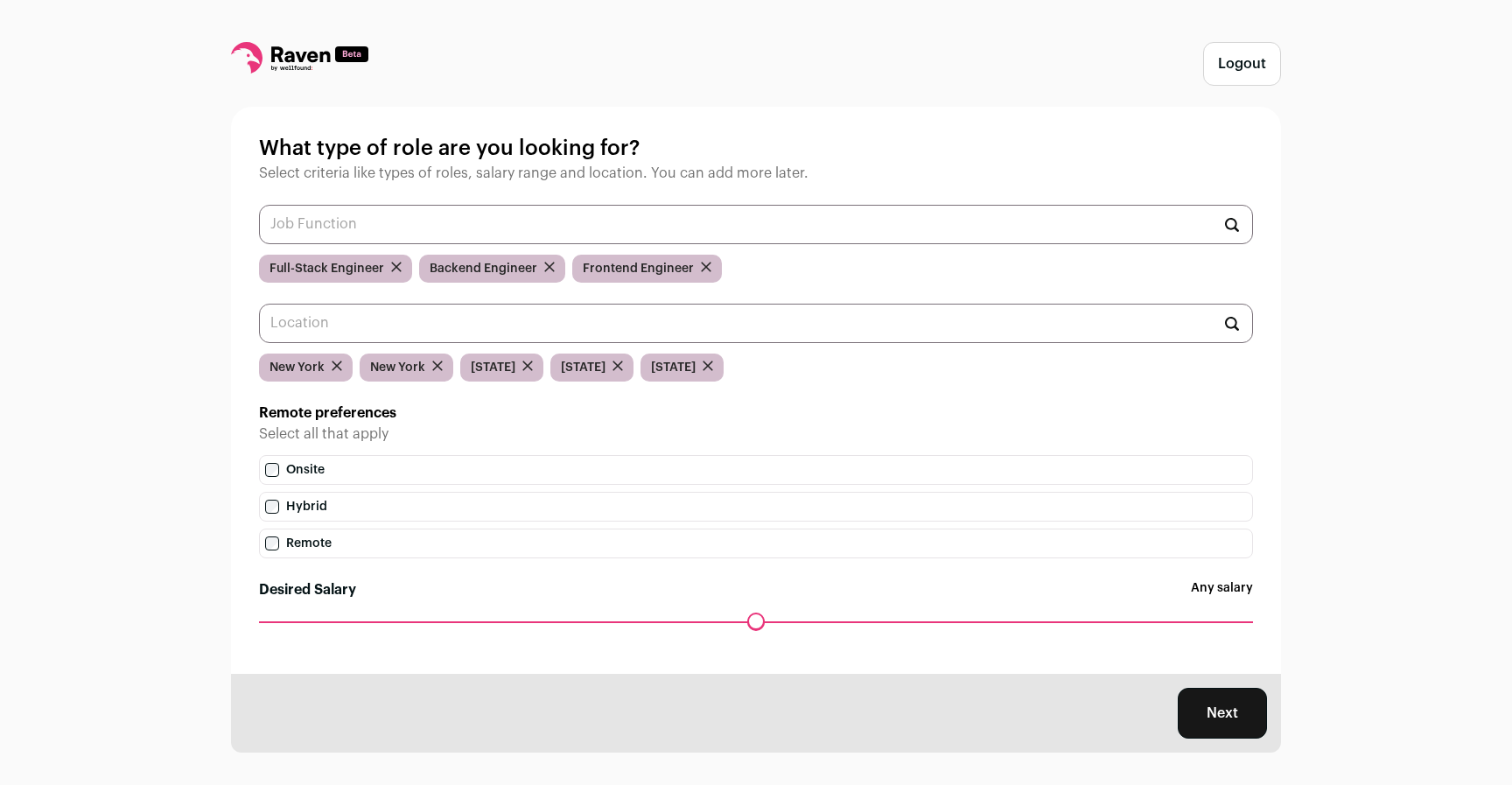 click on "Next" at bounding box center (1222, 713) 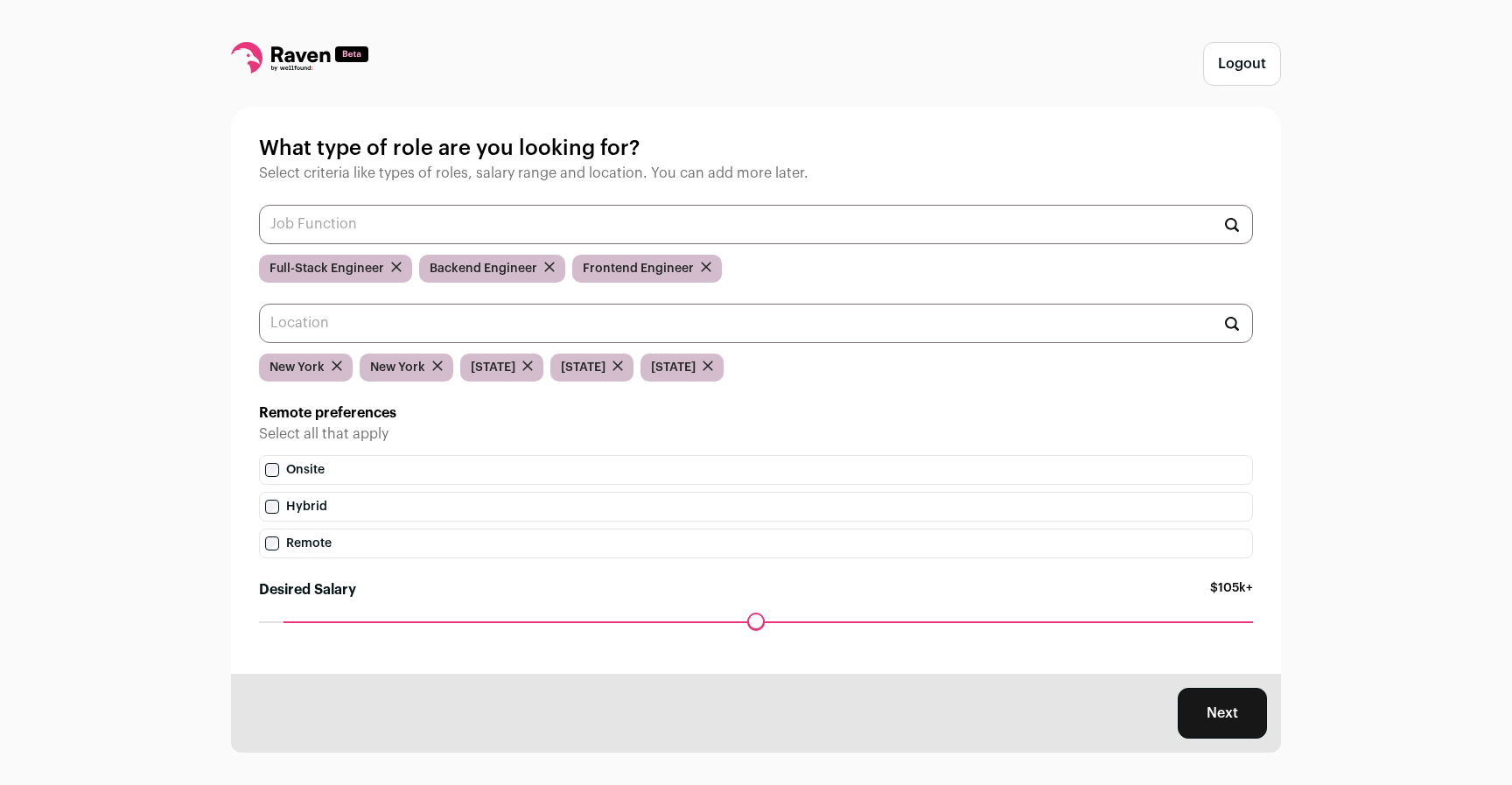 drag, startPoint x: 274, startPoint y: 620, endPoint x: 285, endPoint y: 622, distance: 11.18034 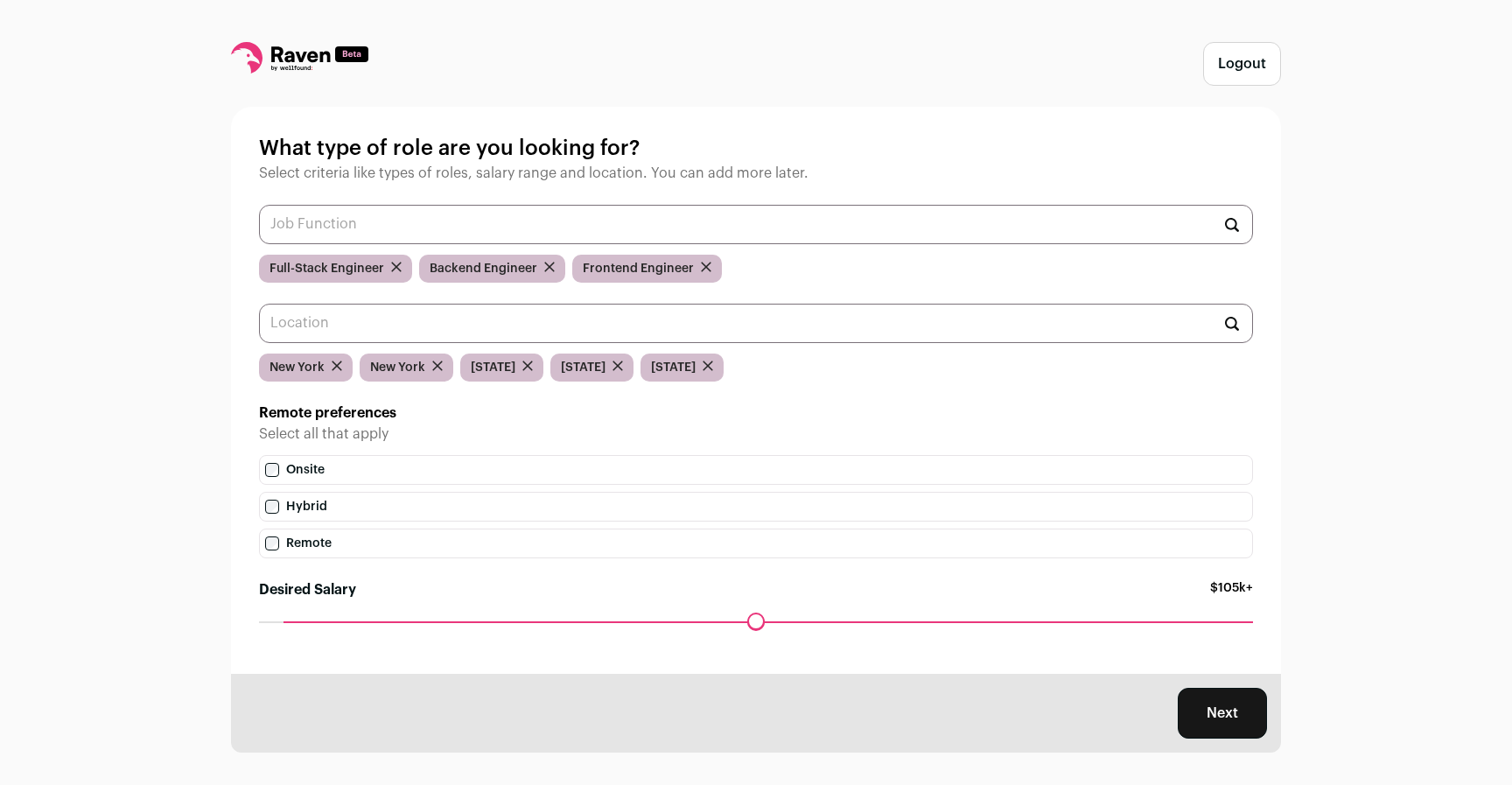 scroll, scrollTop: 0, scrollLeft: 0, axis: both 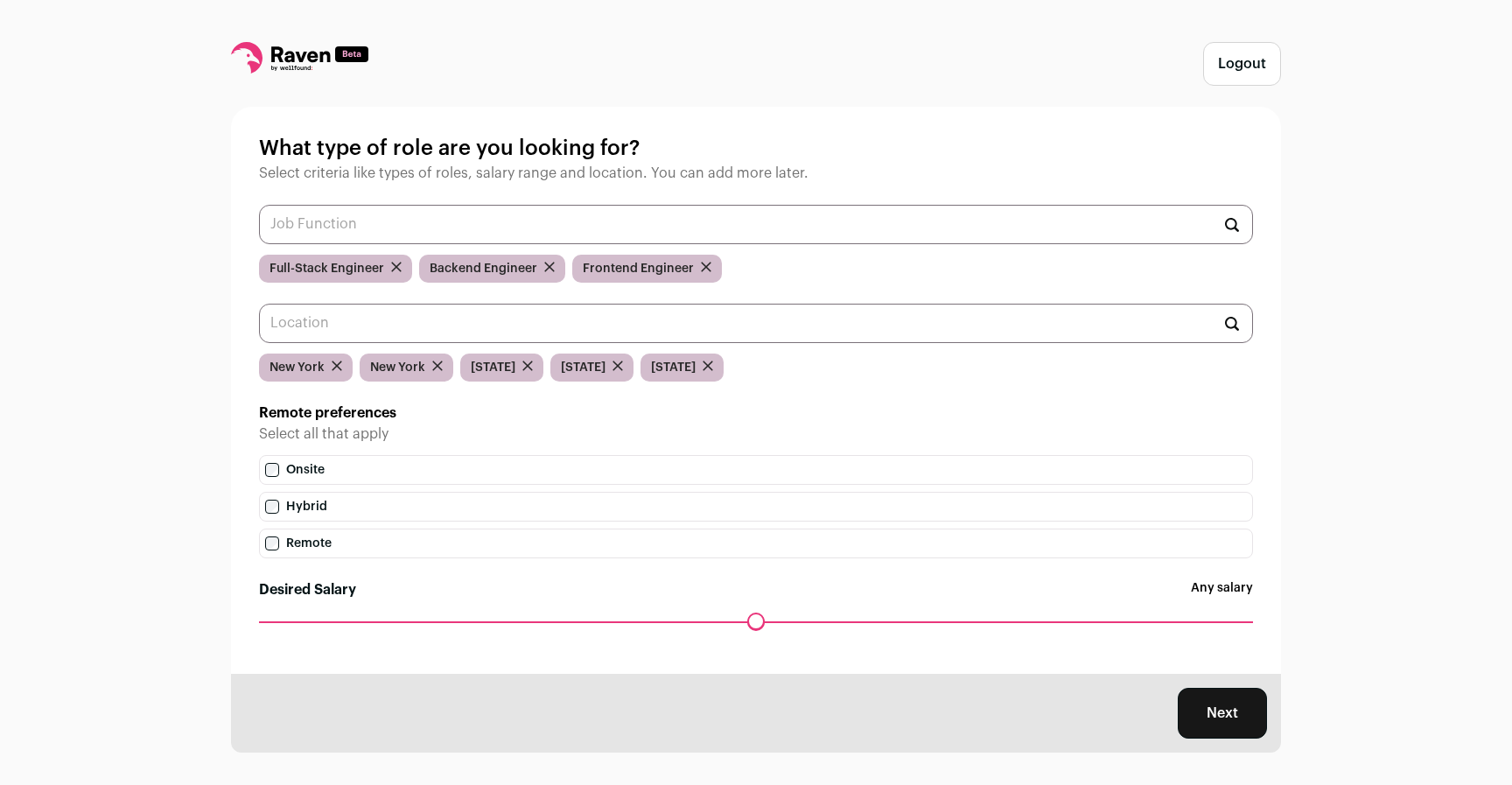 drag, startPoint x: 290, startPoint y: 620, endPoint x: 205, endPoint y: 614, distance: 85.2115 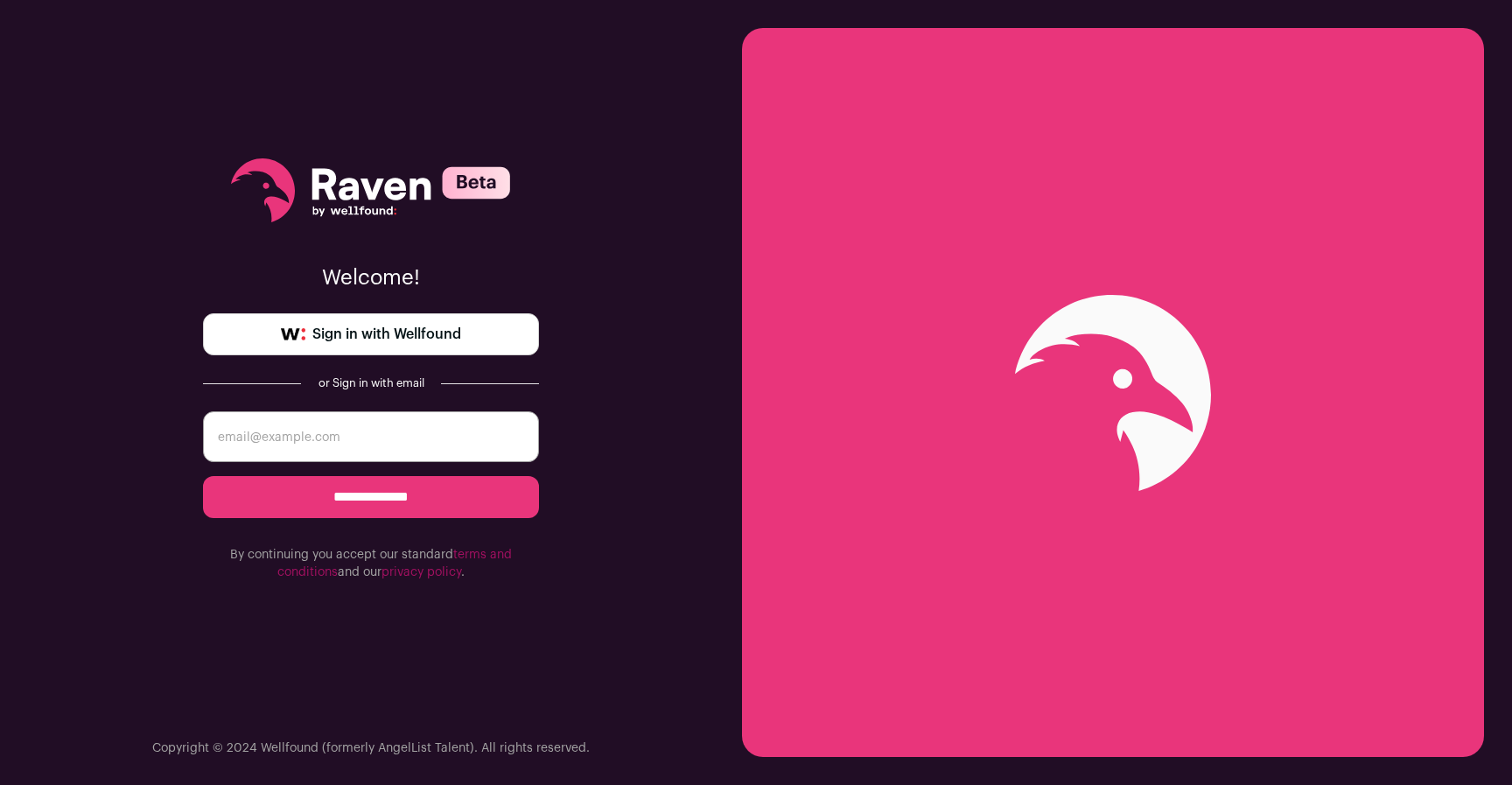 scroll, scrollTop: 0, scrollLeft: 0, axis: both 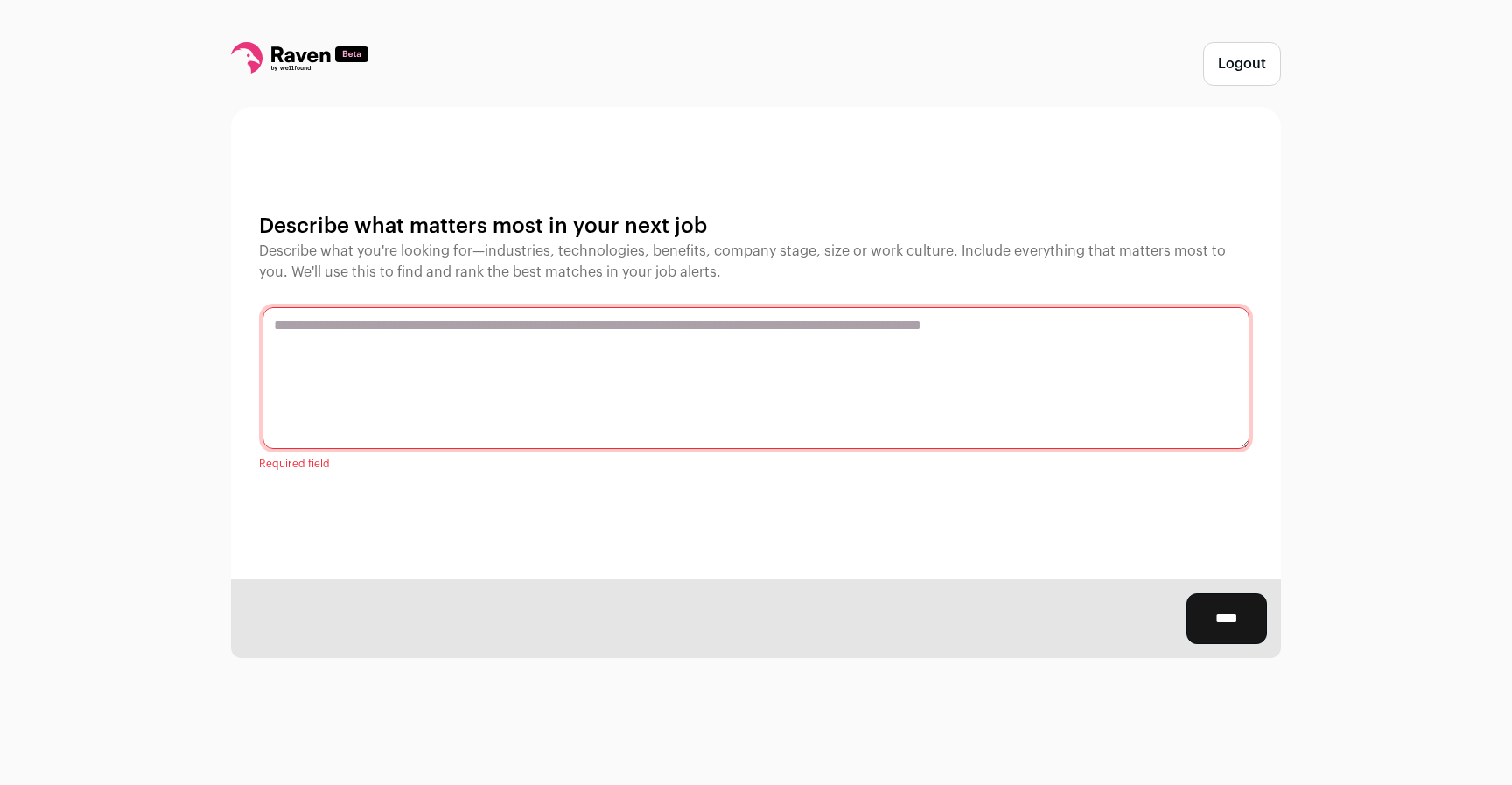 click at bounding box center (756, 378) 